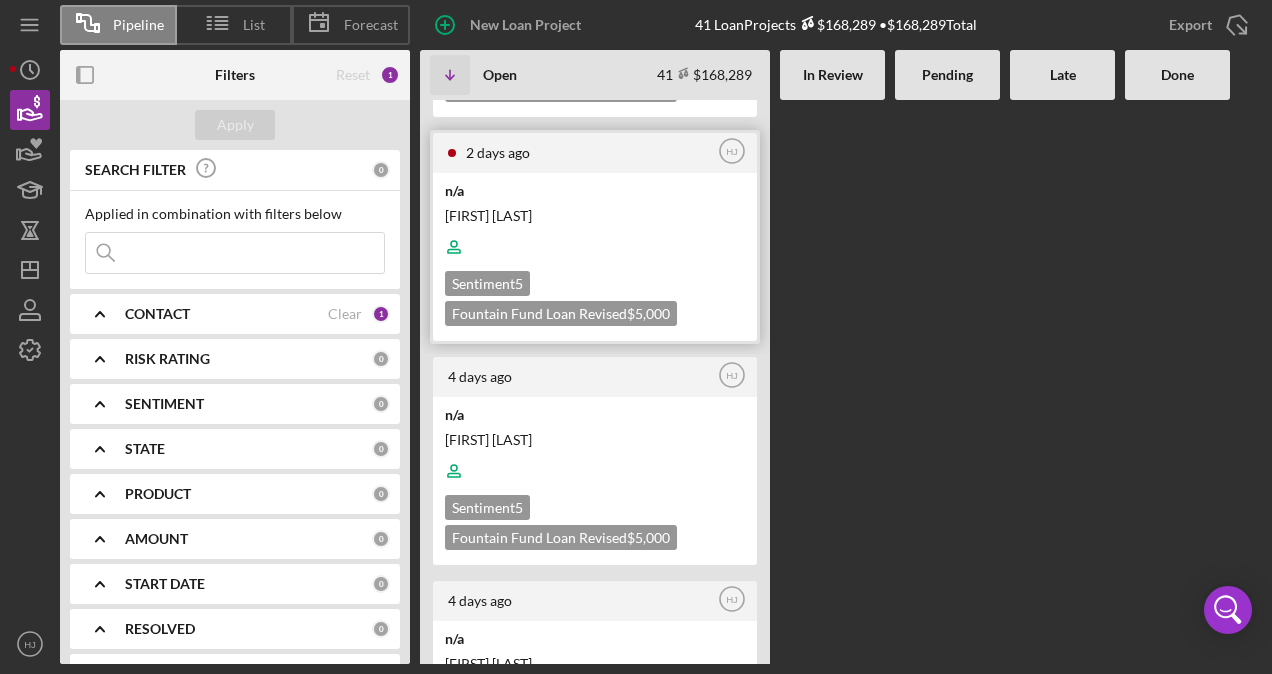 click at bounding box center (593, 247) 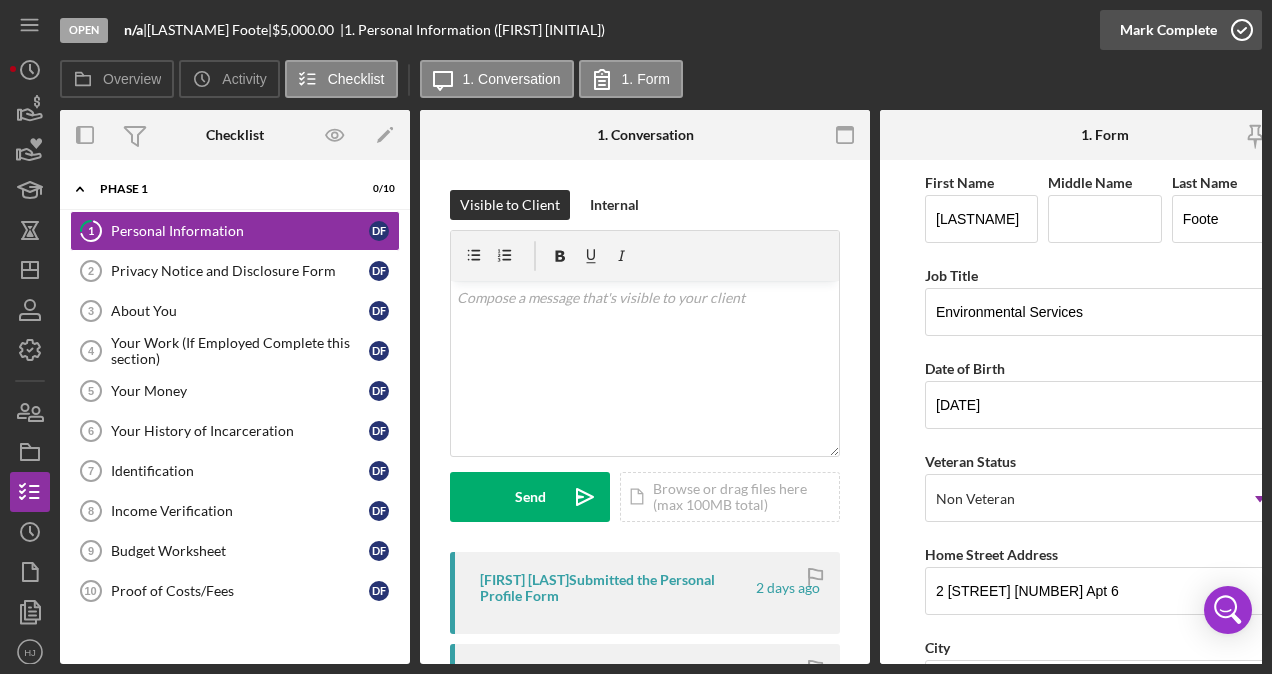 click on "Mark Complete" at bounding box center (1168, 30) 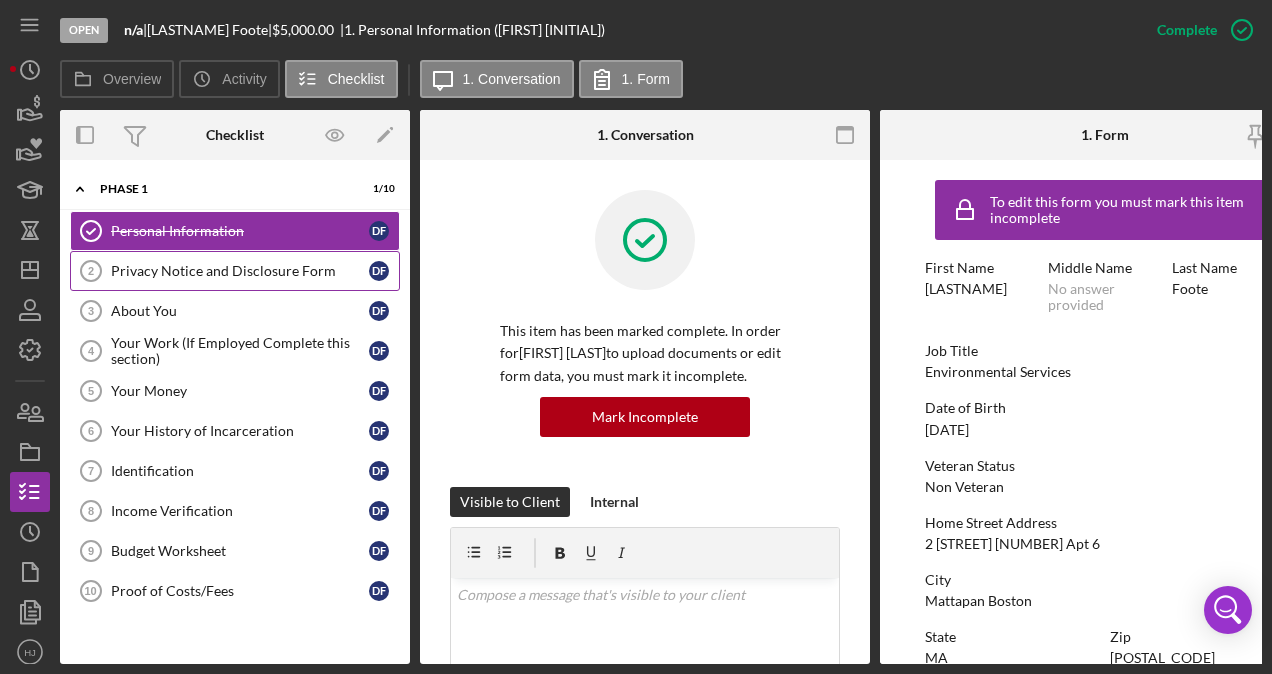 click on "Privacy Notice and Disclosure Form" at bounding box center [240, 271] 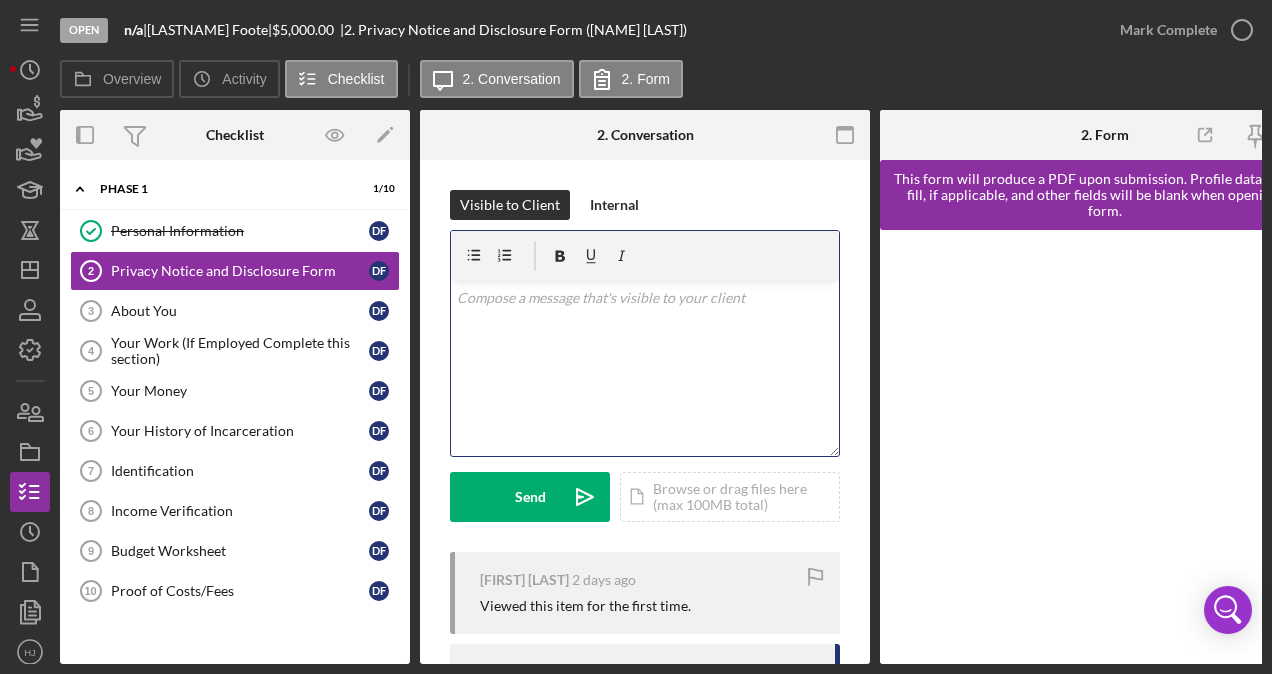 click on "v Color teal Color pink Remove color Add row above Add row below Add column before Add column after Merge cells Split cells Remove column Remove row Remove table" at bounding box center [645, 368] 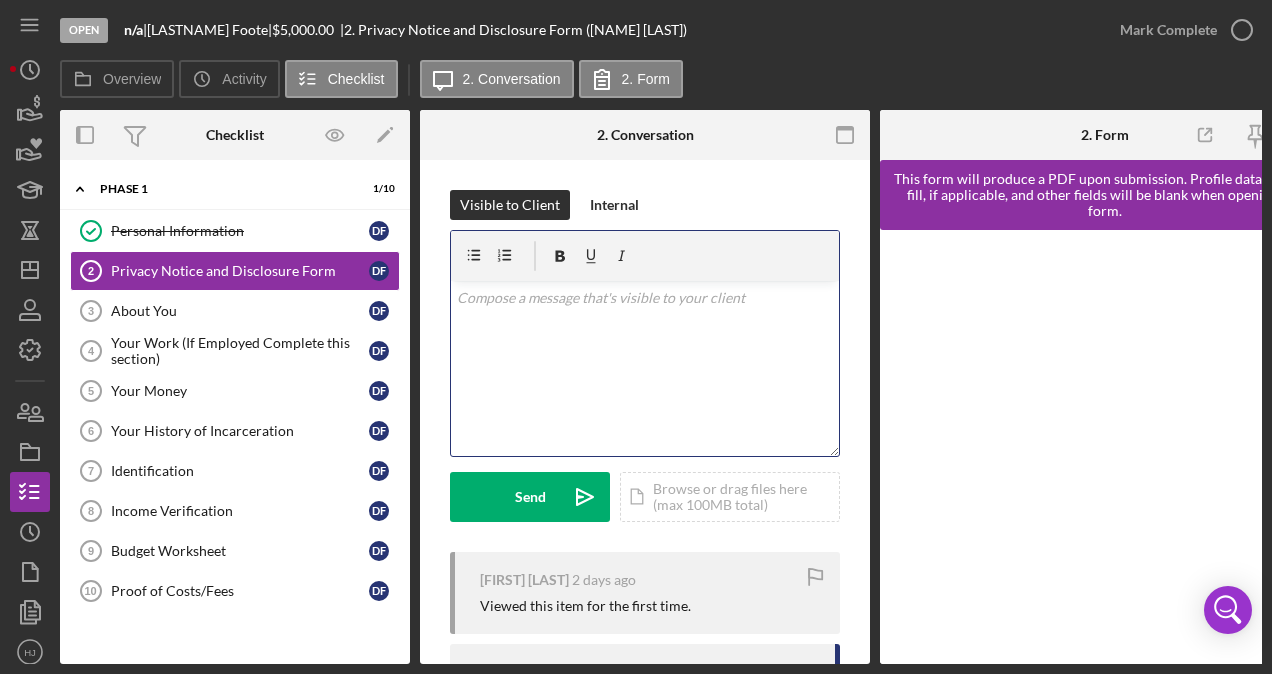 type 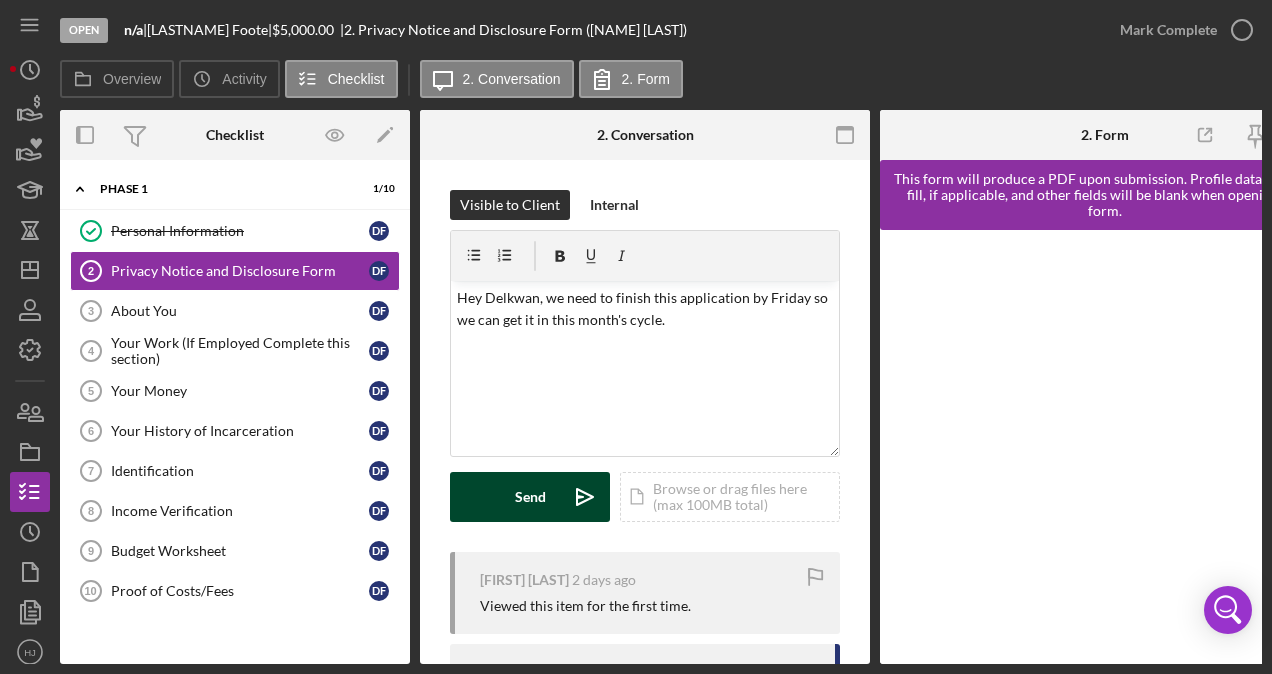 click on "Send" at bounding box center (530, 497) 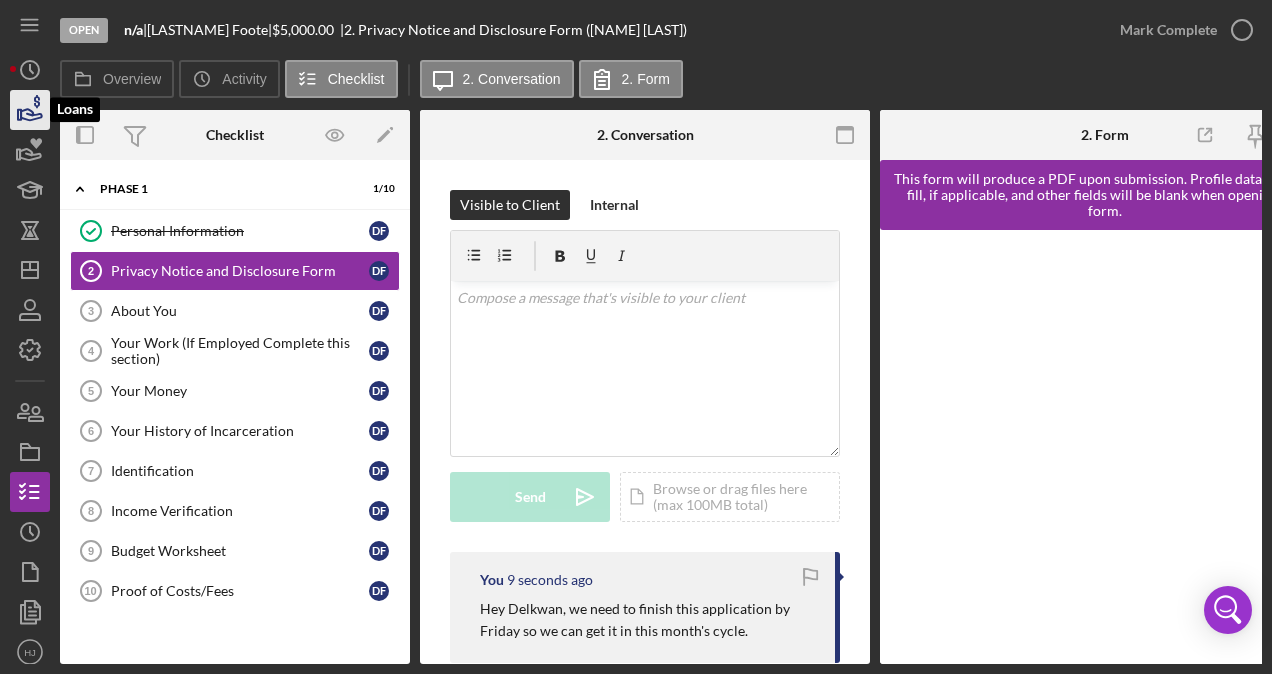 click 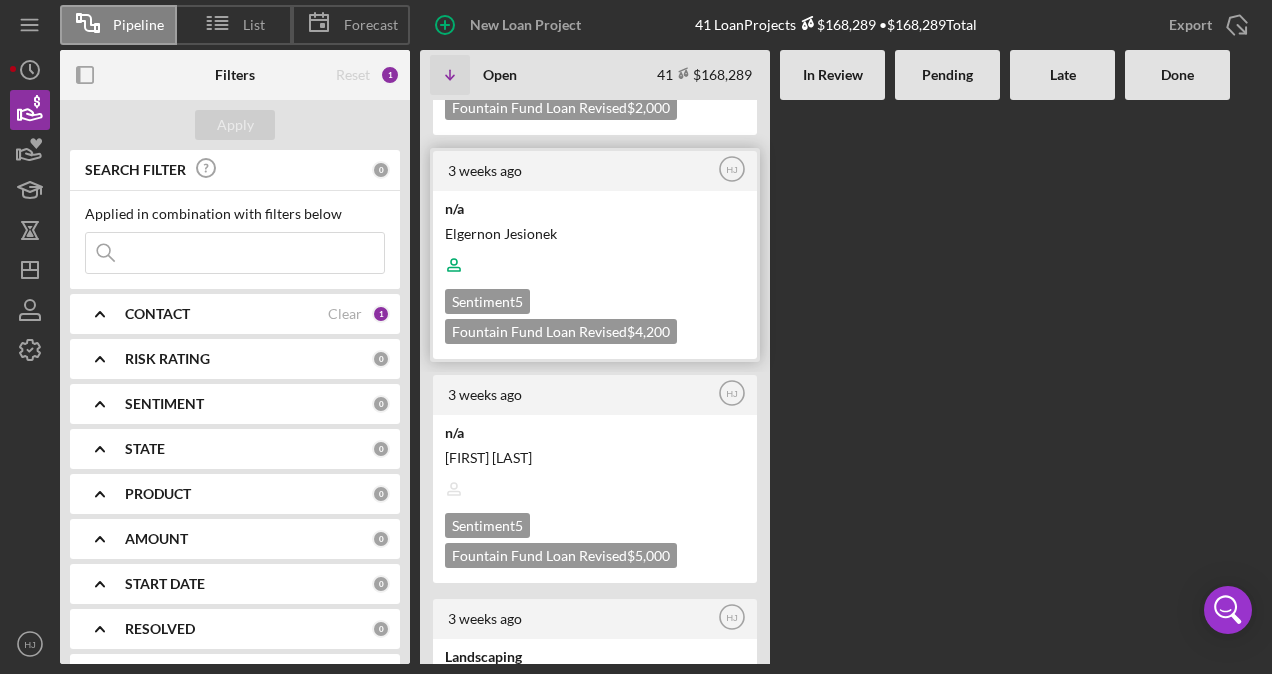 scroll, scrollTop: 3100, scrollLeft: 0, axis: vertical 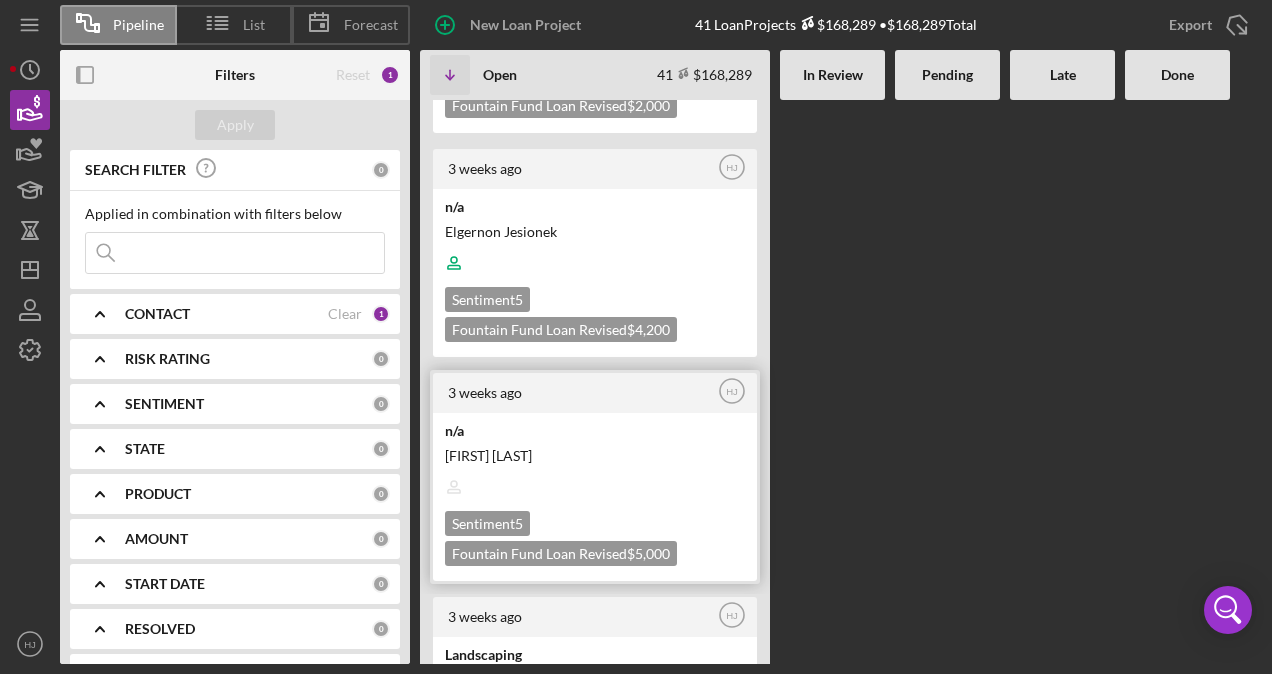 click at bounding box center [593, 487] 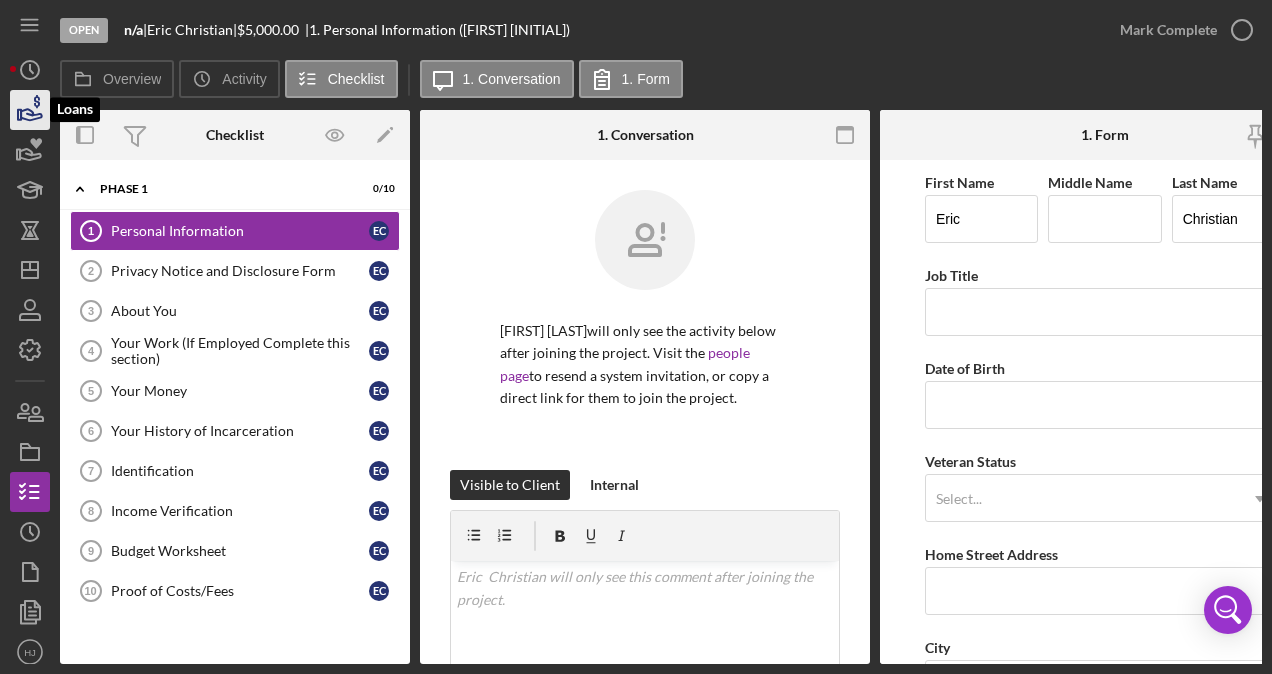 click 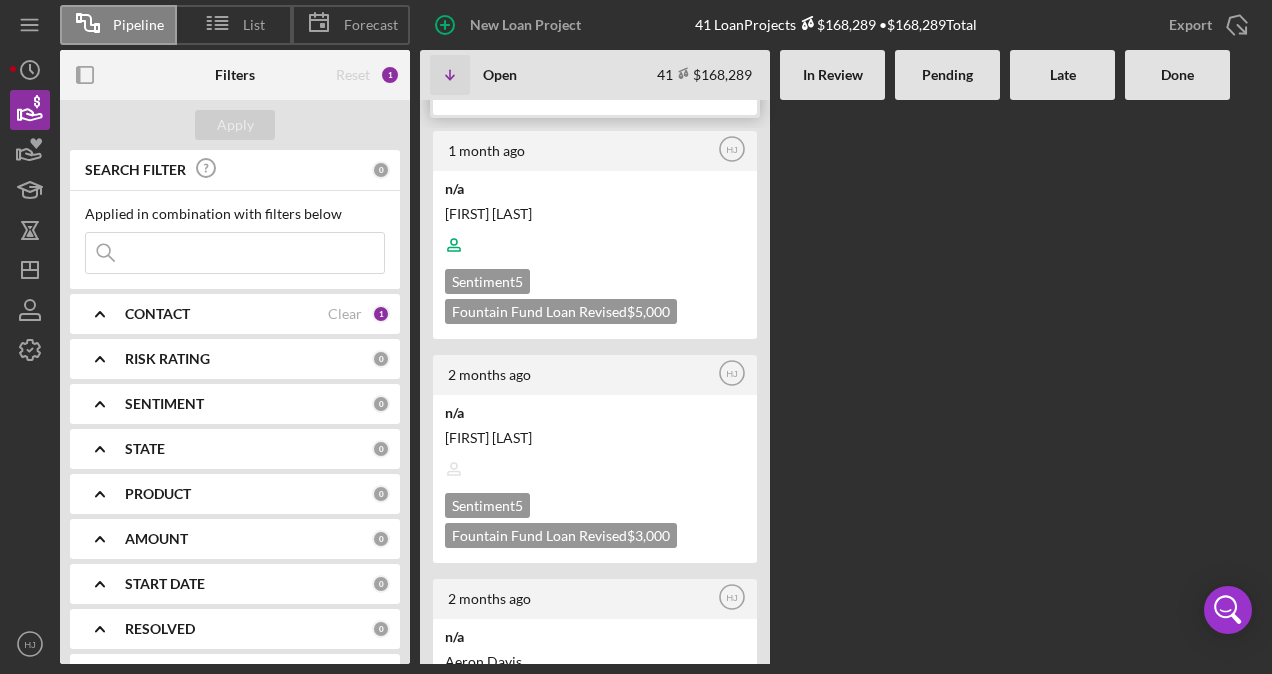 scroll, scrollTop: 4800, scrollLeft: 0, axis: vertical 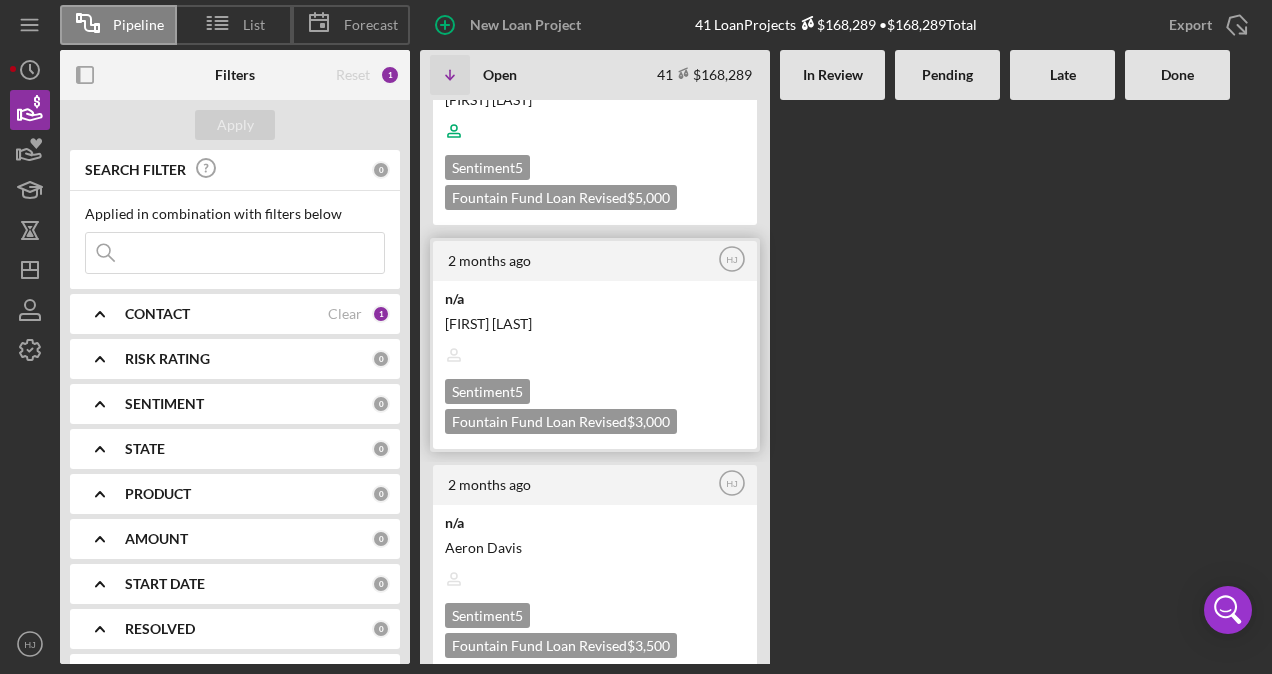 click at bounding box center (593, 355) 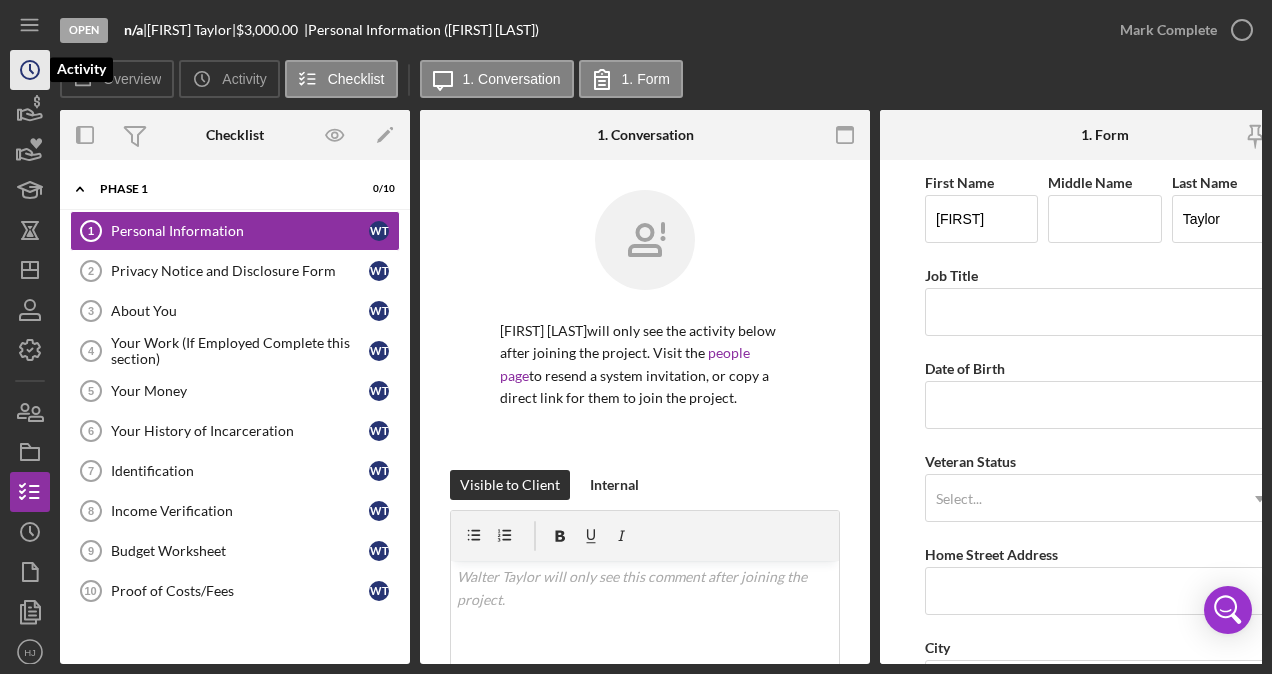click on "Icon/History" 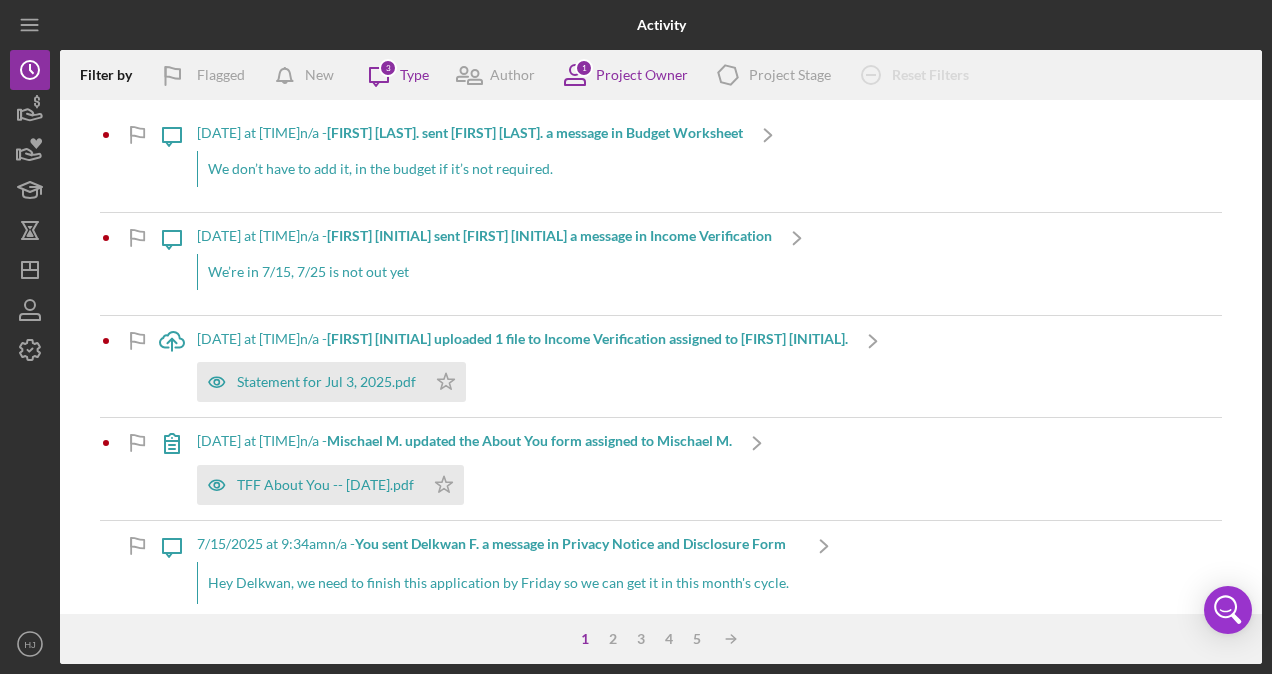 click on "[DATE] at [TIME]   n/a -  [FIRST] [MIDDLE] sent [FIRST] [LAST]. a message in Budget Worksheet" at bounding box center (470, 133) 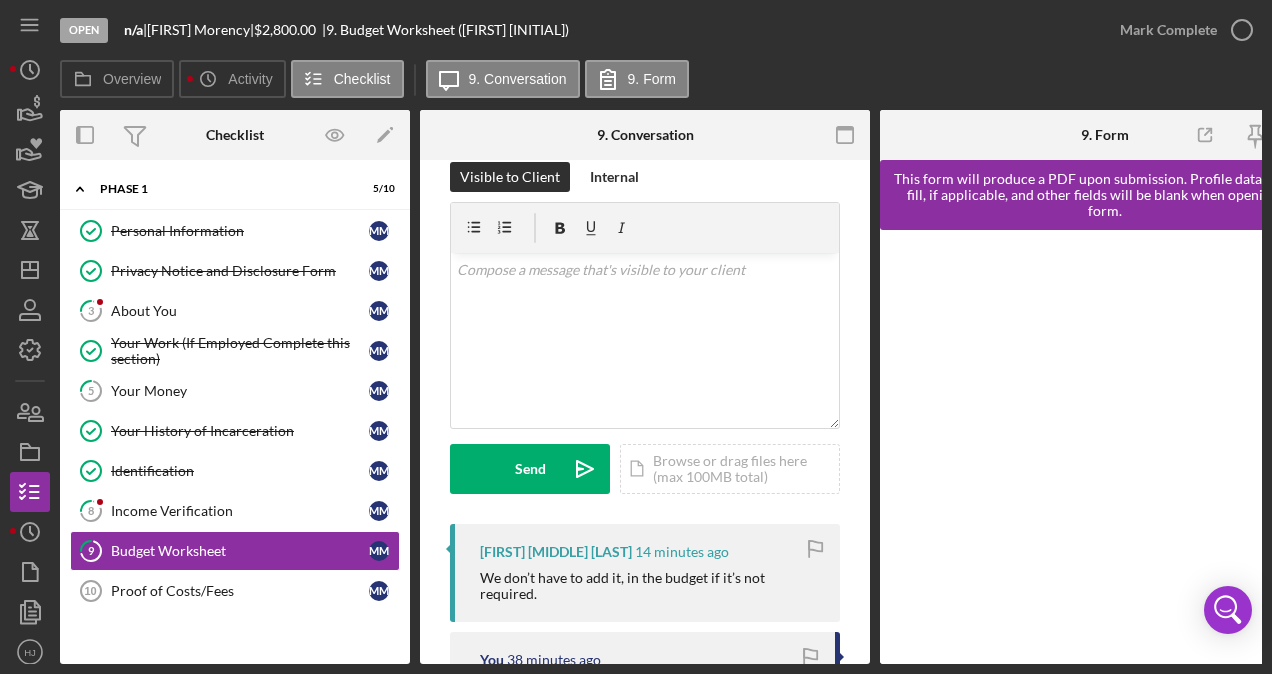 scroll, scrollTop: 0, scrollLeft: 0, axis: both 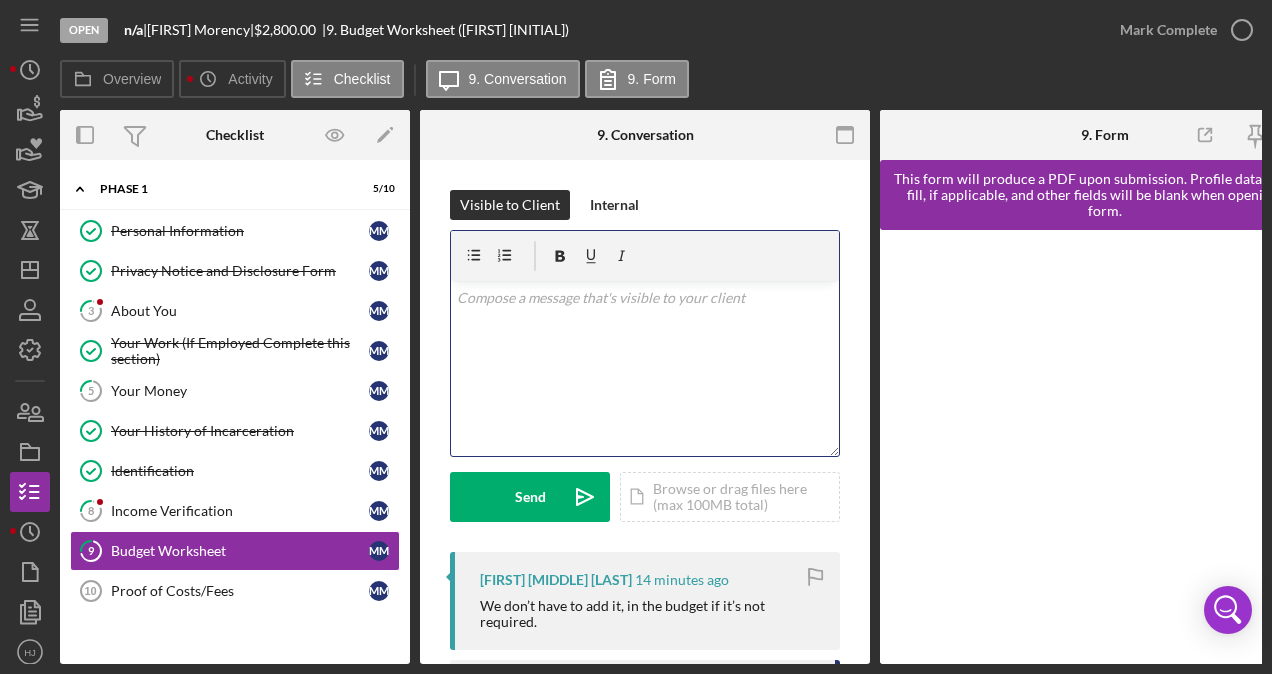 click on "v Color teal Color pink Remove color Add row above Add row below Add column before Add column after Merge cells Split cells Remove column Remove row Remove table" at bounding box center (645, 368) 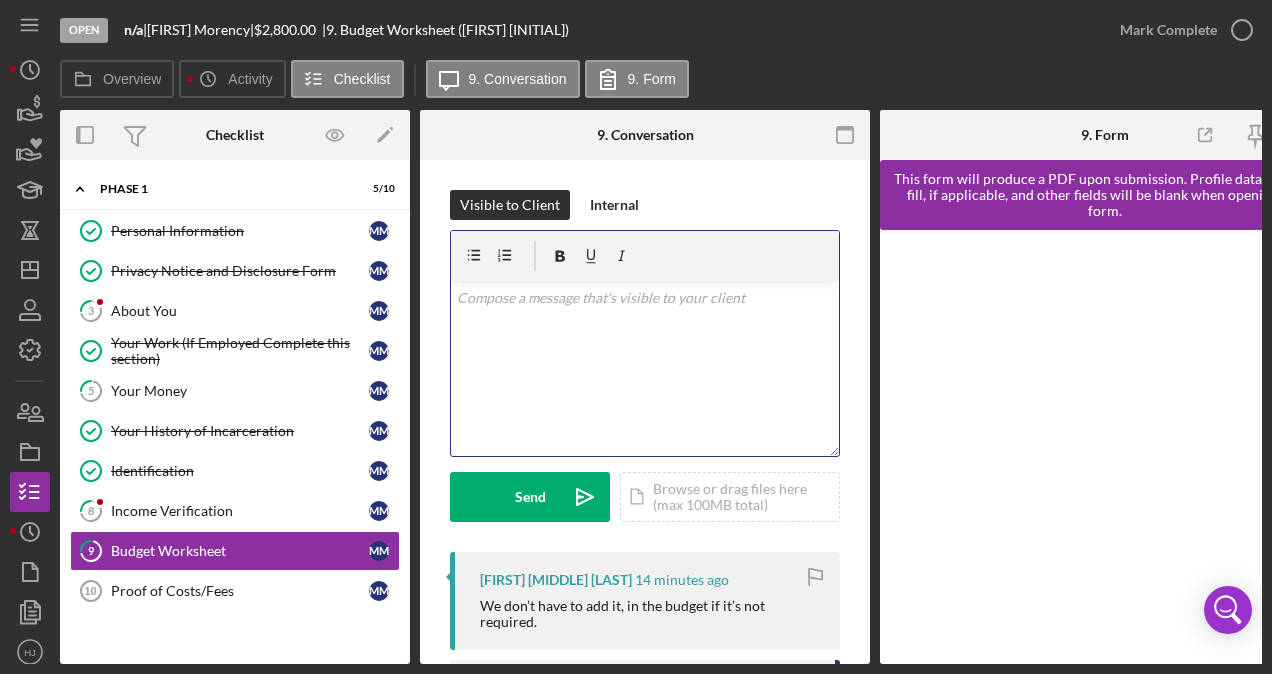 type 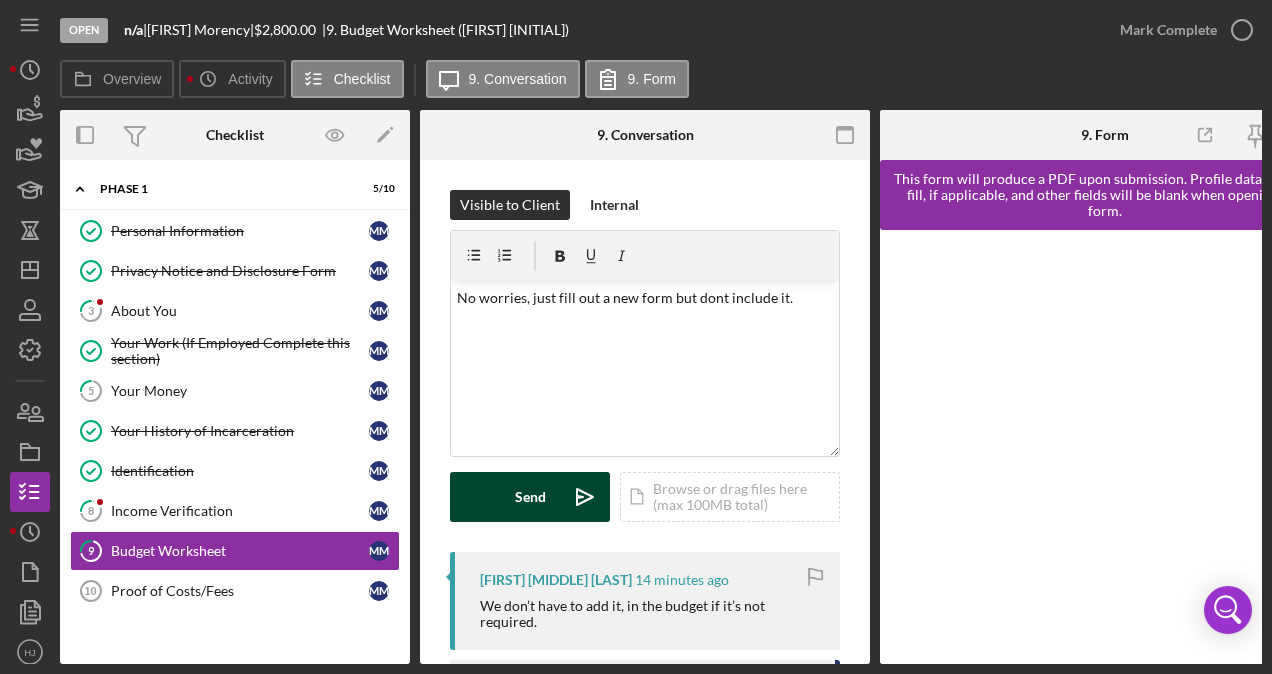 click on "Send" at bounding box center [530, 497] 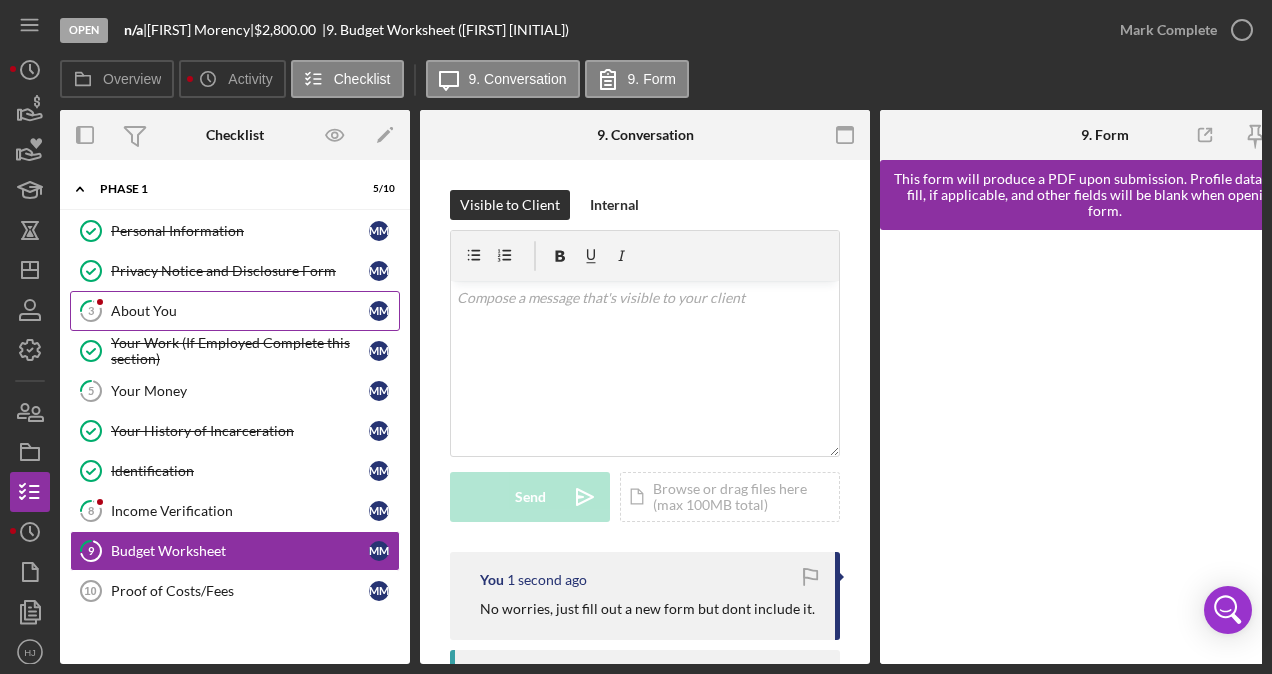 click on "About You [FIRST] [MIDDLE]" at bounding box center [235, 311] 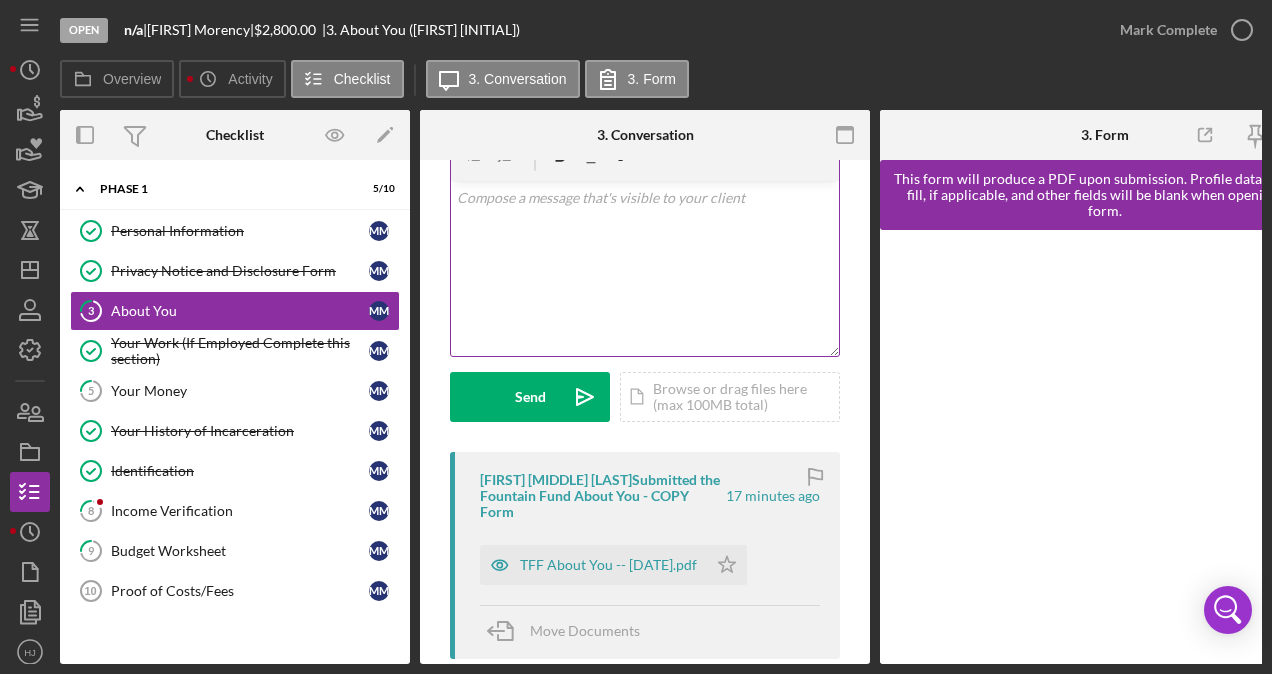 scroll, scrollTop: 200, scrollLeft: 0, axis: vertical 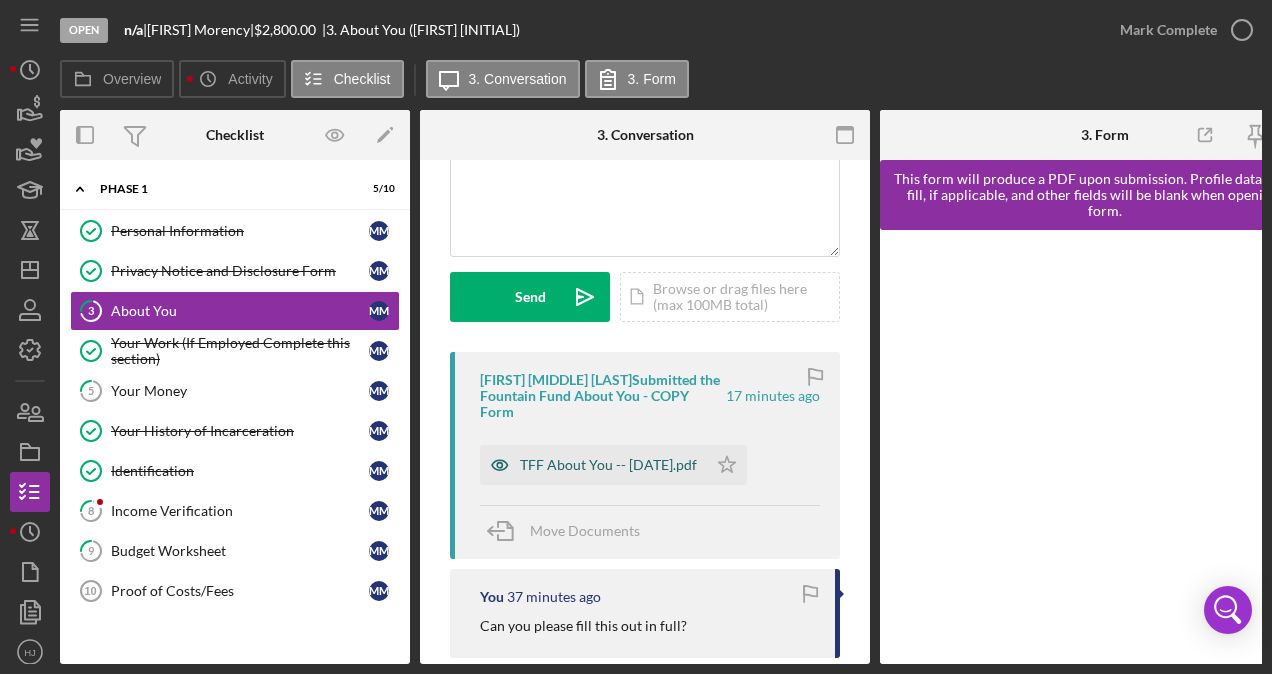 click on "TFF About You -- [DATE].pdf" at bounding box center (608, 465) 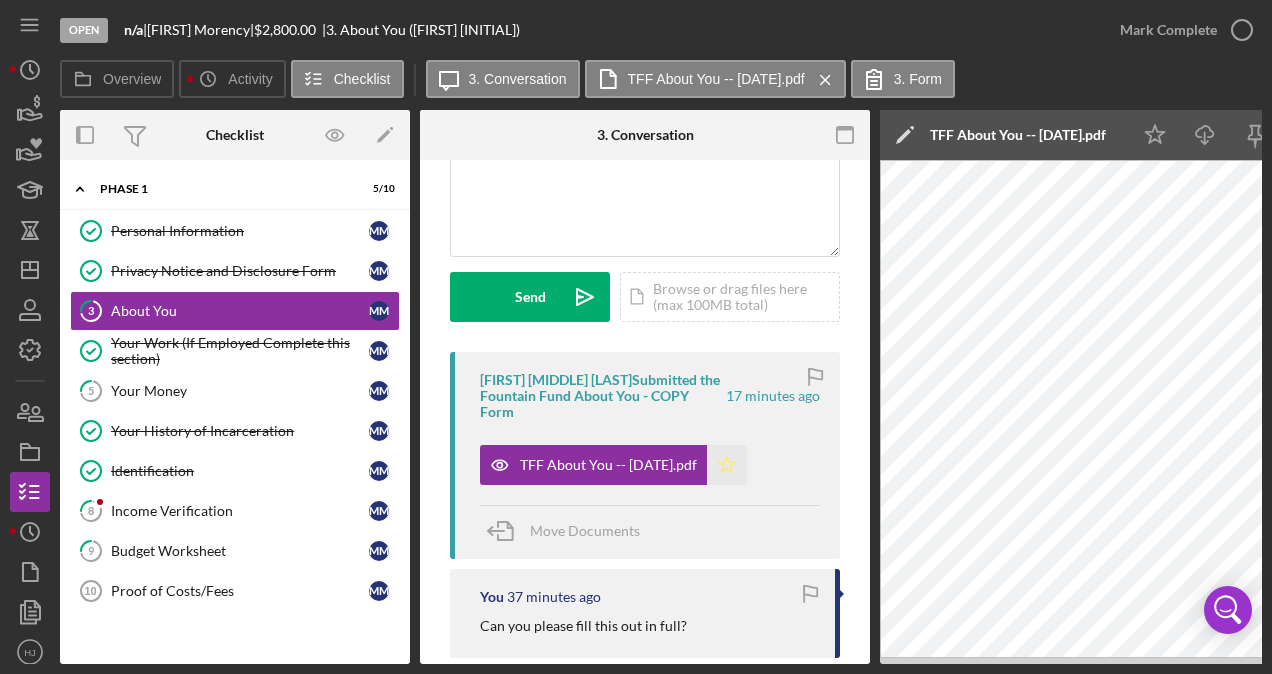 click on "Icon/Star" 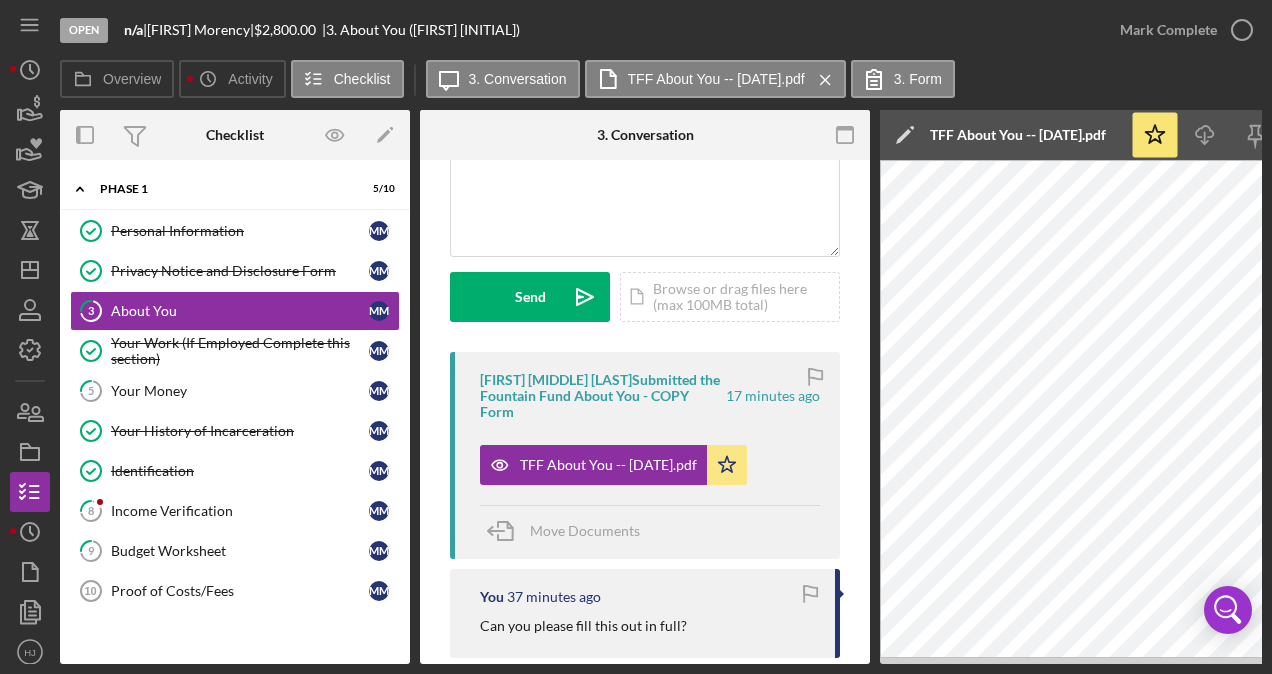 click on "Personal Information Personal Information M M Privacy Notice and Disclosure Form  Privacy Notice and Disclosure Form  M M 3 About You M M Your Work (If Employed Complete this section) Your Work (If Employed Complete this section) M M 5 Your Money M M Your History of Incarceration Your History of Incarceration M M Identification Identification M M 8 Income Verification  M M 9 Budget Worksheet M M Proof of Costs/Fees  10 Proof of Costs/Fees  M M" at bounding box center (235, 416) 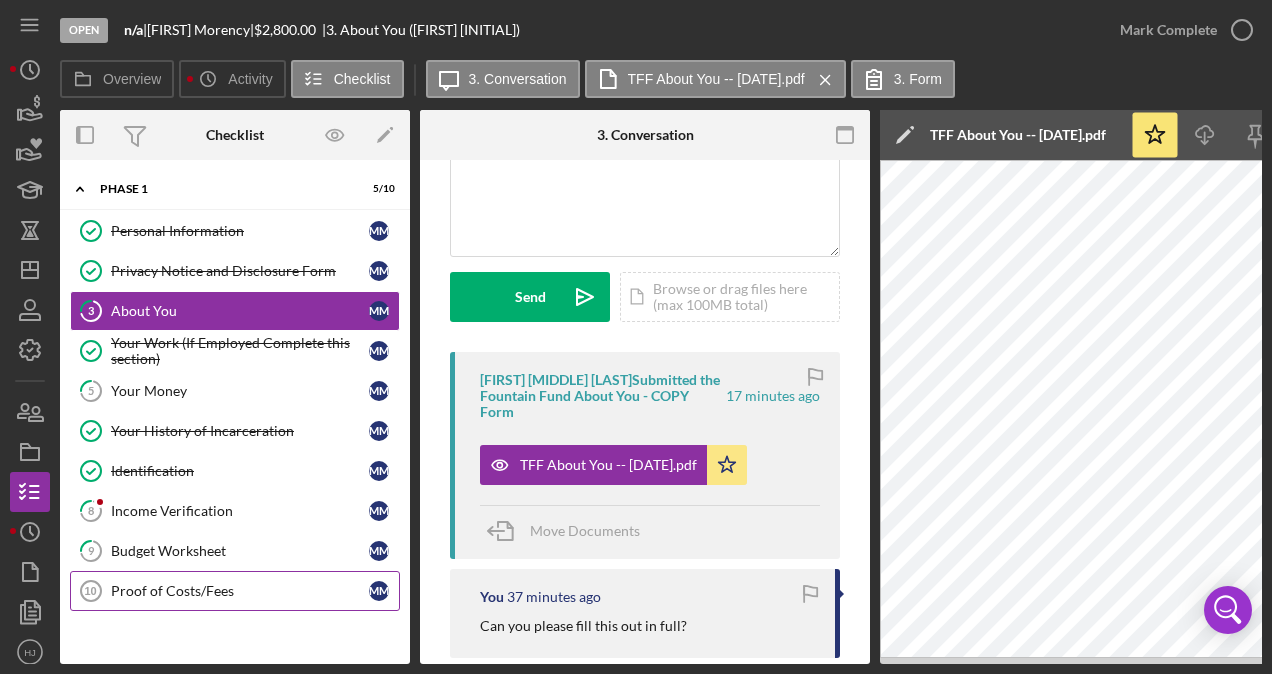 click on "Proof of Costs/Fees" at bounding box center [240, 591] 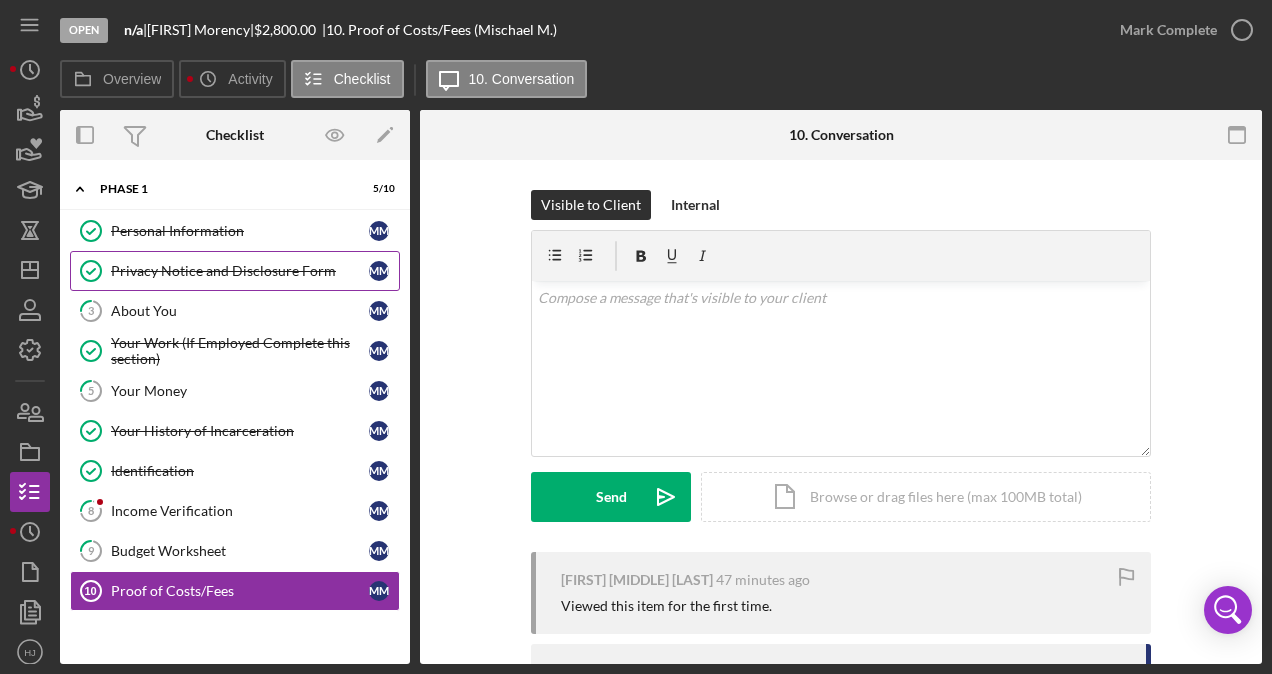 click on "Privacy Notice and Disclosure Form" at bounding box center [240, 271] 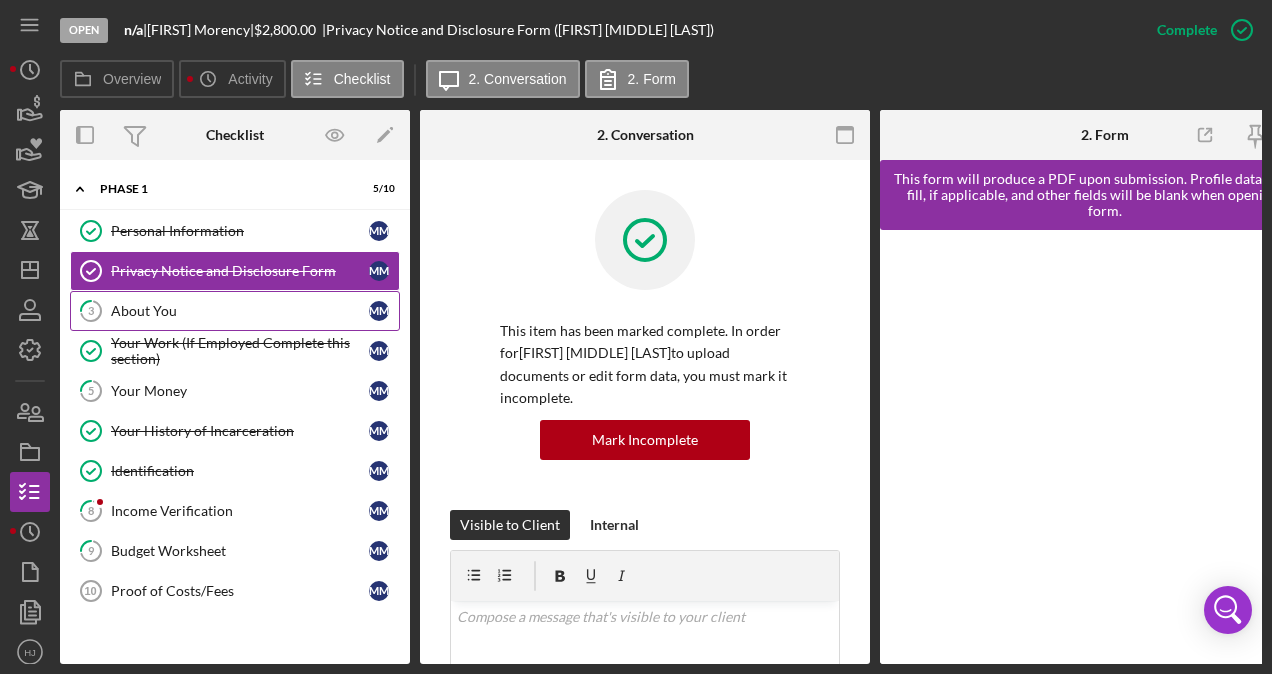 click on "About You" at bounding box center (240, 311) 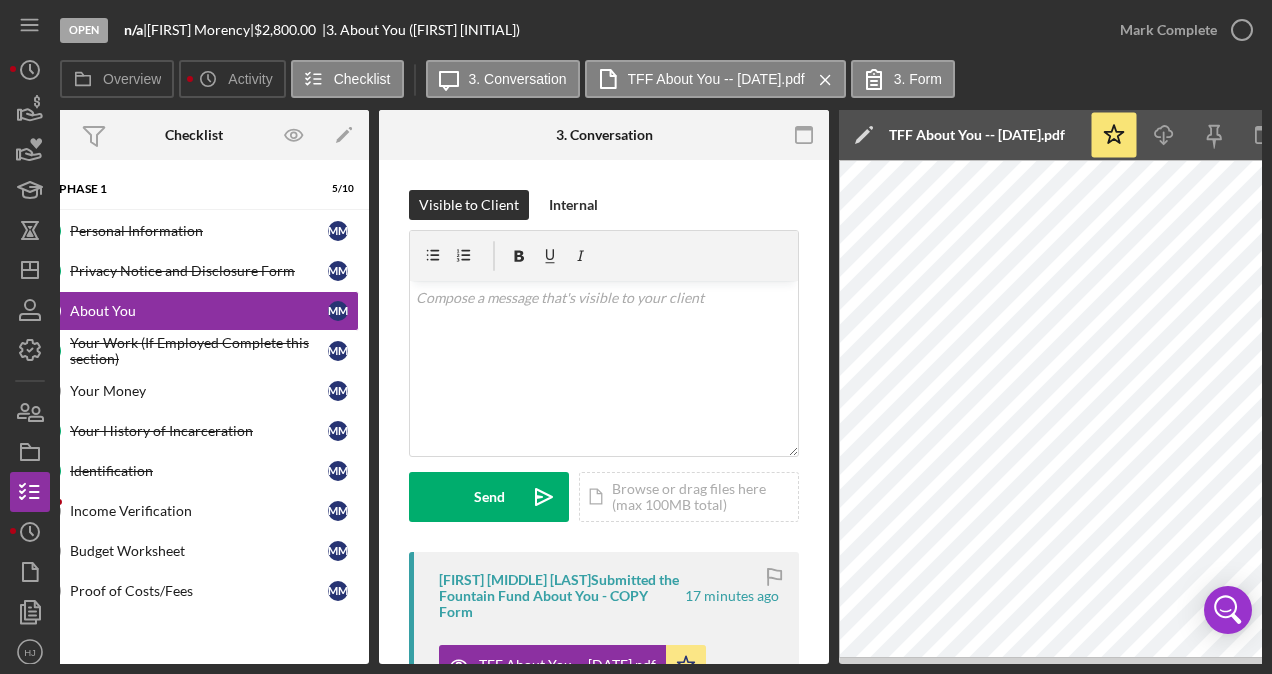 scroll, scrollTop: 0, scrollLeft: 0, axis: both 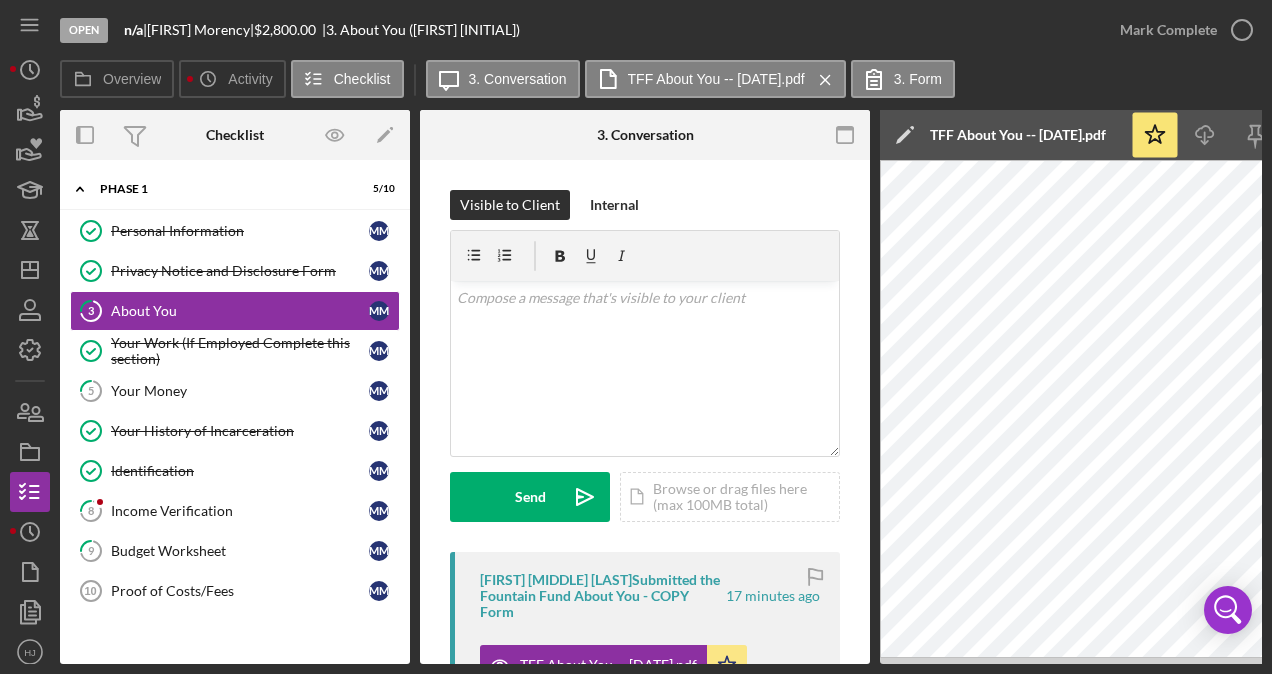click on "$2,800.00" at bounding box center [288, 30] 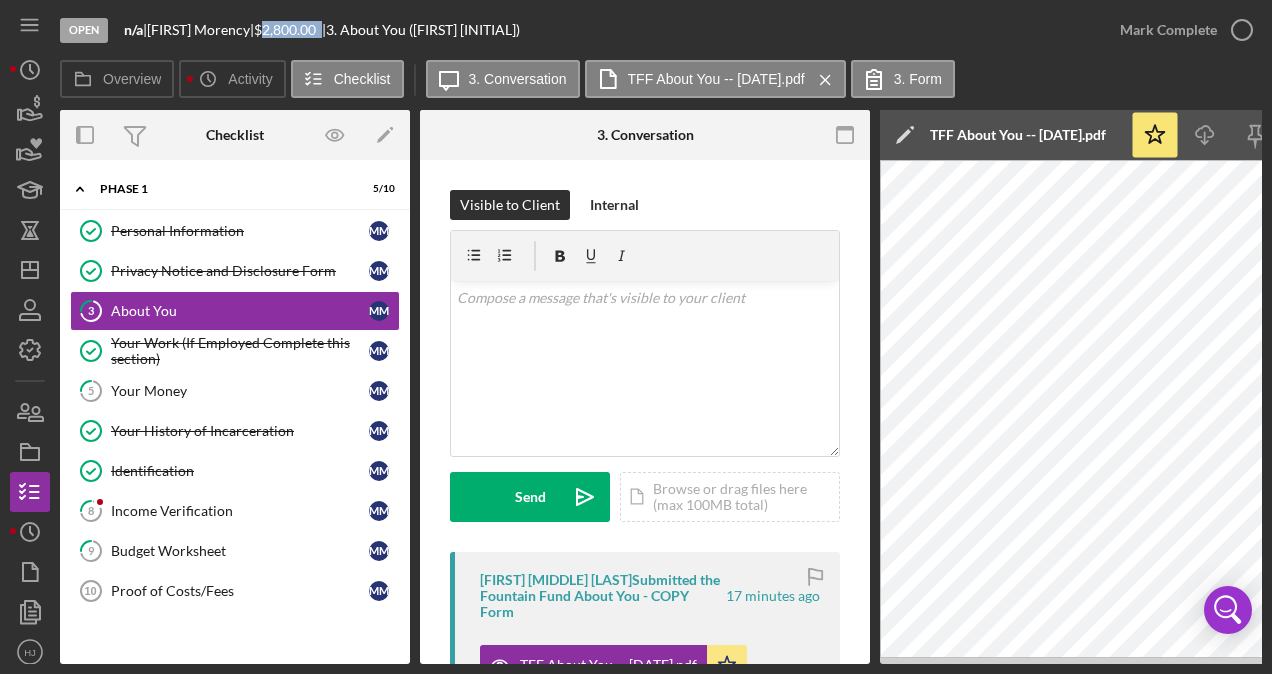click on "$2,800.00" at bounding box center (288, 30) 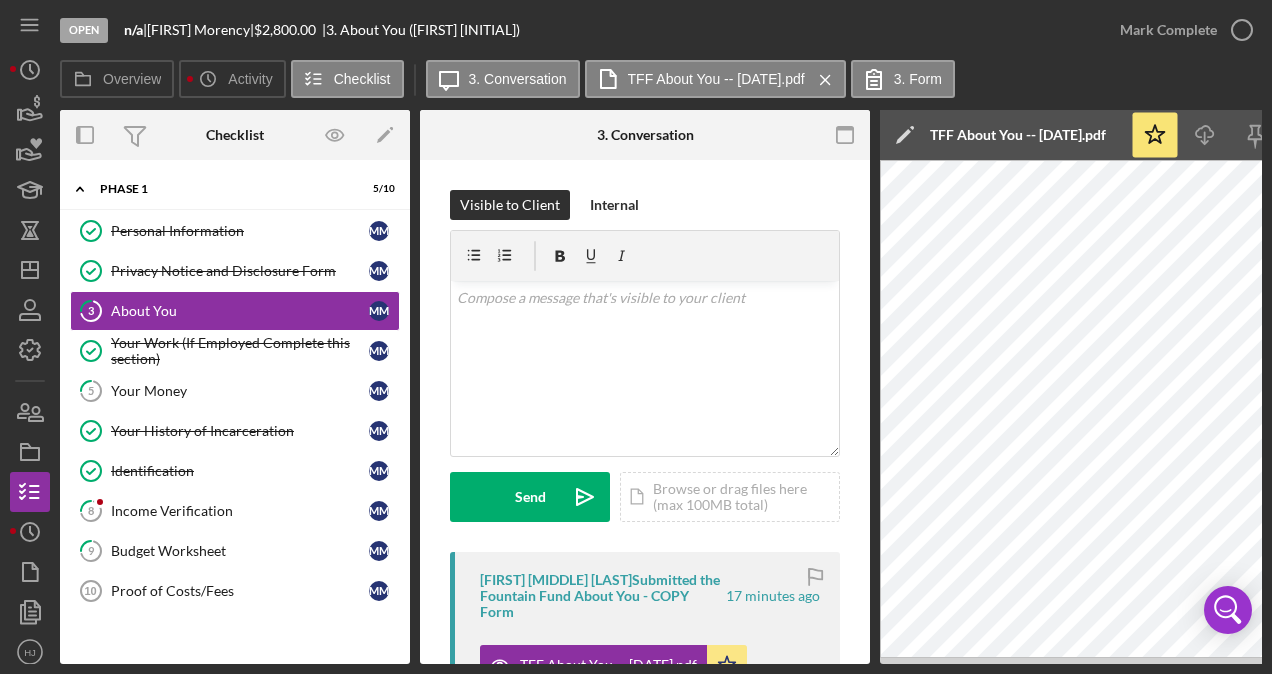 drag, startPoint x: 302, startPoint y: 33, endPoint x: 276, endPoint y: 28, distance: 26.476404 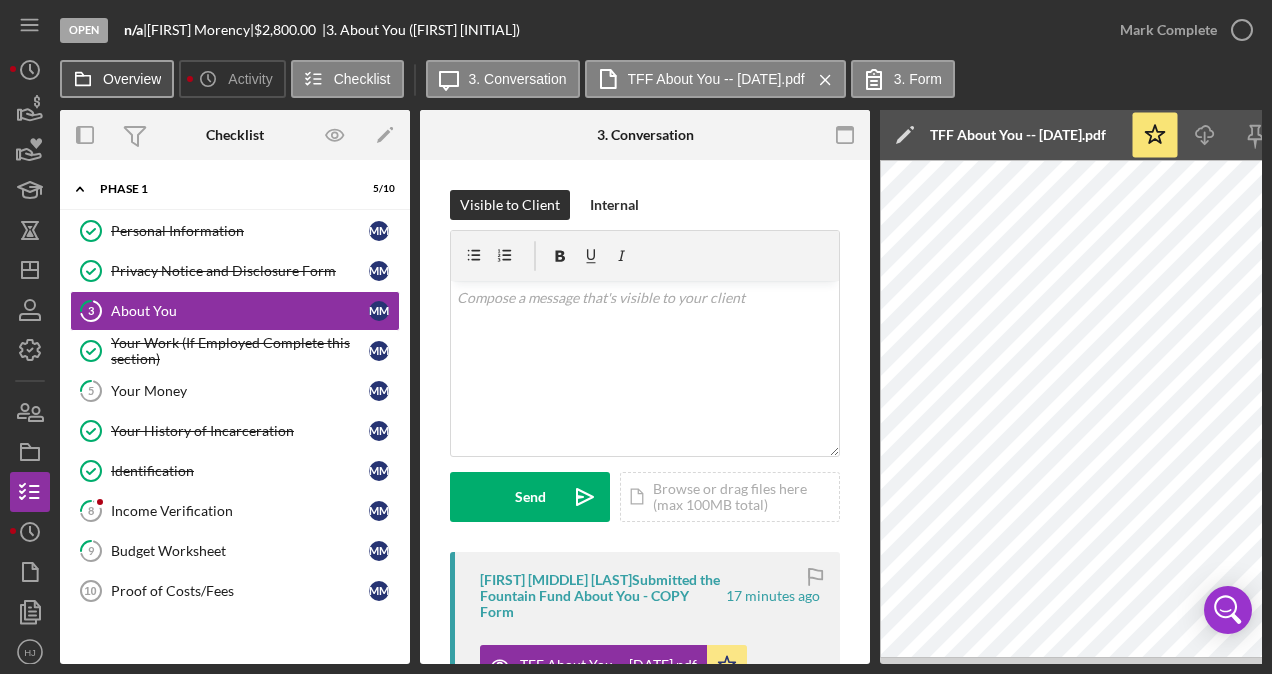 click on "Overview" at bounding box center [117, 79] 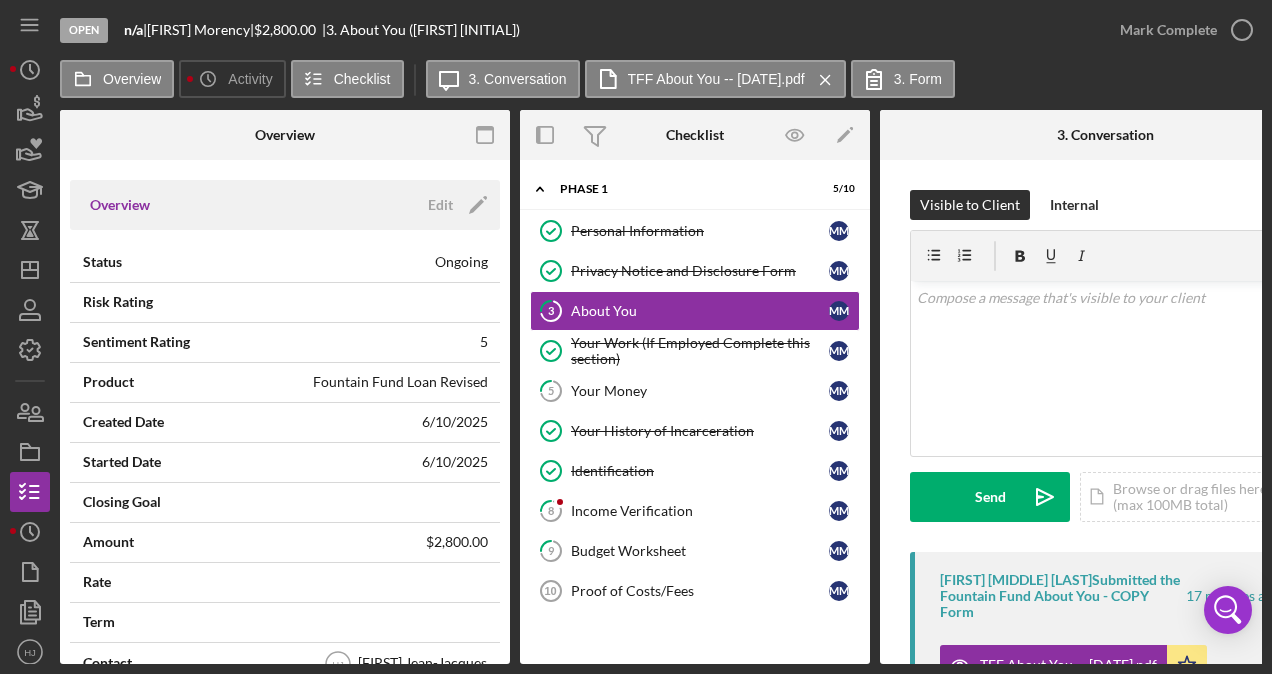 click on "Overview Edit Icon/Edit" at bounding box center (285, 205) 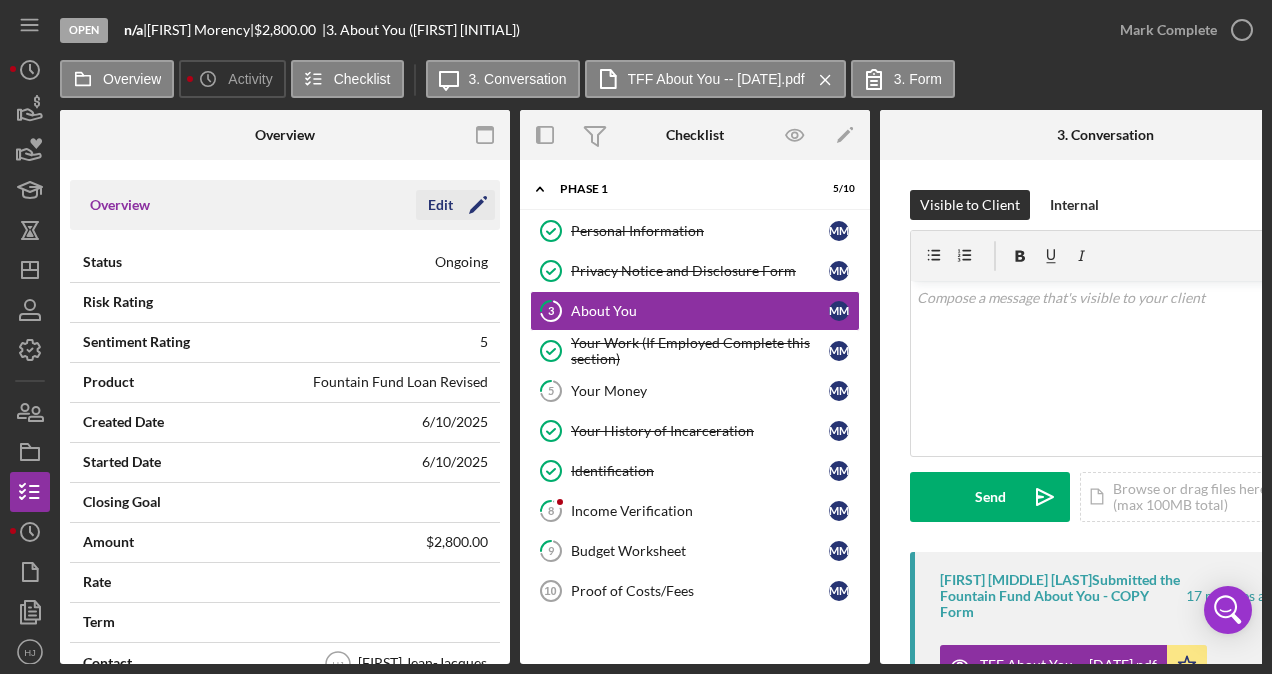 click on "Icon/Edit" 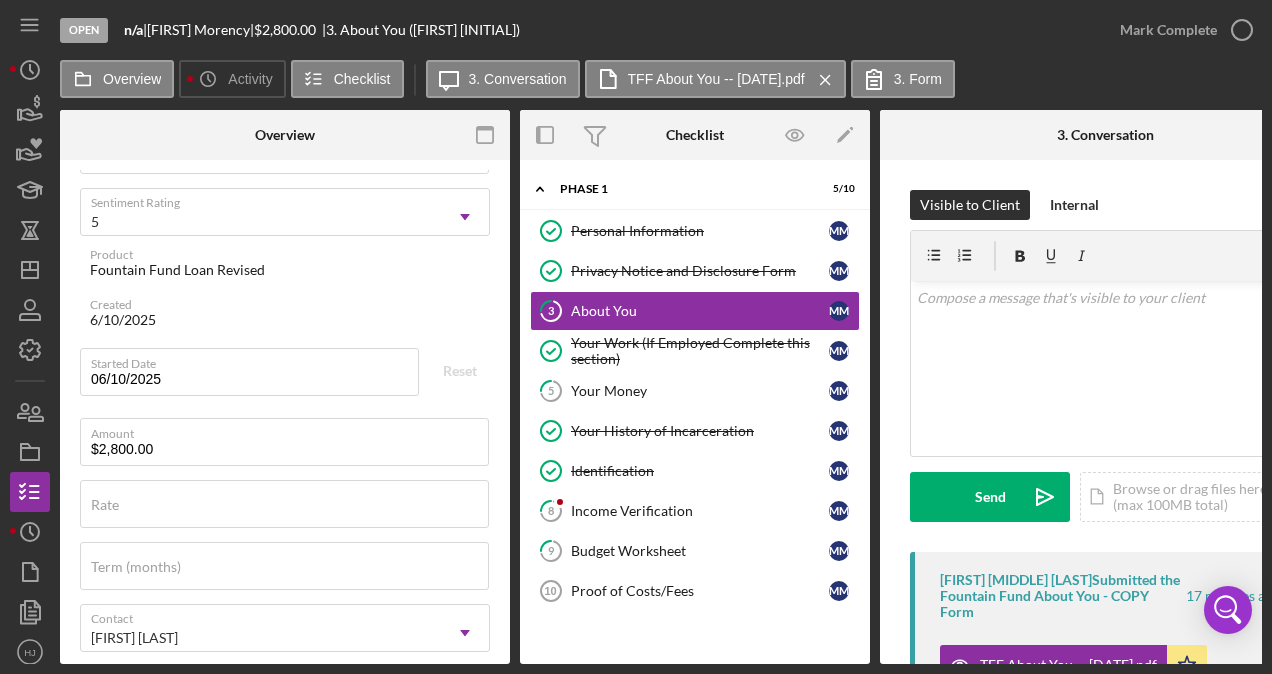 scroll, scrollTop: 200, scrollLeft: 0, axis: vertical 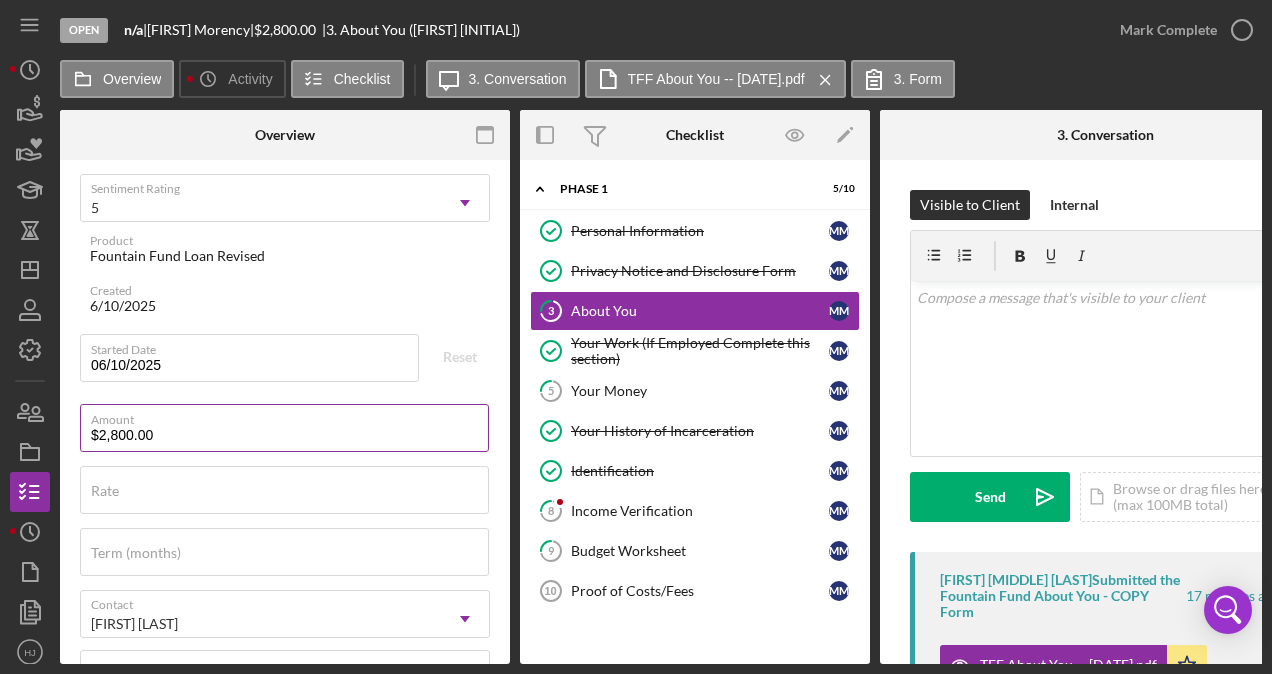 drag, startPoint x: 173, startPoint y: 435, endPoint x: 87, endPoint y: 430, distance: 86.145226 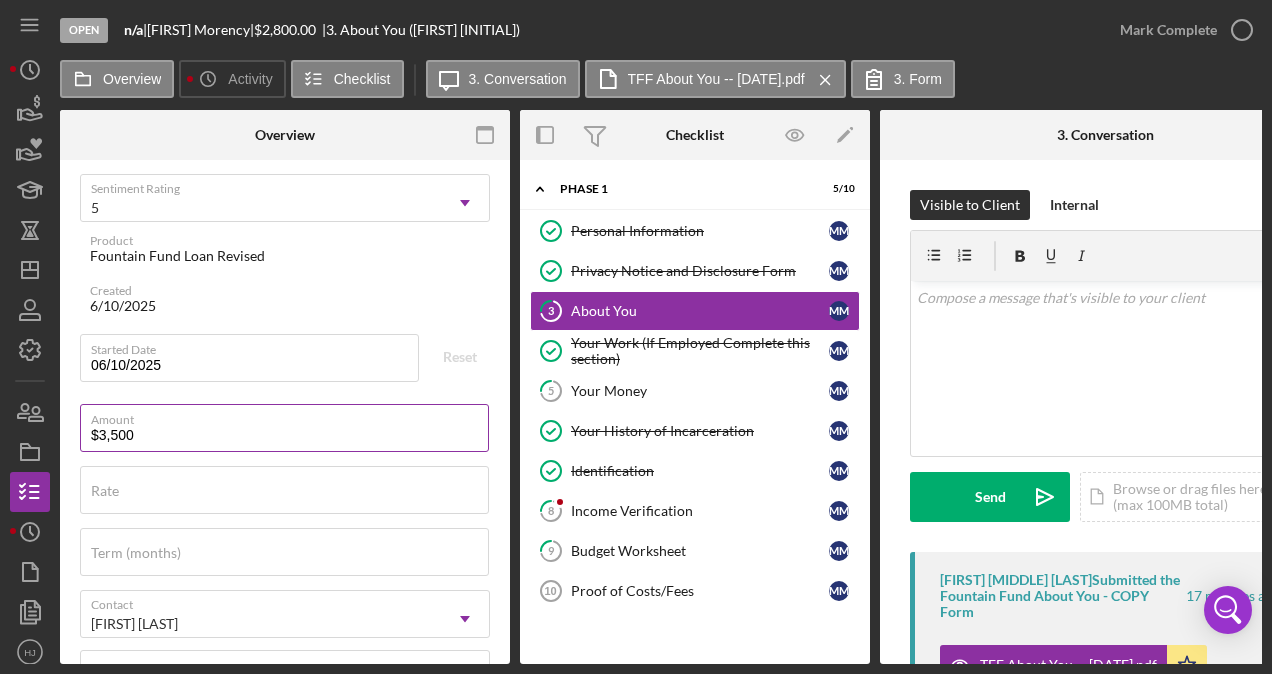 type on "$3,500" 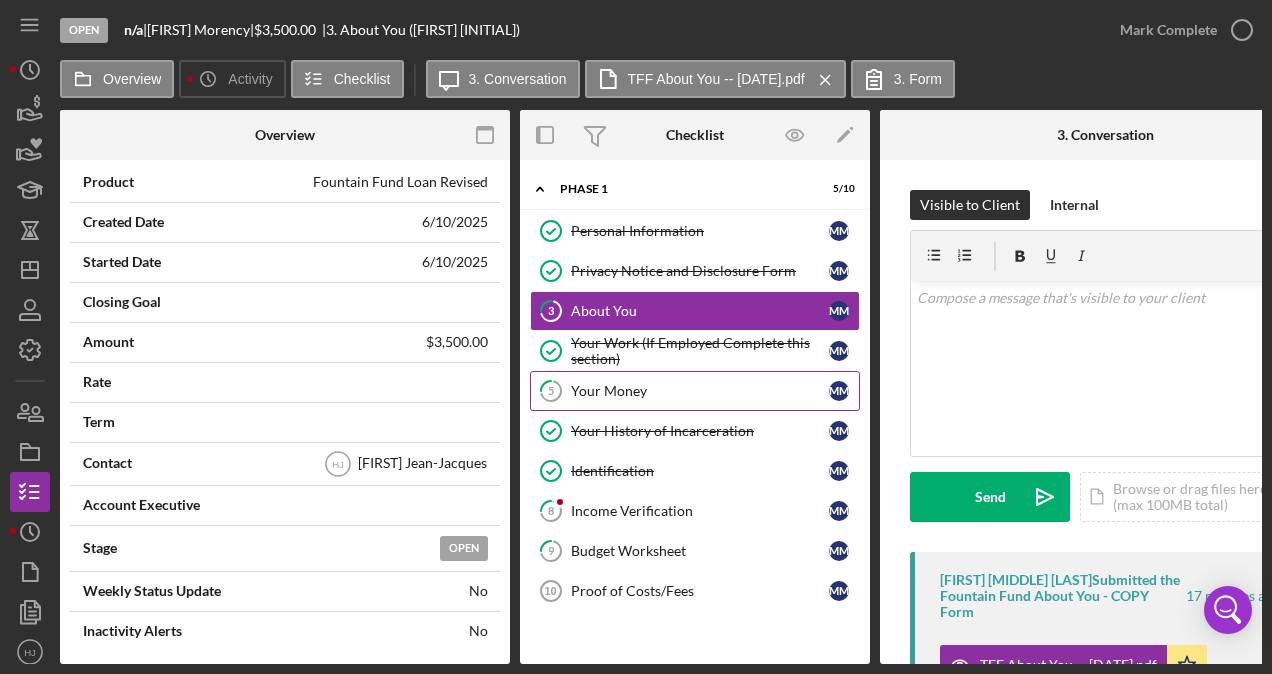 click on "5 Your Money M M" at bounding box center [695, 391] 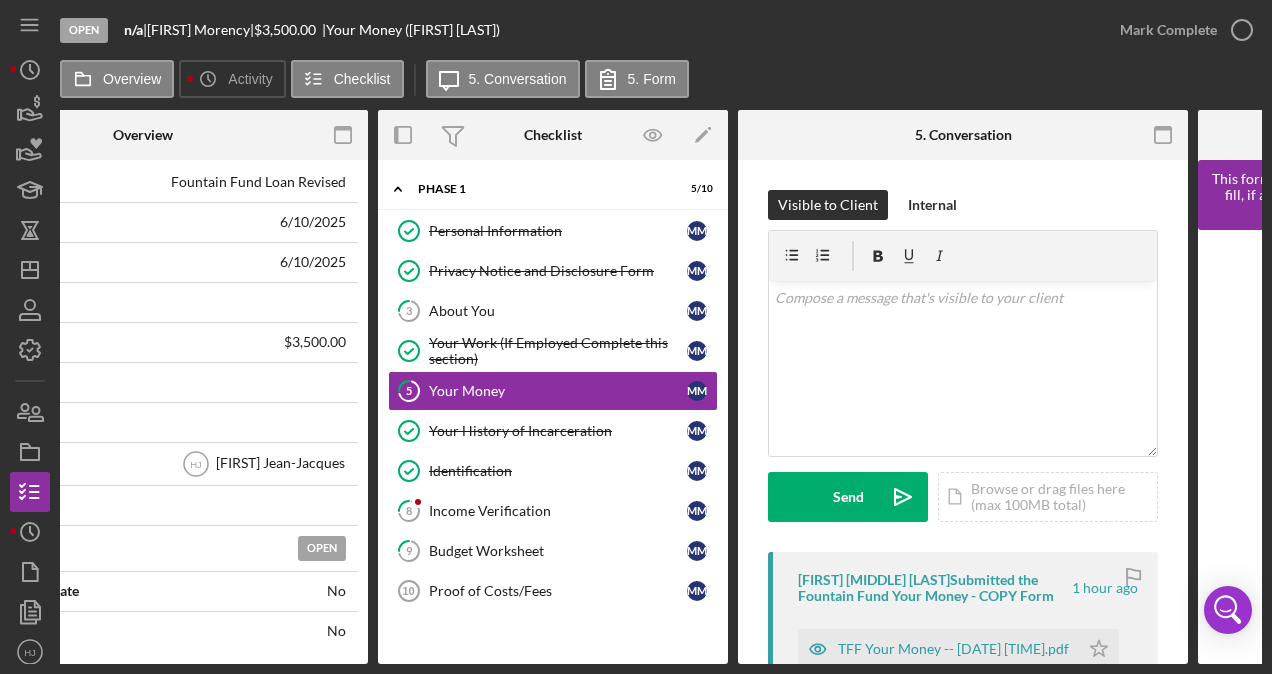scroll, scrollTop: 0, scrollLeft: 144, axis: horizontal 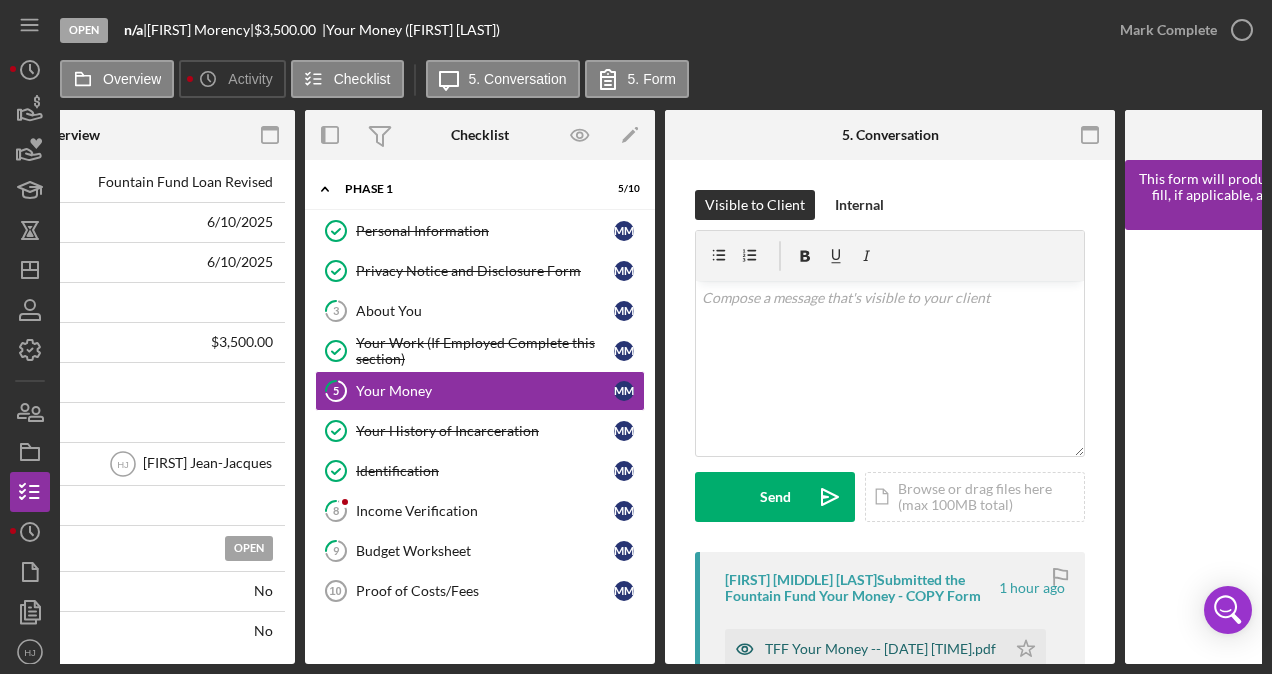 click on "TFF Your Money -- [DATE] [TIME].pdf" at bounding box center [880, 649] 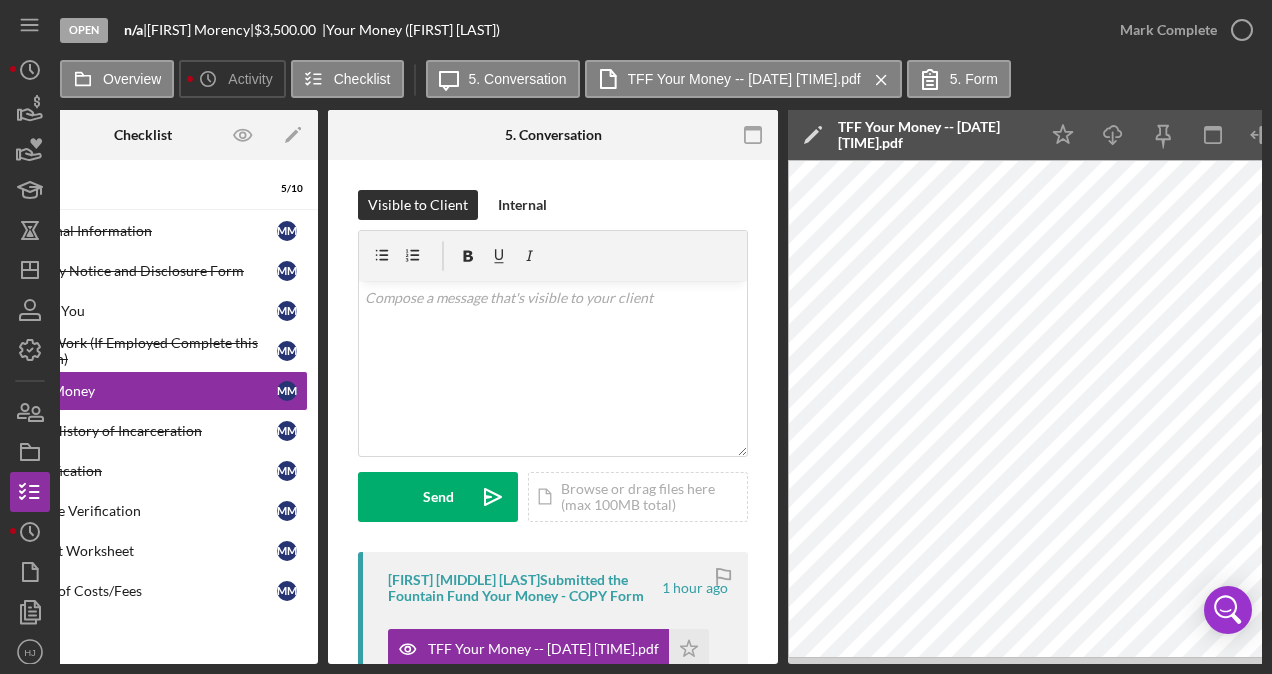 scroll, scrollTop: 0, scrollLeft: 550, axis: horizontal 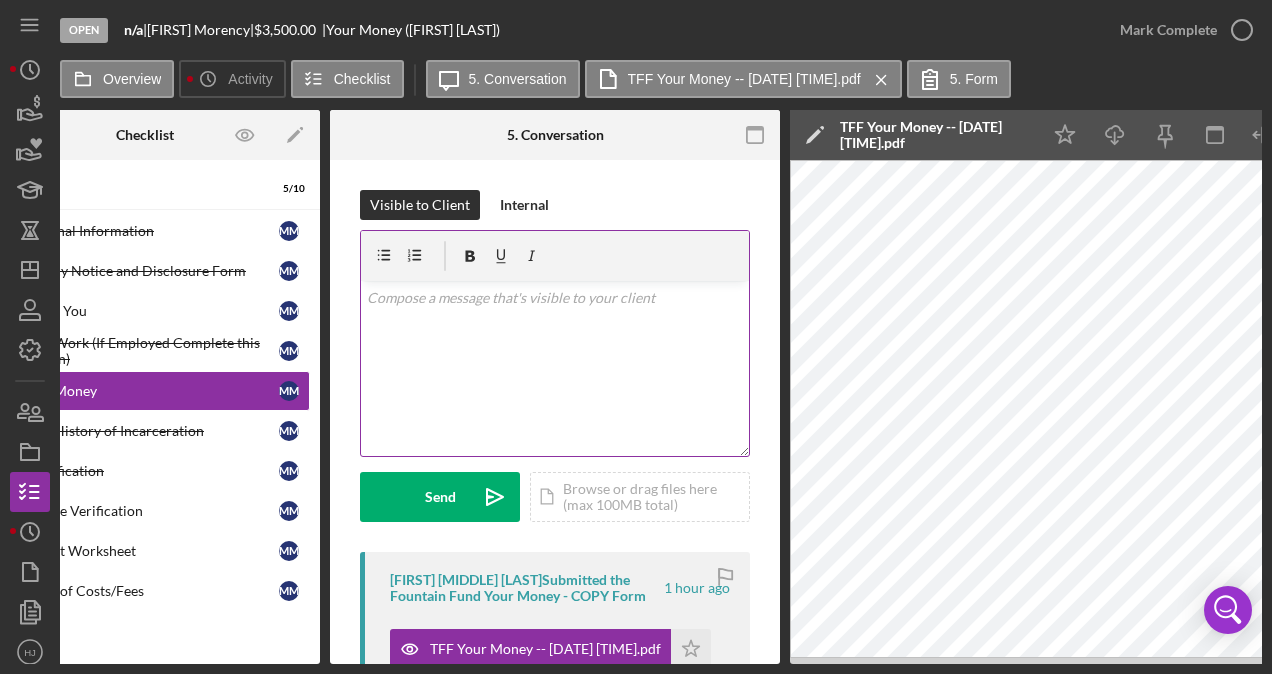 click on "v Color teal Color pink Remove color Add row above Add row below Add column before Add column after Merge cells Split cells Remove column Remove row Remove table" at bounding box center (555, 368) 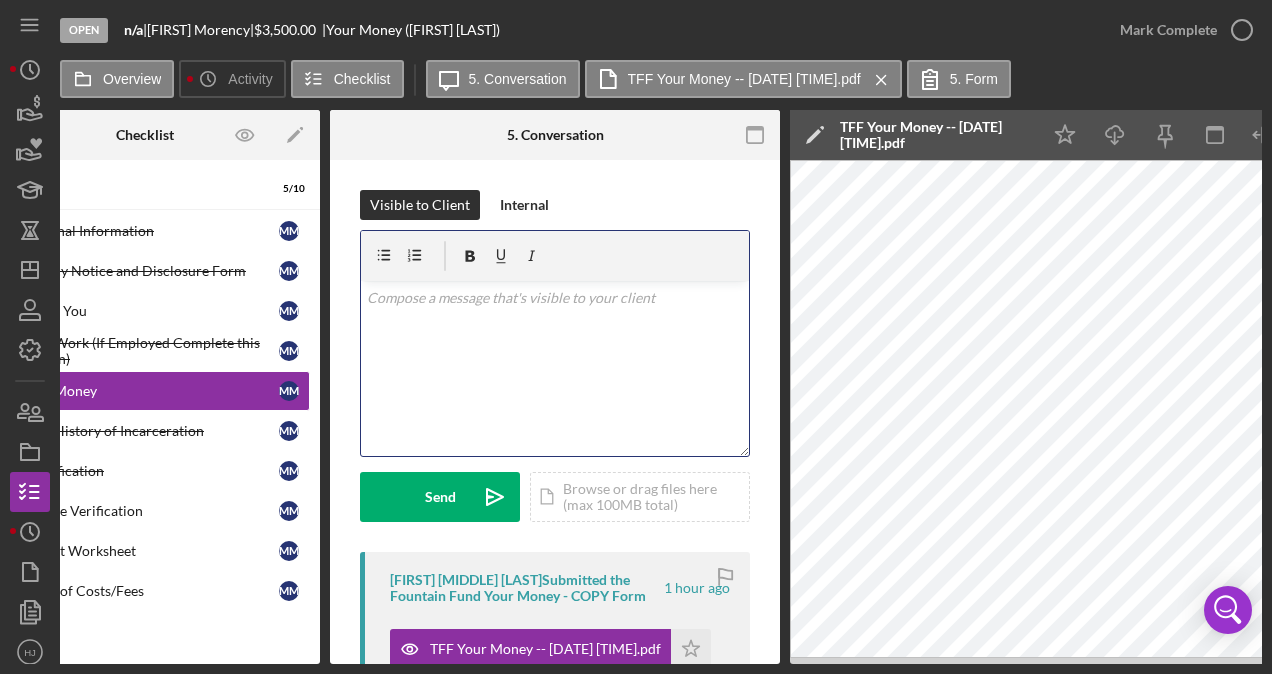 type 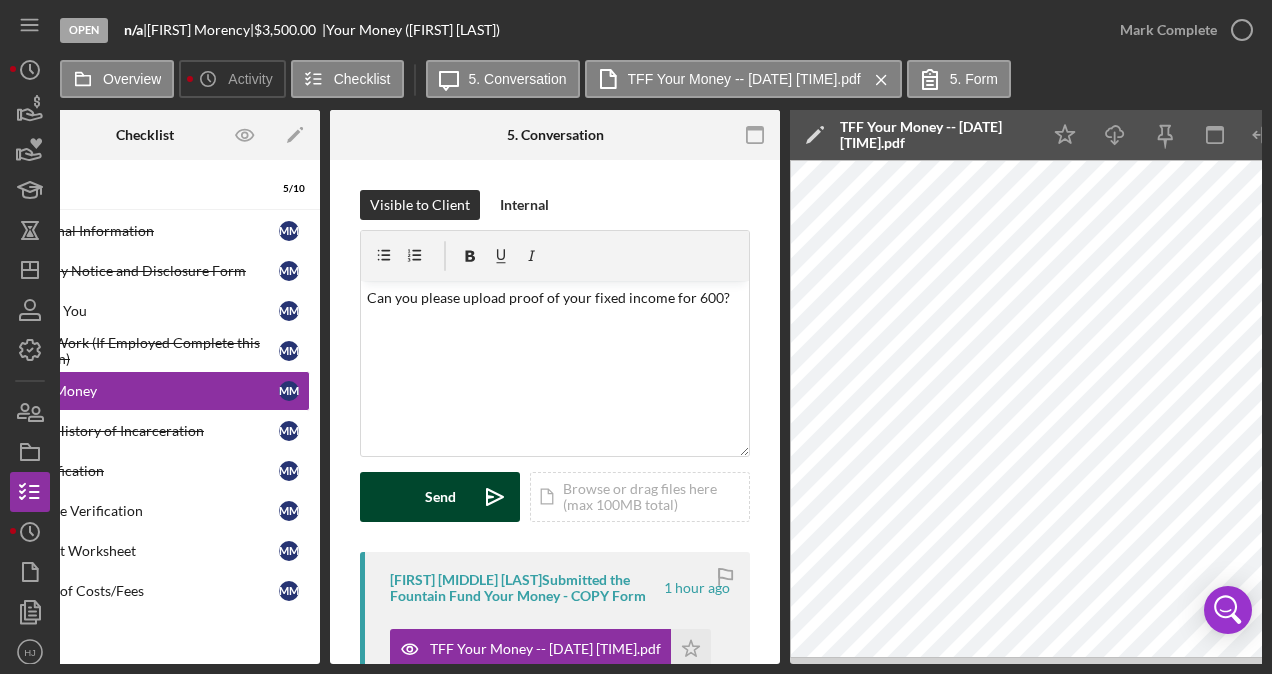 click on "Icon/icon-invite-send" 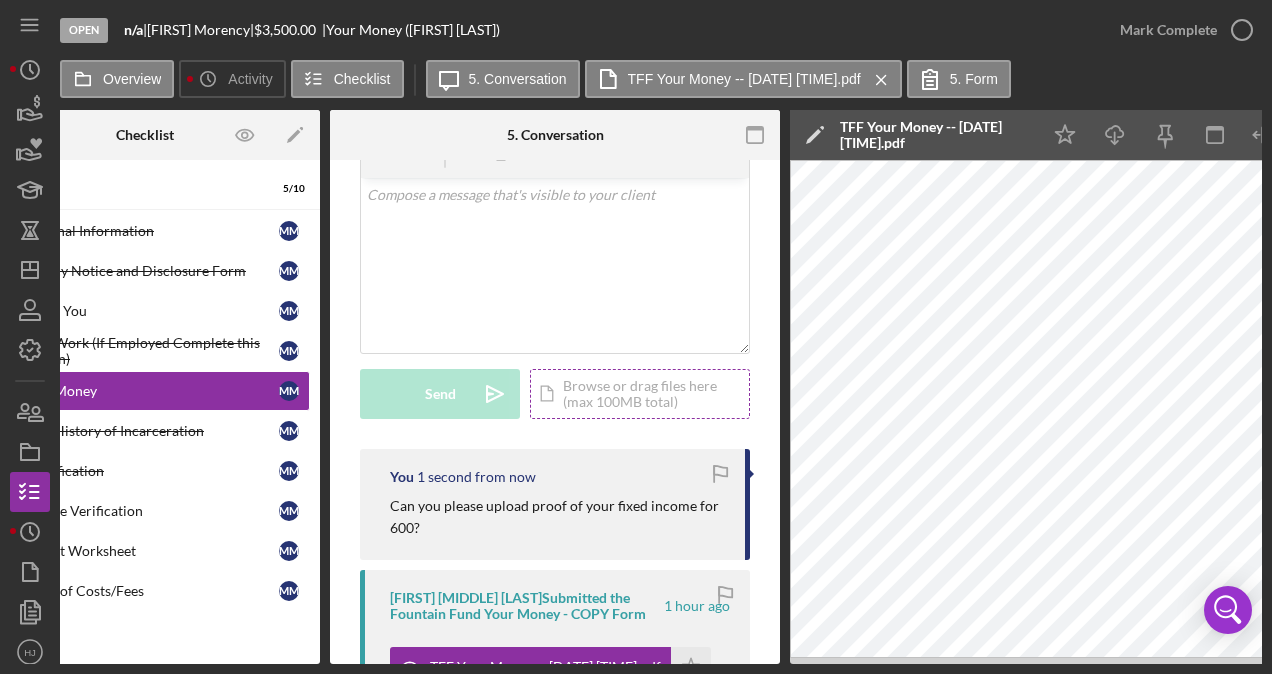 scroll, scrollTop: 200, scrollLeft: 0, axis: vertical 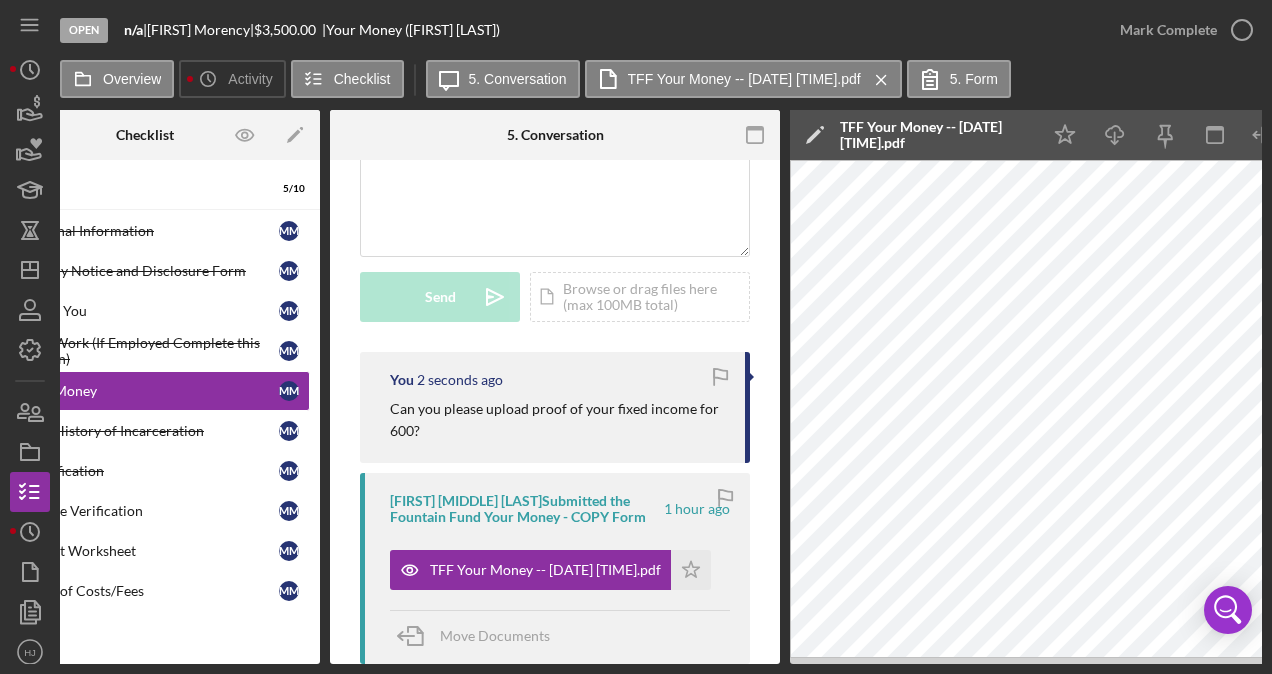 drag, startPoint x: 410, startPoint y: 668, endPoint x: 353, endPoint y: 672, distance: 57.14018 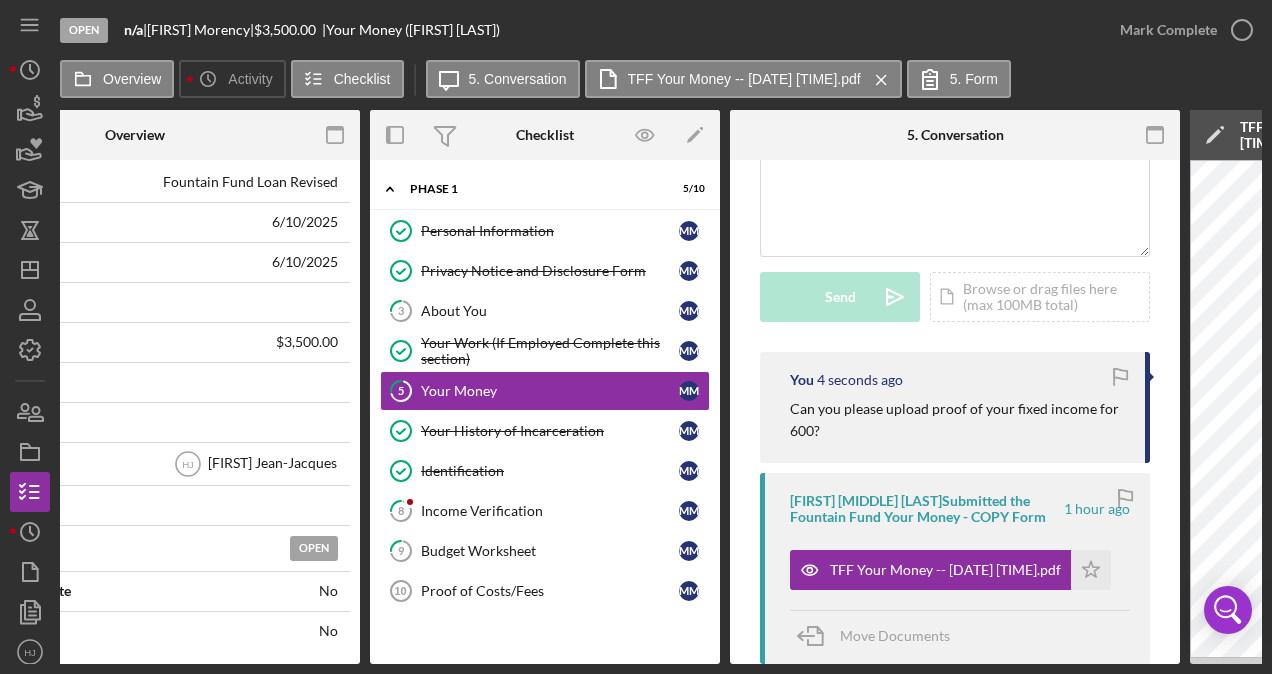scroll, scrollTop: 0, scrollLeft: 210, axis: horizontal 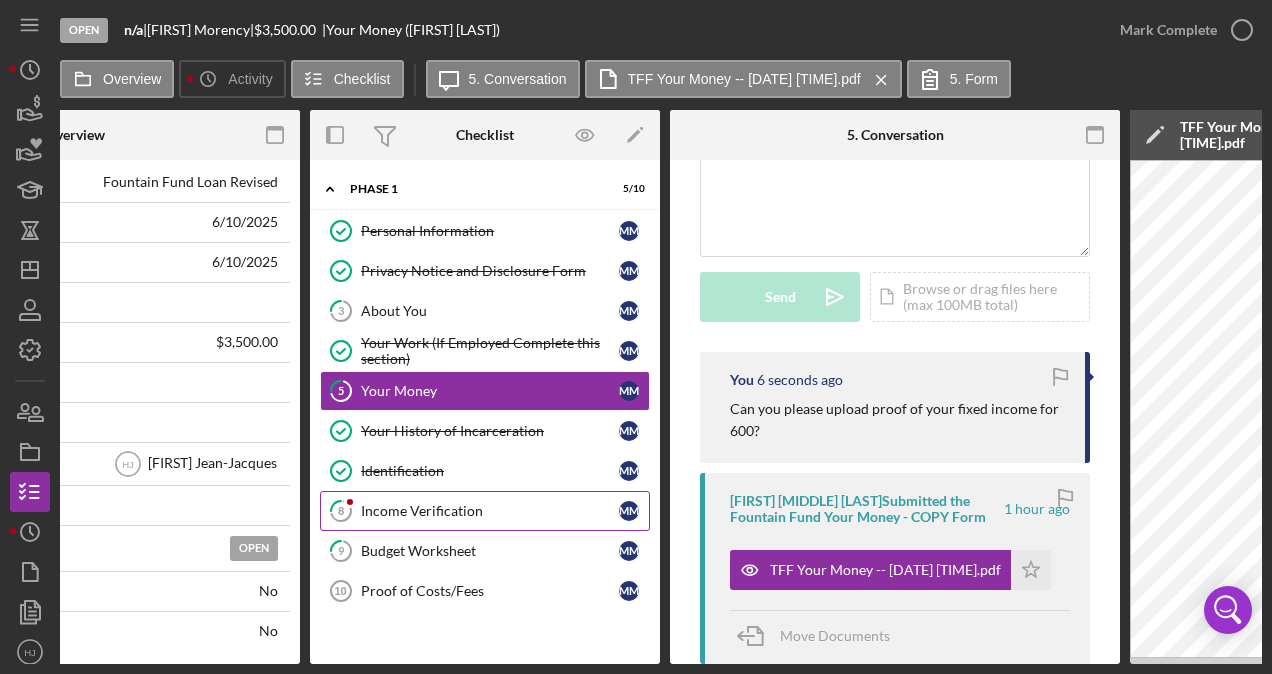 click on "Income Verification" at bounding box center [490, 511] 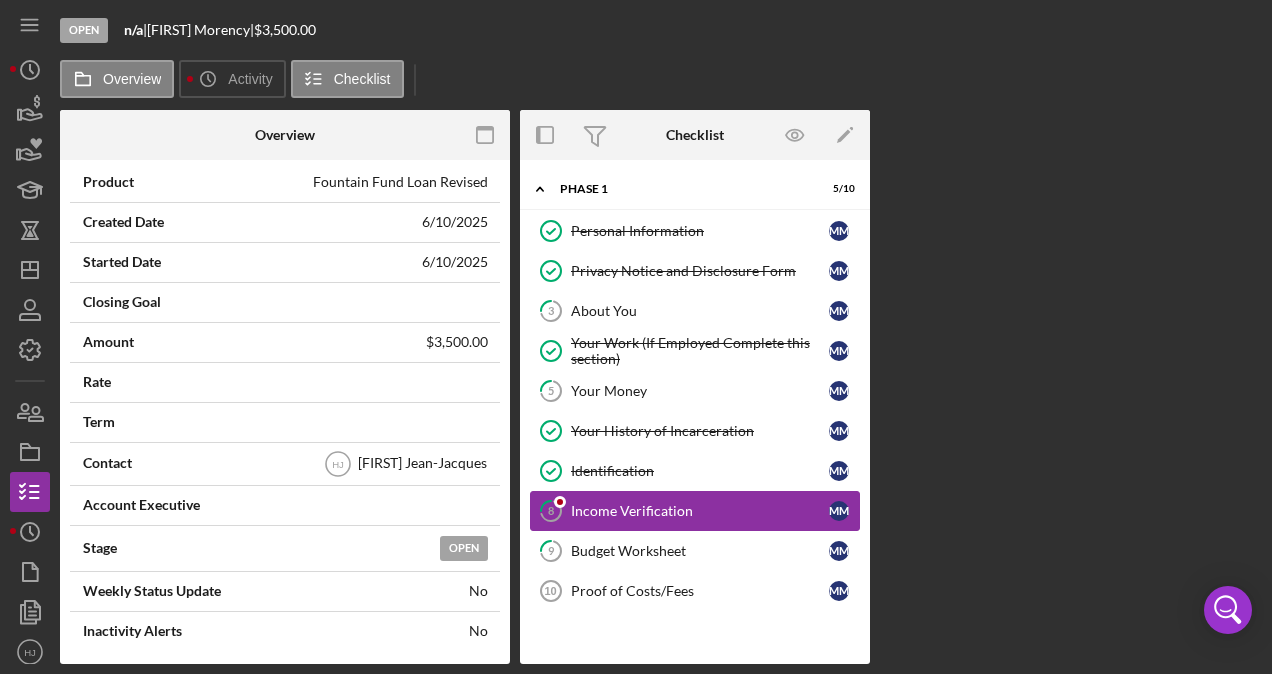 scroll, scrollTop: 0, scrollLeft: 0, axis: both 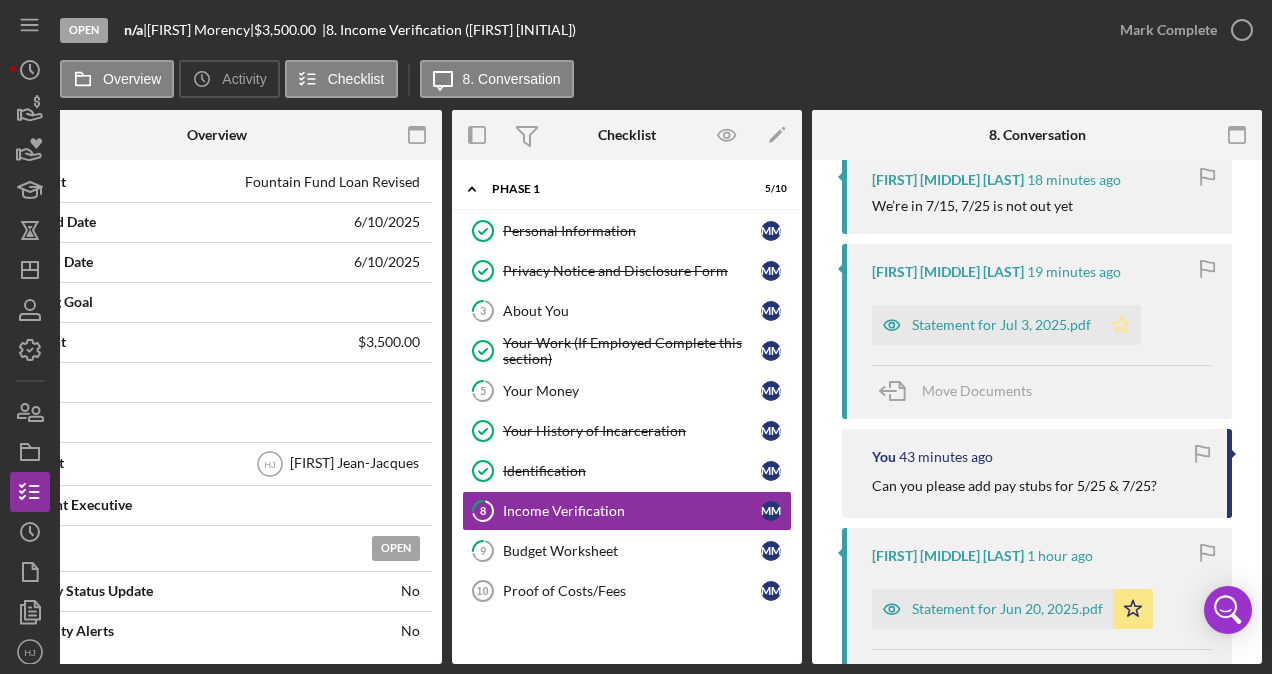 click on "Icon/Star" 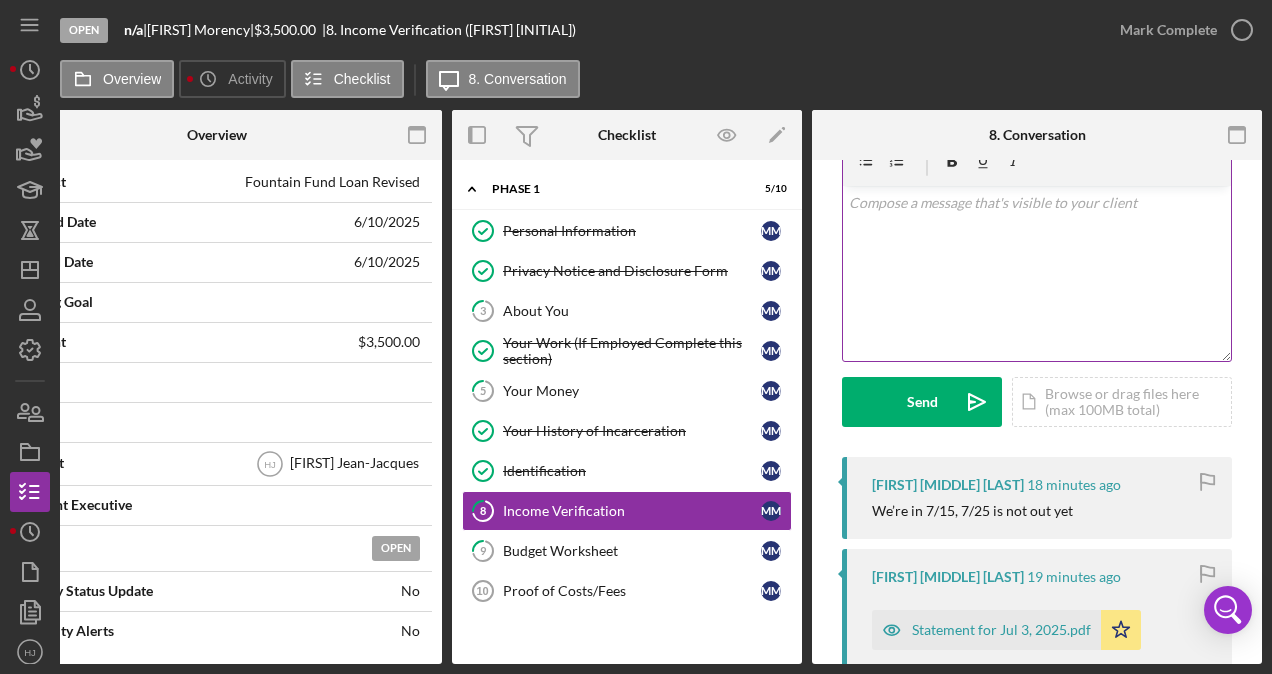 scroll, scrollTop: 0, scrollLeft: 0, axis: both 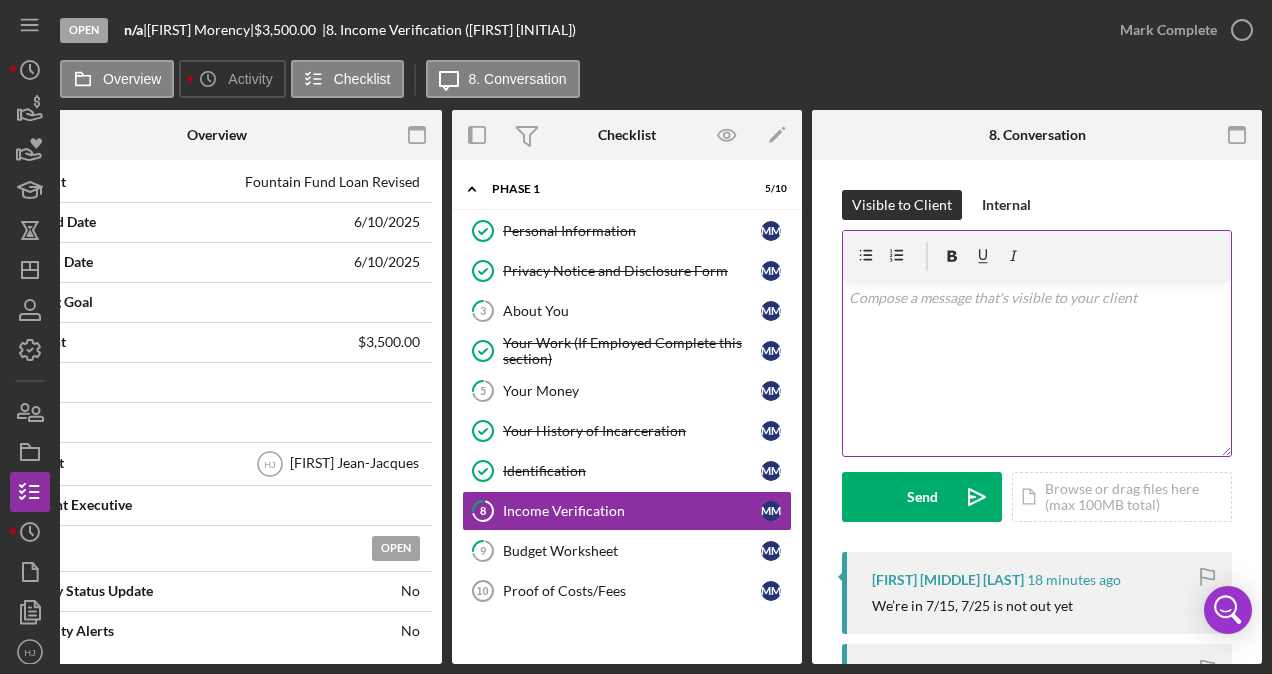 click on "v Color teal Color pink Remove color Add row above Add row below Add column before Add column after Merge cells Split cells Remove column Remove row Remove table" at bounding box center (1037, 368) 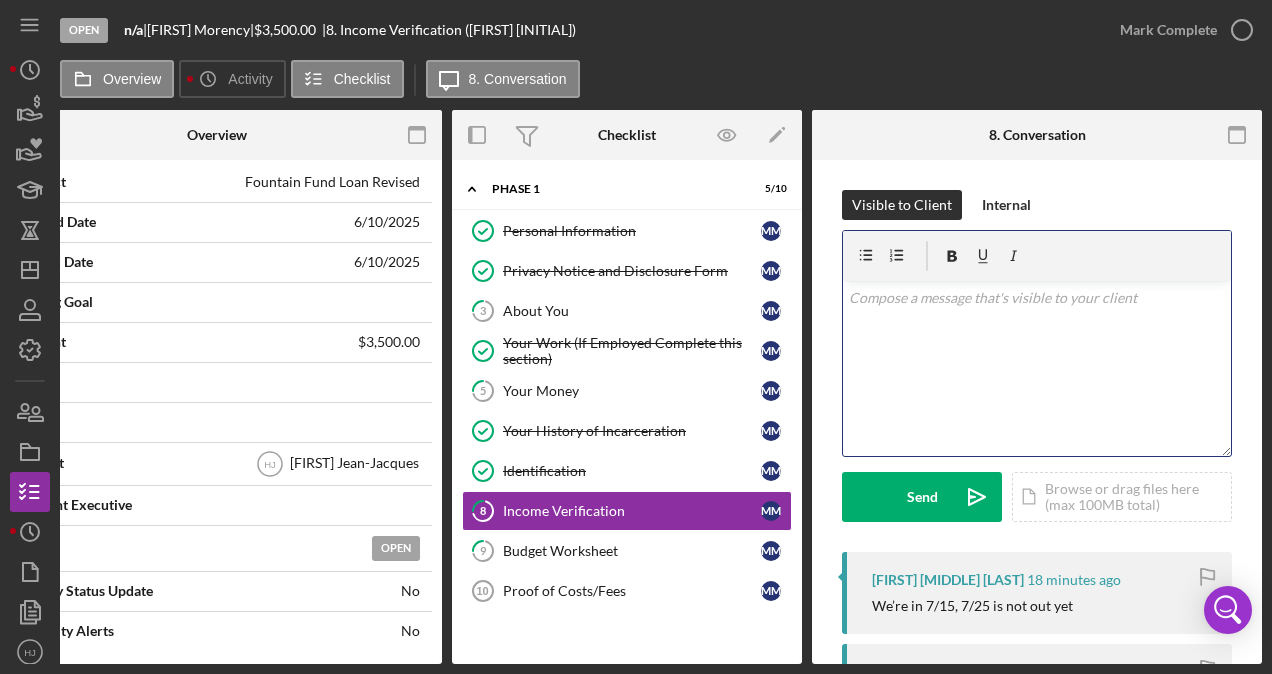 type 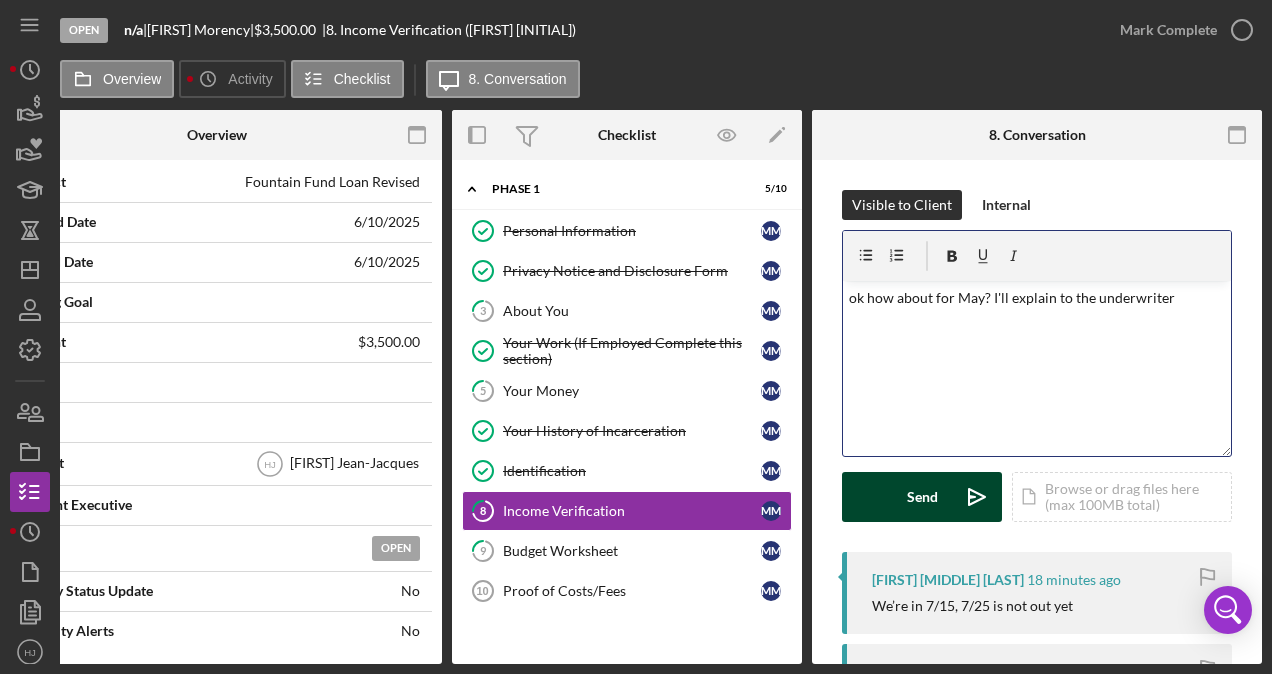 click on "Send" at bounding box center [922, 497] 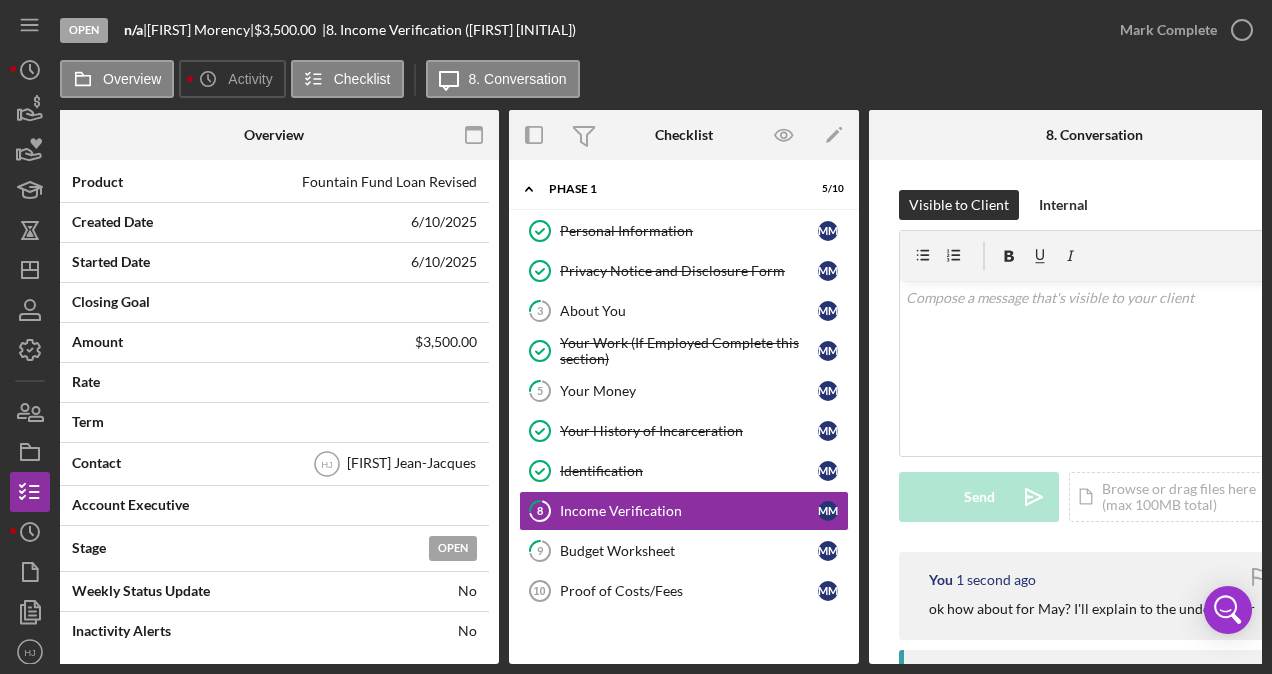 scroll, scrollTop: 0, scrollLeft: 0, axis: both 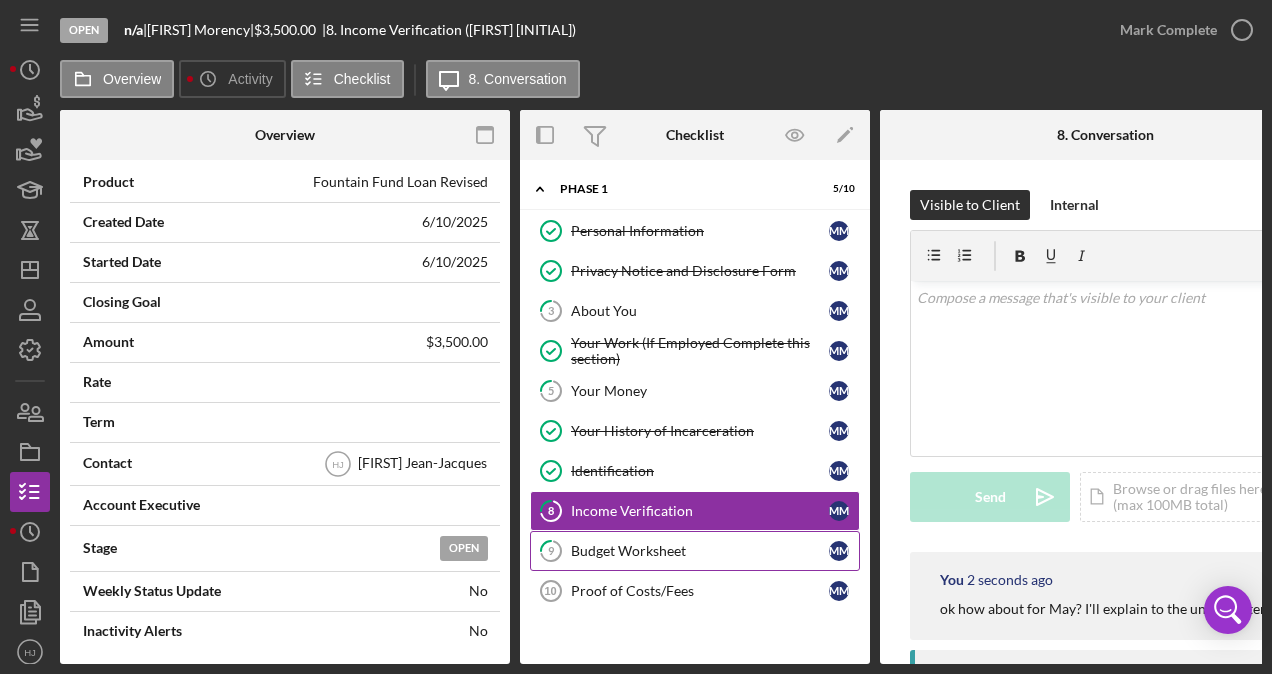 click on "Budget Worksheet" at bounding box center (700, 551) 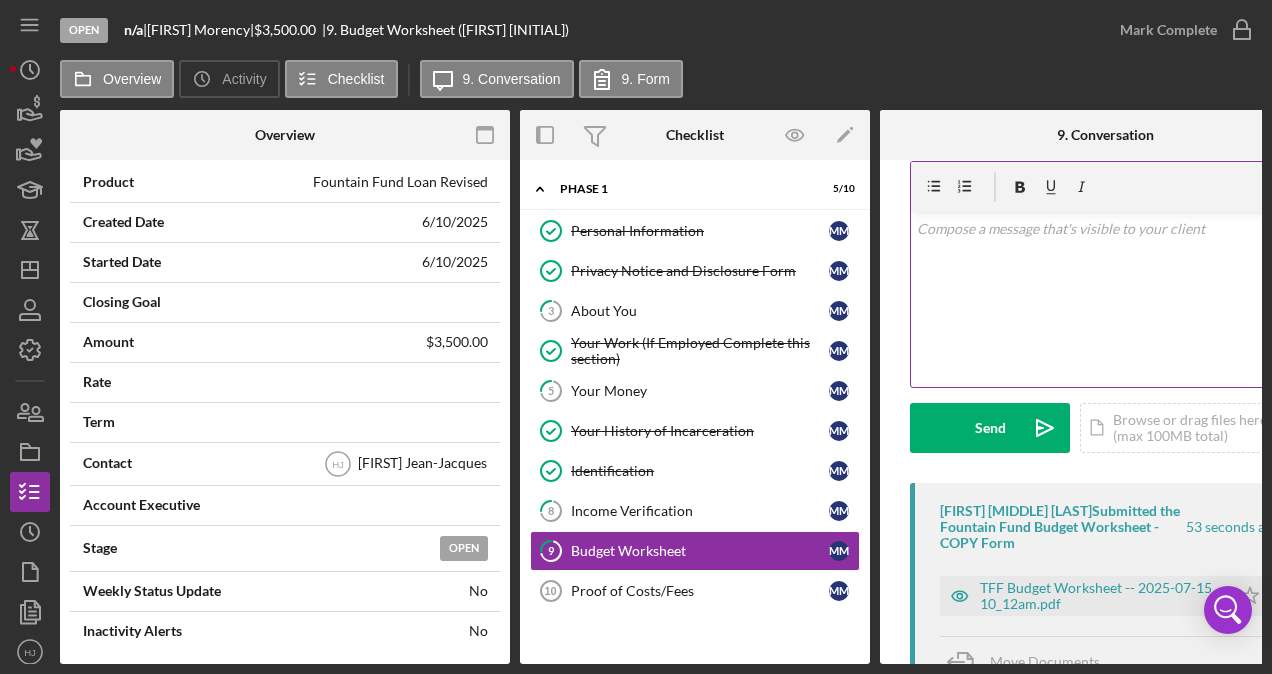 scroll, scrollTop: 100, scrollLeft: 0, axis: vertical 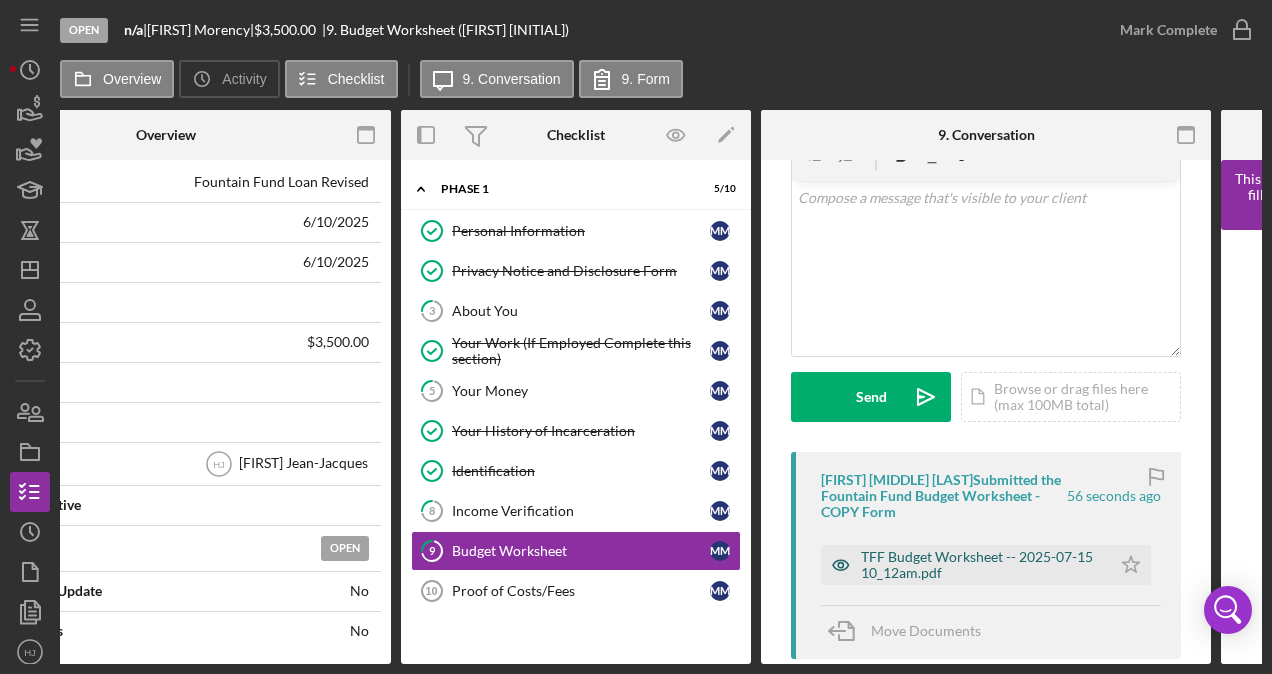 click on "TFF Budget Worksheet -- 2025-07-15 10_12am.pdf" at bounding box center [981, 565] 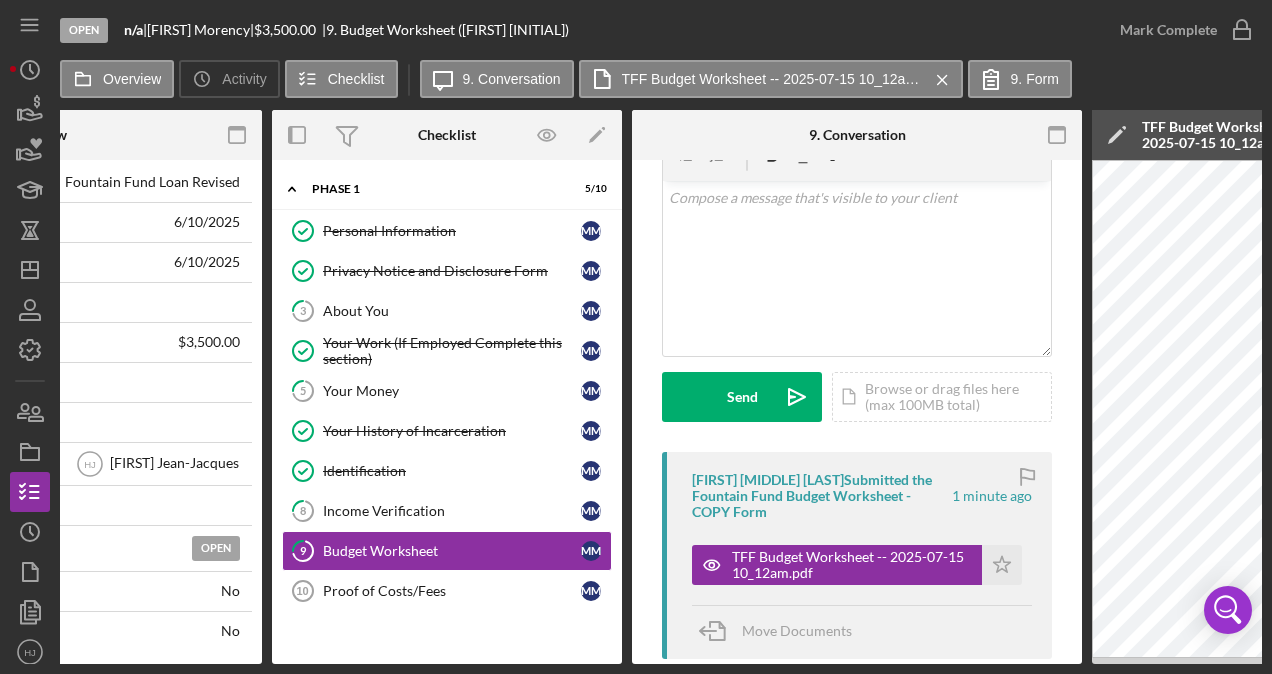 scroll, scrollTop: 0, scrollLeft: 333, axis: horizontal 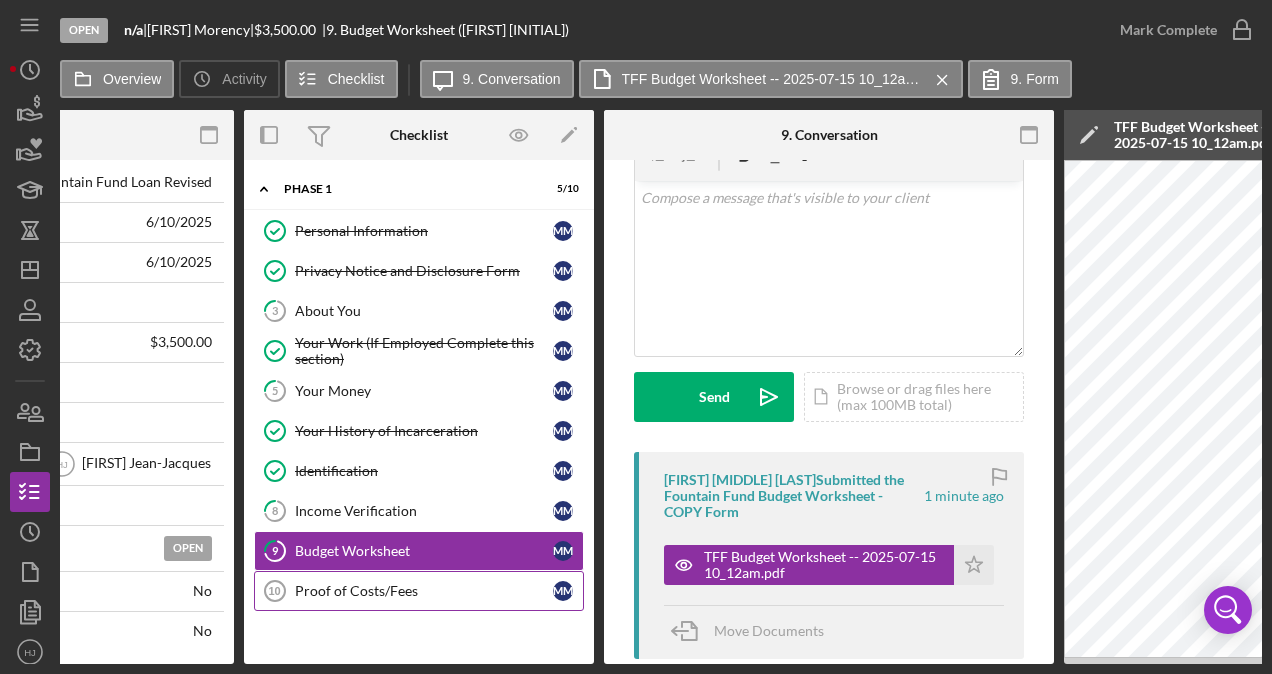 click on "Proof of Costs/Fees" at bounding box center [424, 591] 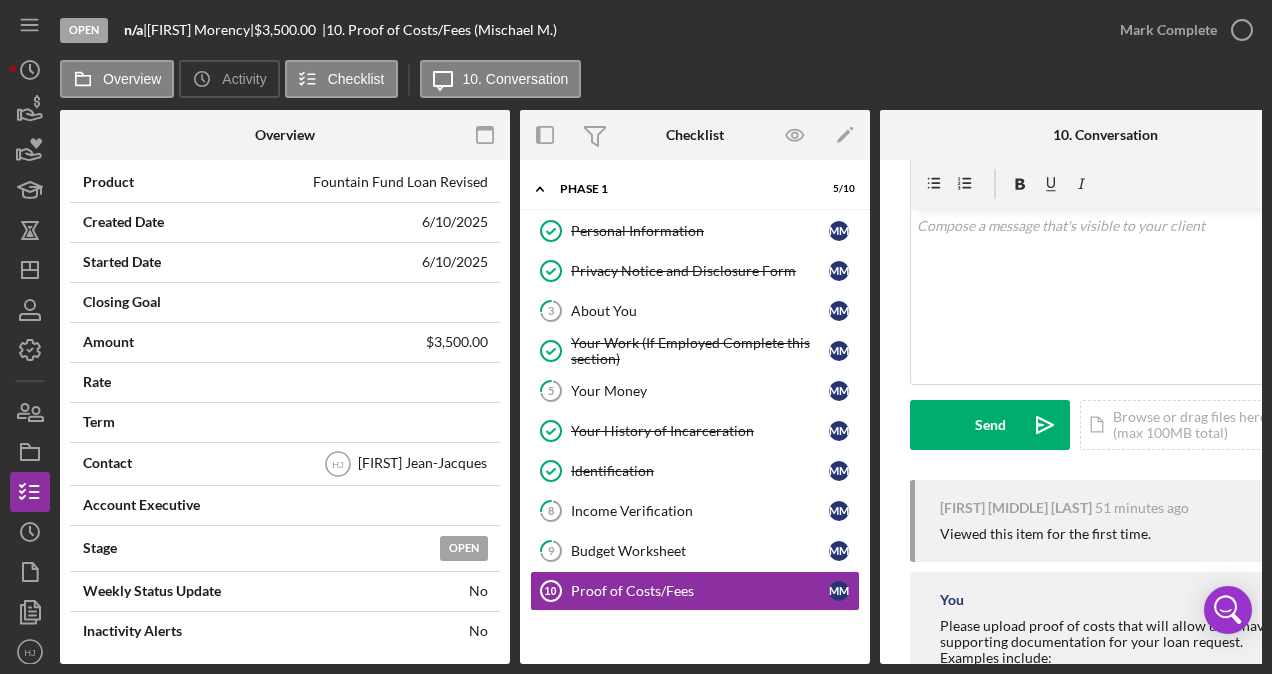 scroll, scrollTop: 0, scrollLeft: 0, axis: both 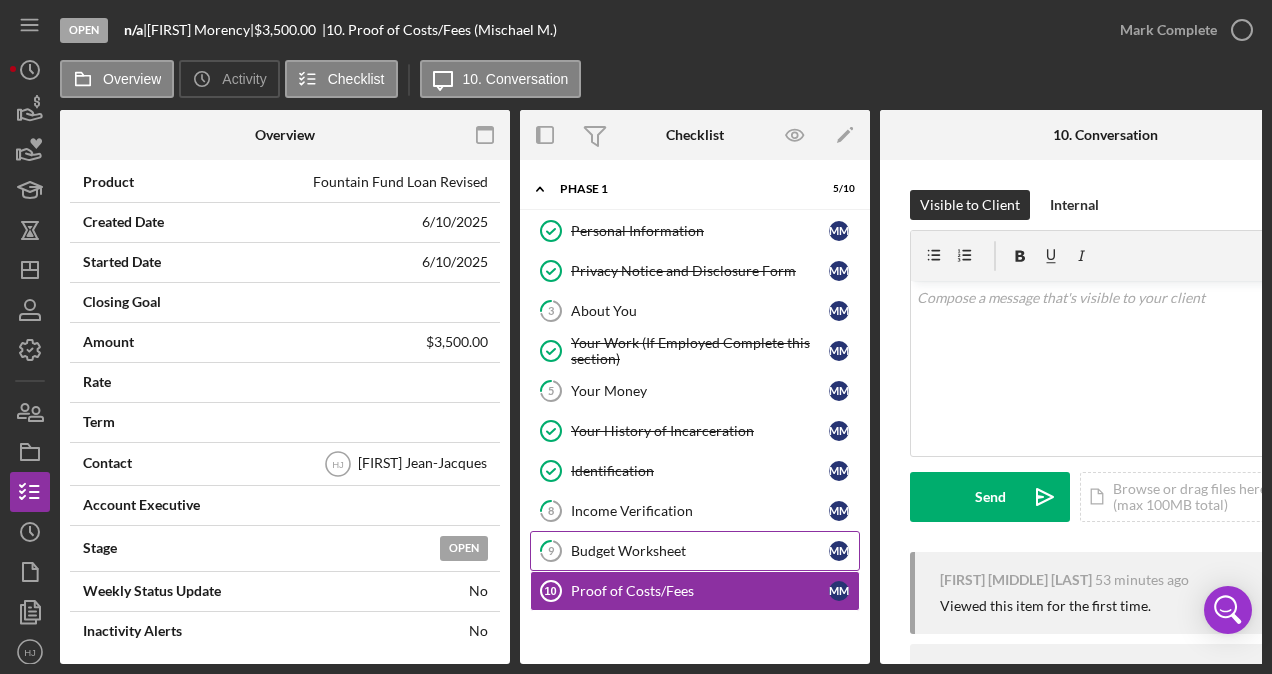 click on "Budget Worksheet" at bounding box center (700, 551) 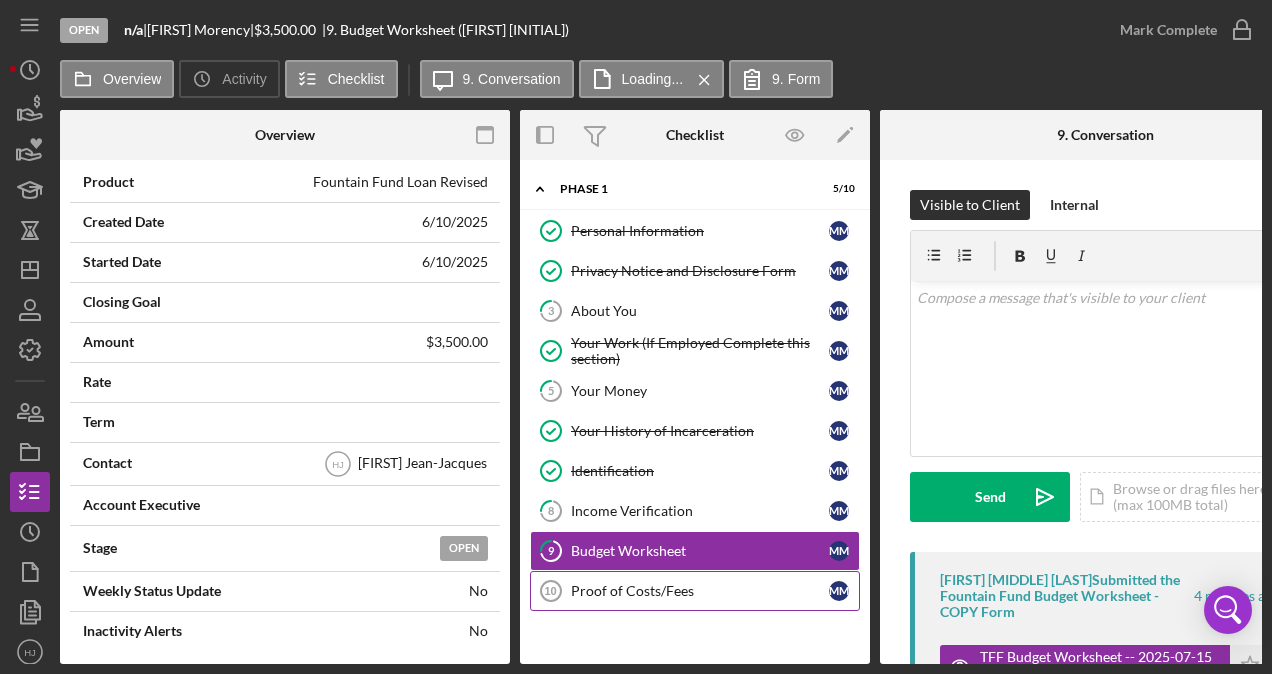 click on "Proof of Costs/Fees  10 Proof of Costs/Fees  M M" at bounding box center (695, 591) 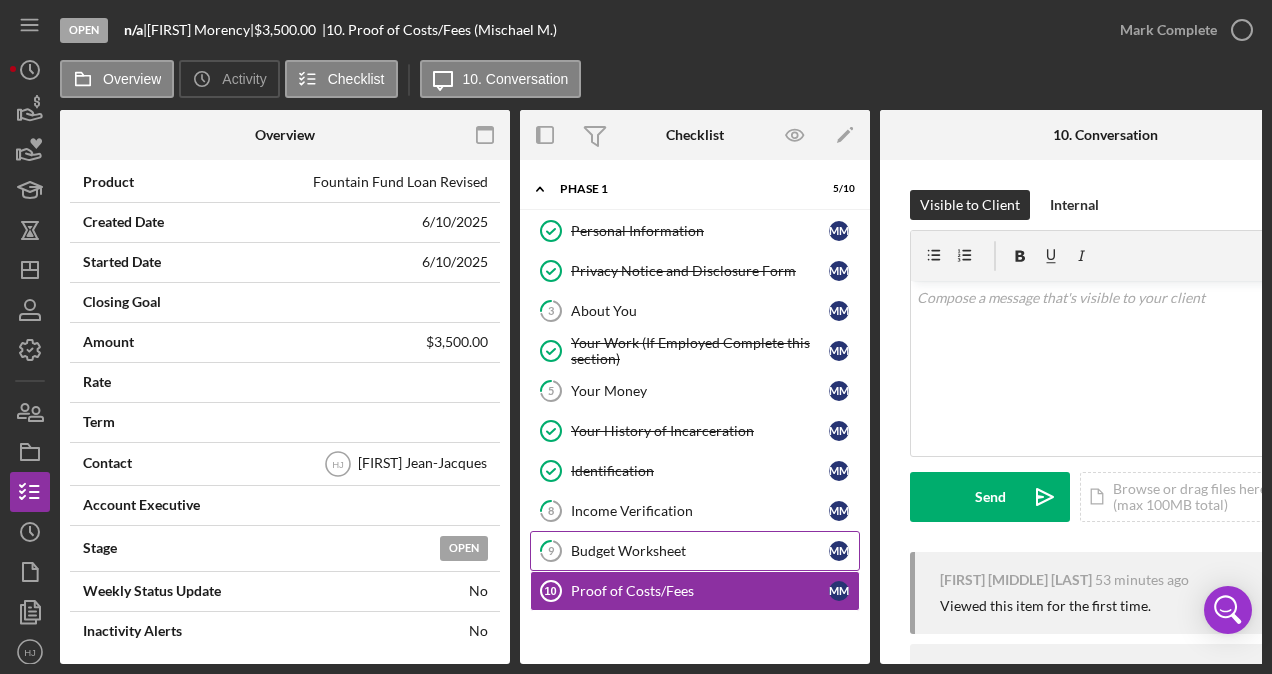 click on "9 Budget Worksheet M M" at bounding box center [695, 551] 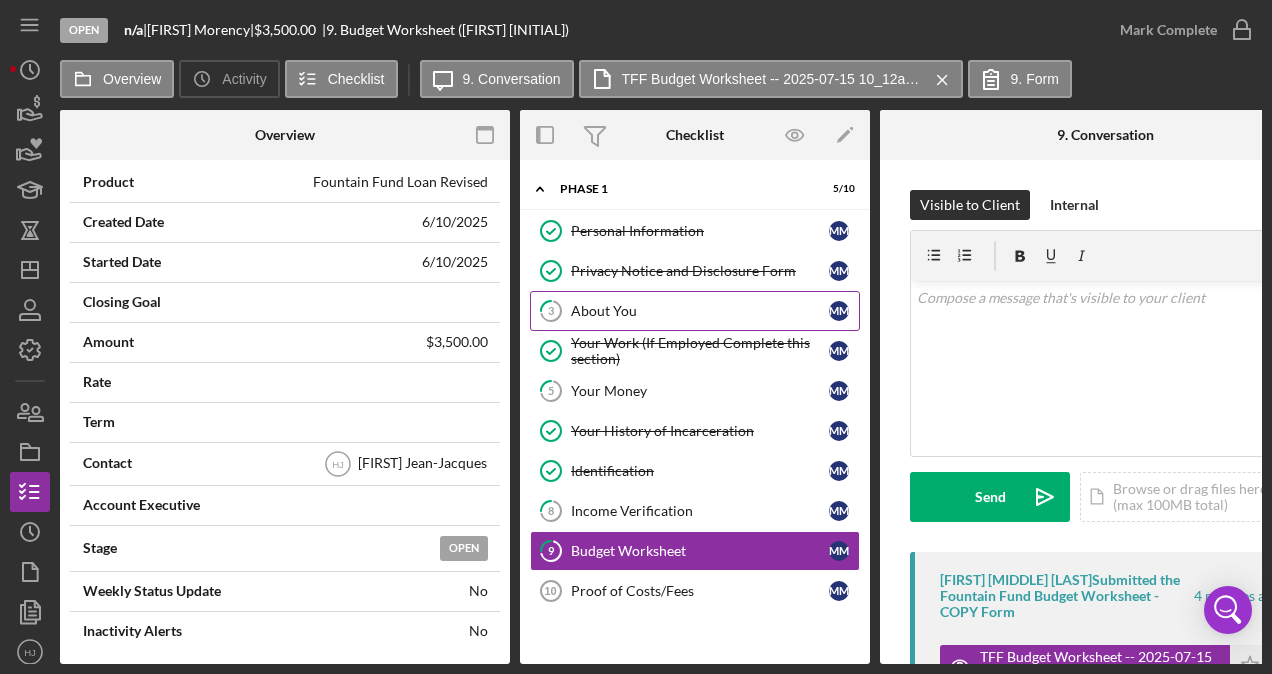 click on "About You" at bounding box center [700, 311] 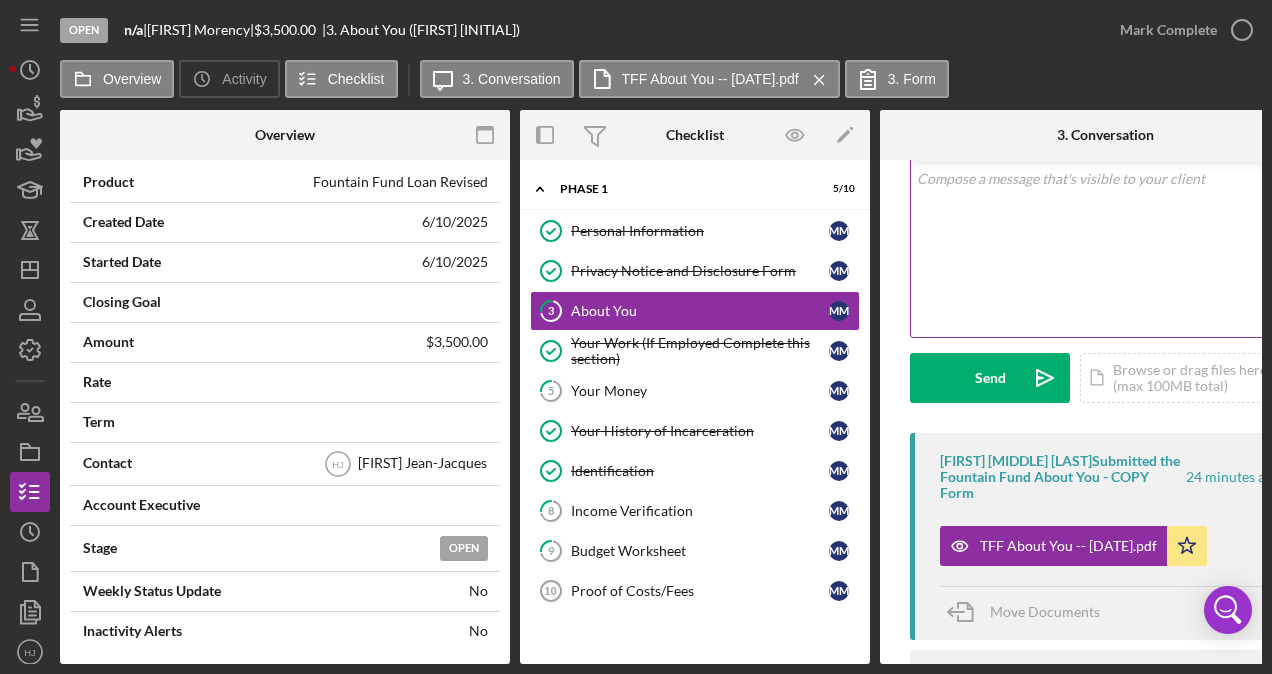 scroll, scrollTop: 200, scrollLeft: 0, axis: vertical 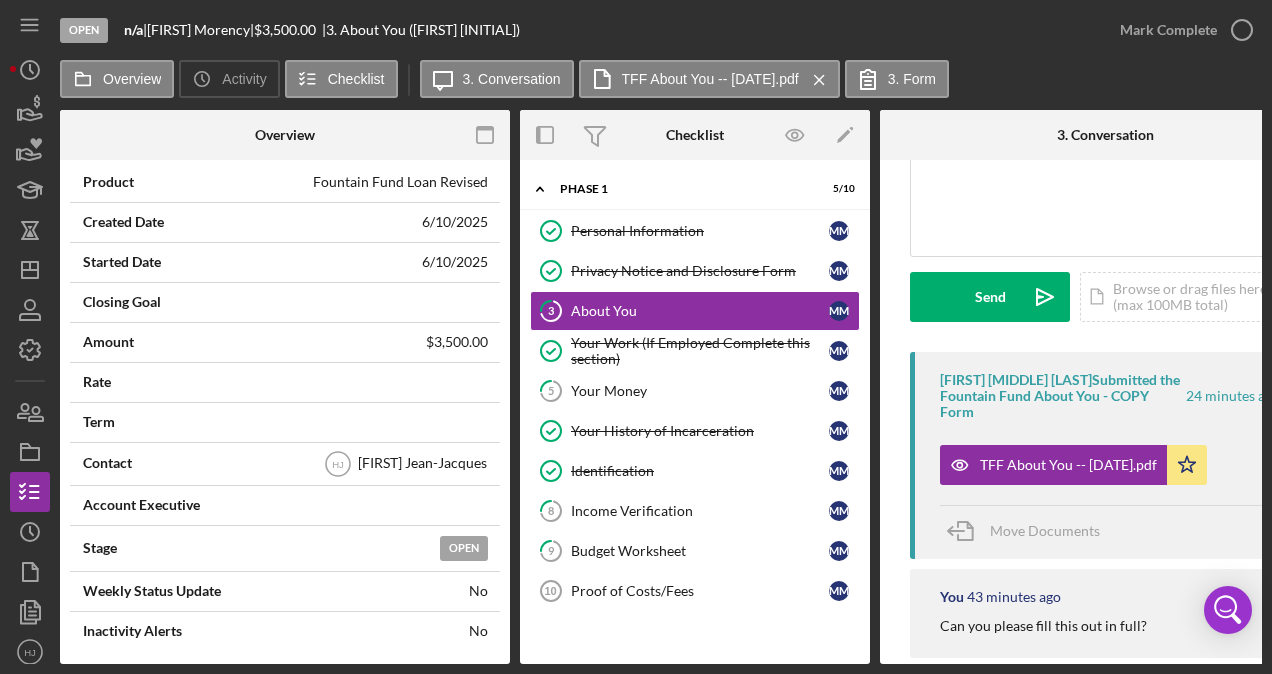 drag, startPoint x: 623, startPoint y: 667, endPoint x: 660, endPoint y: 667, distance: 37 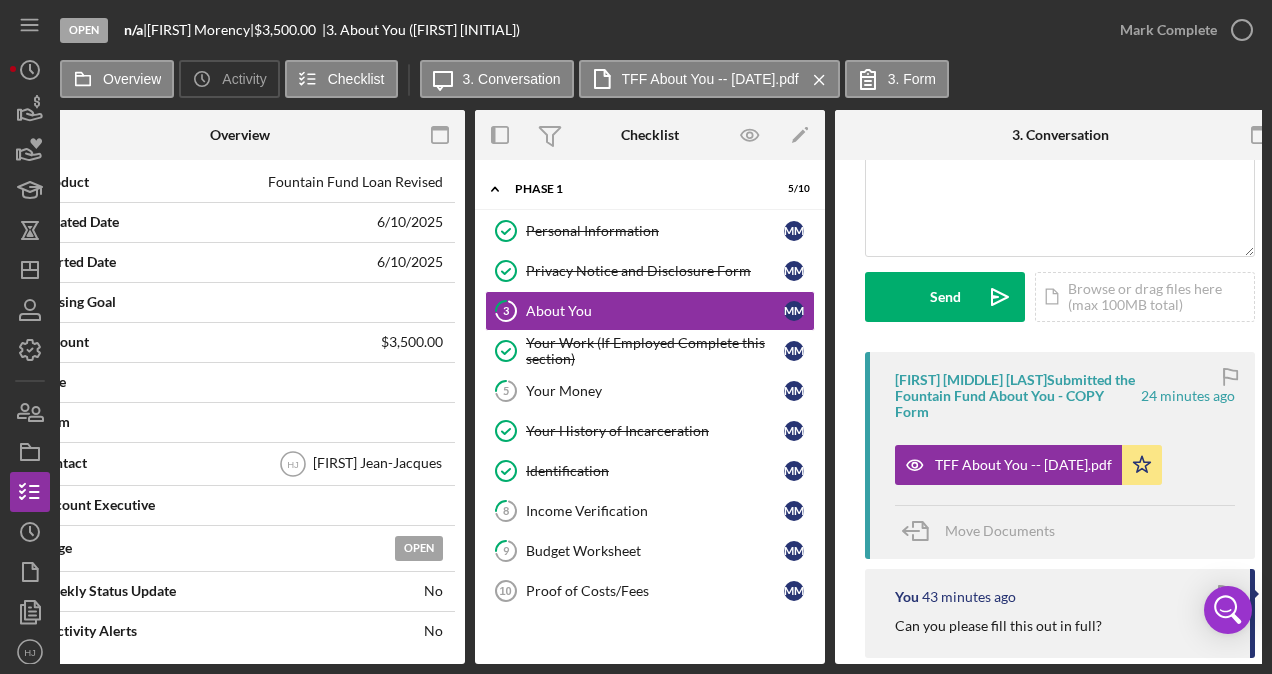 scroll, scrollTop: 0, scrollLeft: 84, axis: horizontal 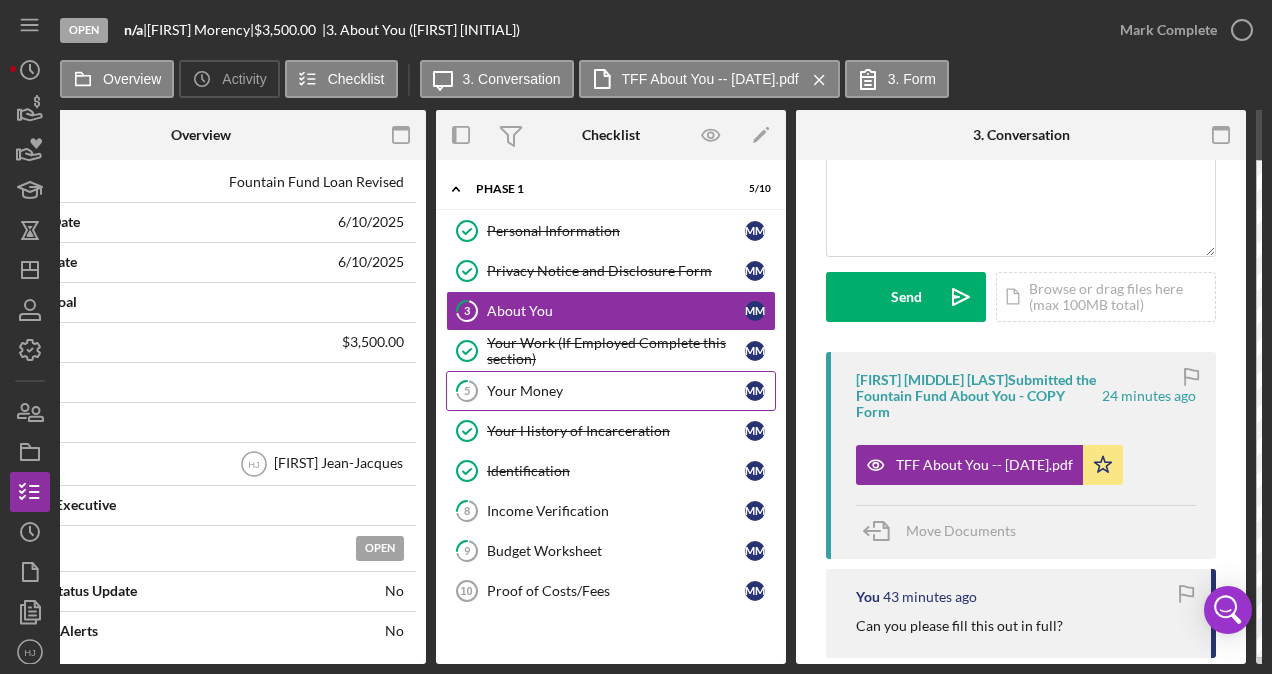 click on "Your Money" at bounding box center (616, 391) 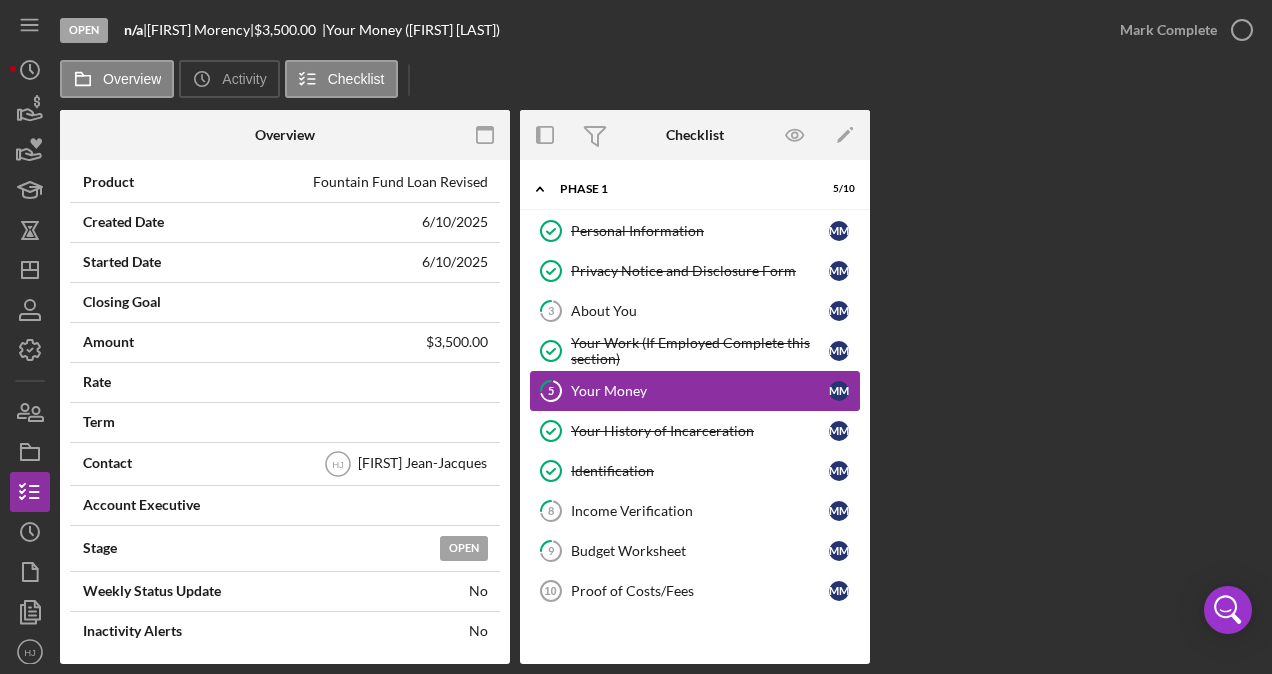 scroll, scrollTop: 0, scrollLeft: 0, axis: both 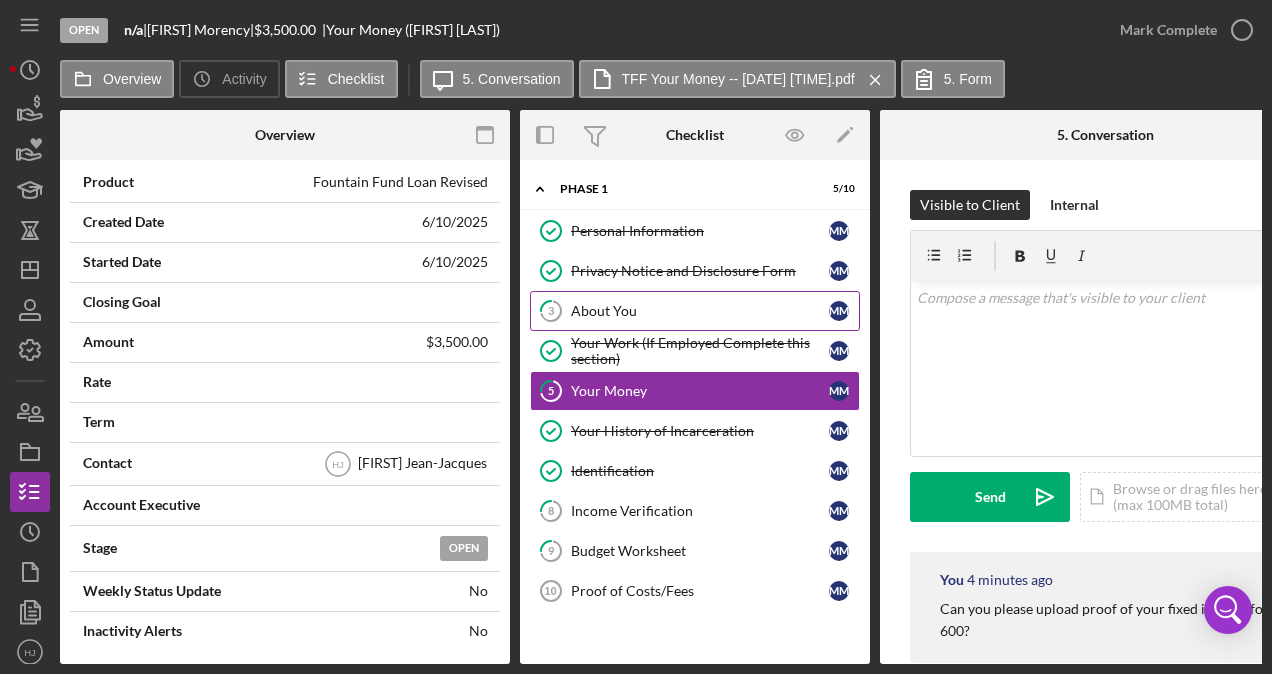click on "About You" at bounding box center [700, 311] 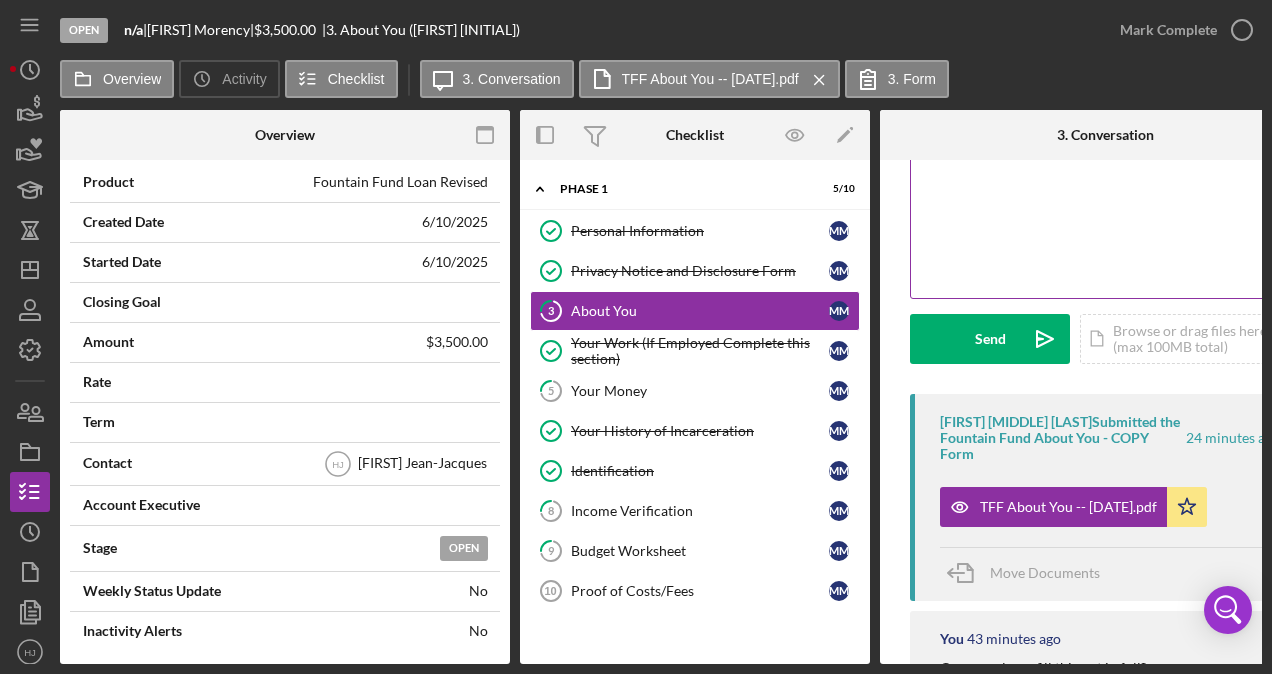 scroll, scrollTop: 200, scrollLeft: 0, axis: vertical 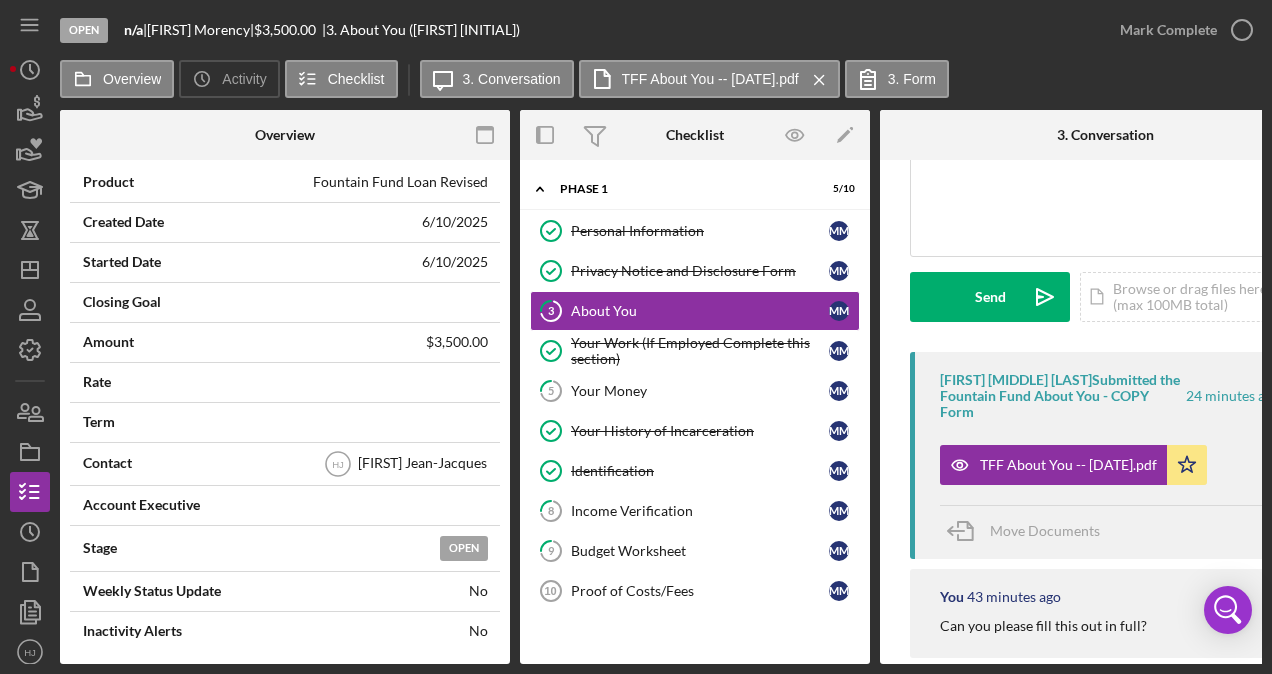 drag, startPoint x: 648, startPoint y: 663, endPoint x: 720, endPoint y: 662, distance: 72.00694 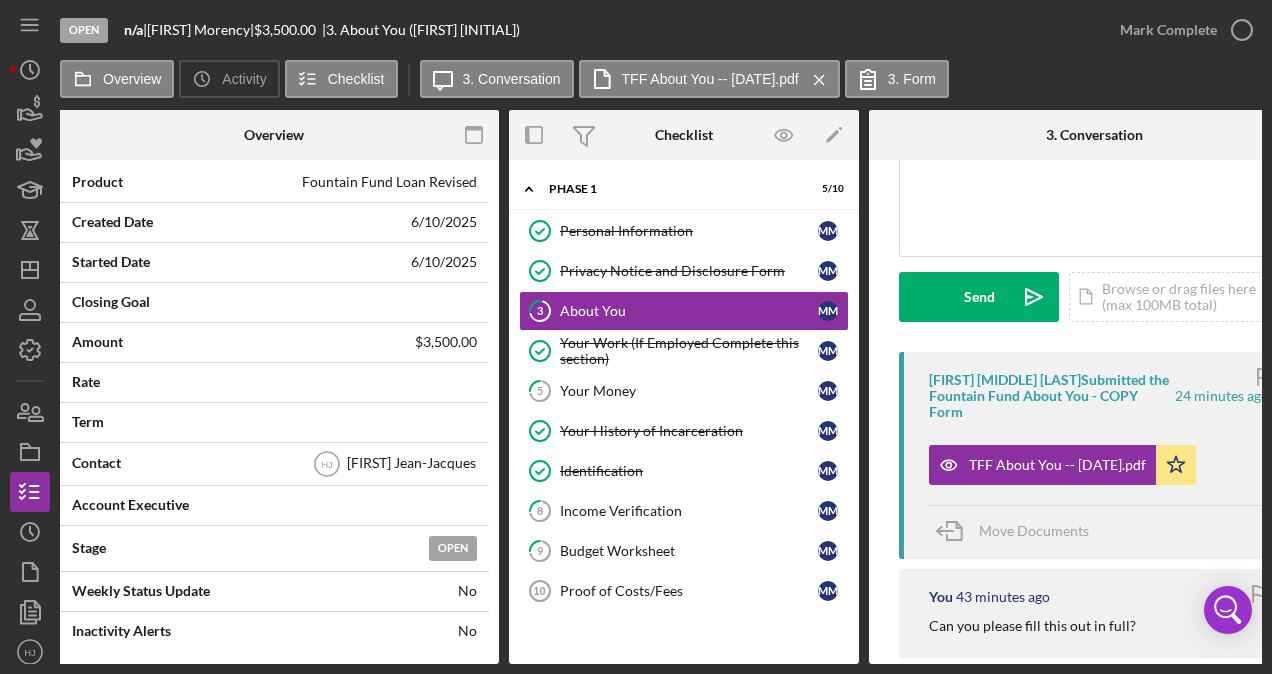 scroll, scrollTop: 0, scrollLeft: 0, axis: both 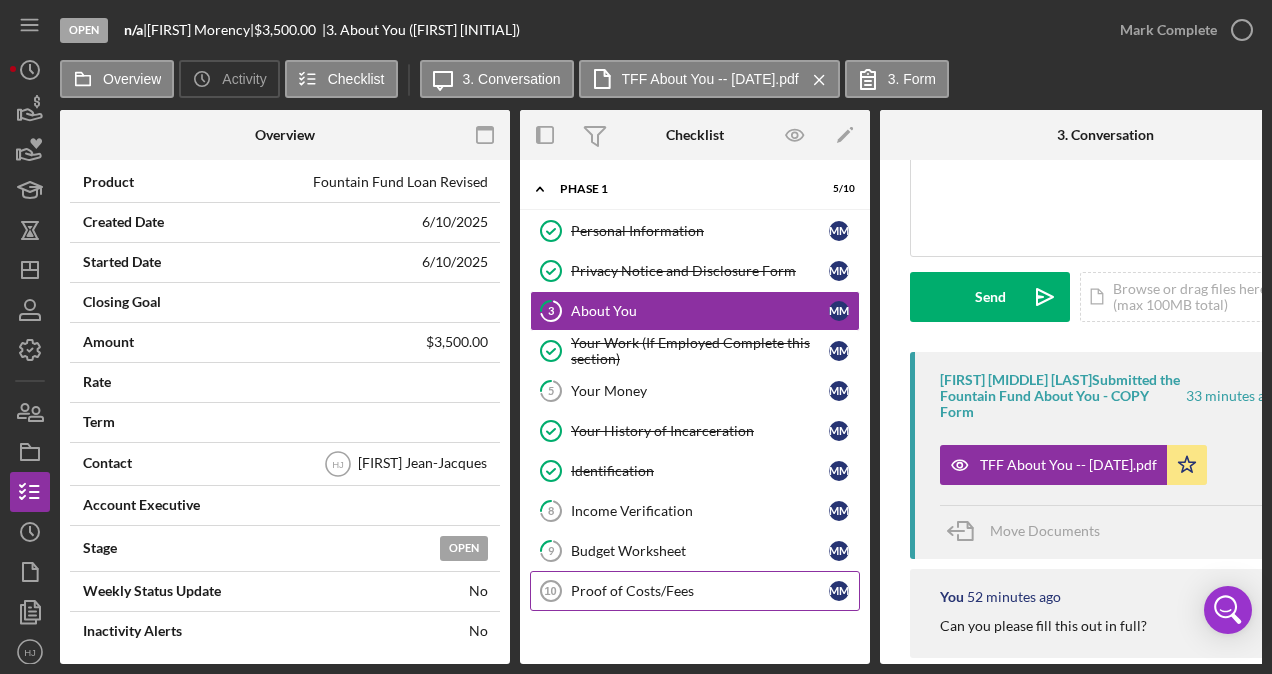 click on "Proof of Costs/Fees" at bounding box center (700, 591) 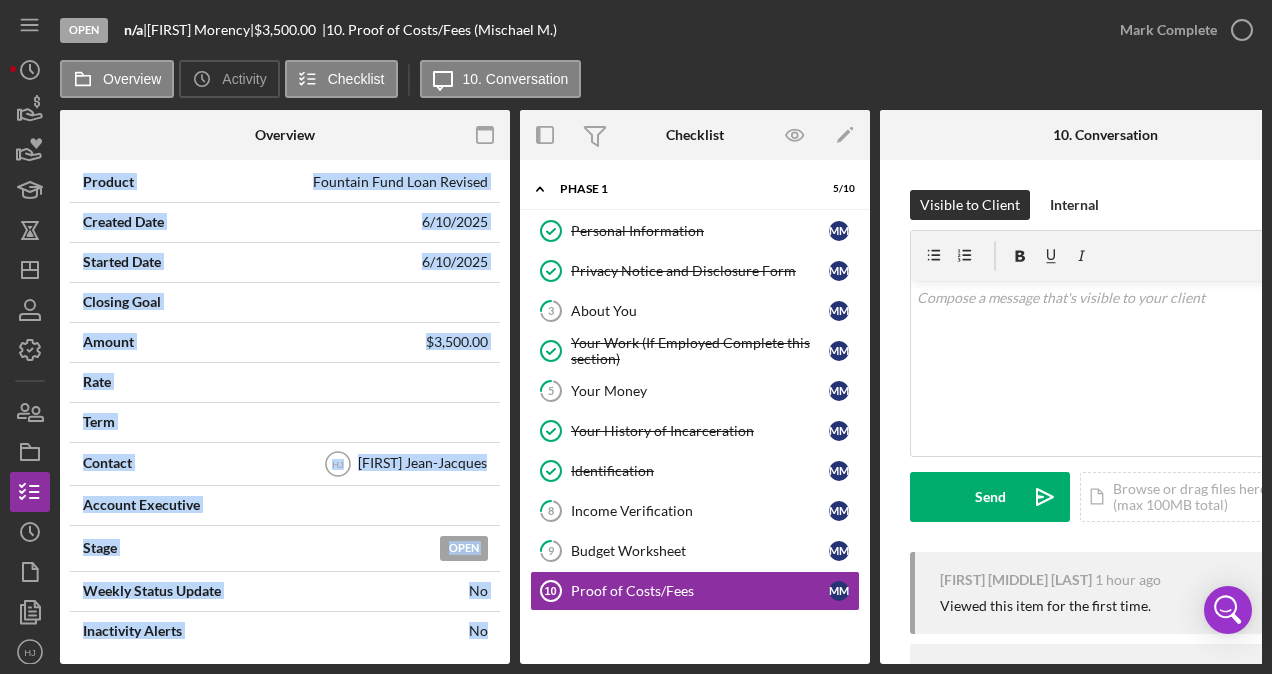 drag, startPoint x: 443, startPoint y: 672, endPoint x: 496, endPoint y: 674, distance: 53.037724 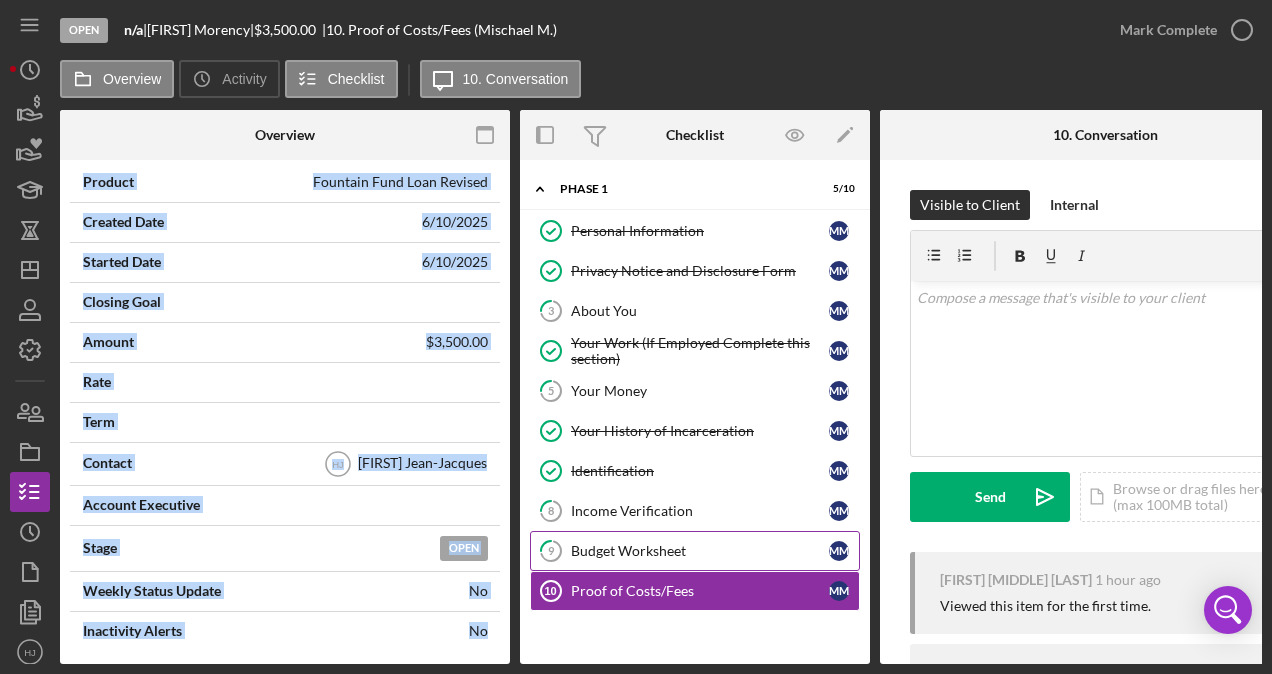 click on "Budget Worksheet" at bounding box center (700, 551) 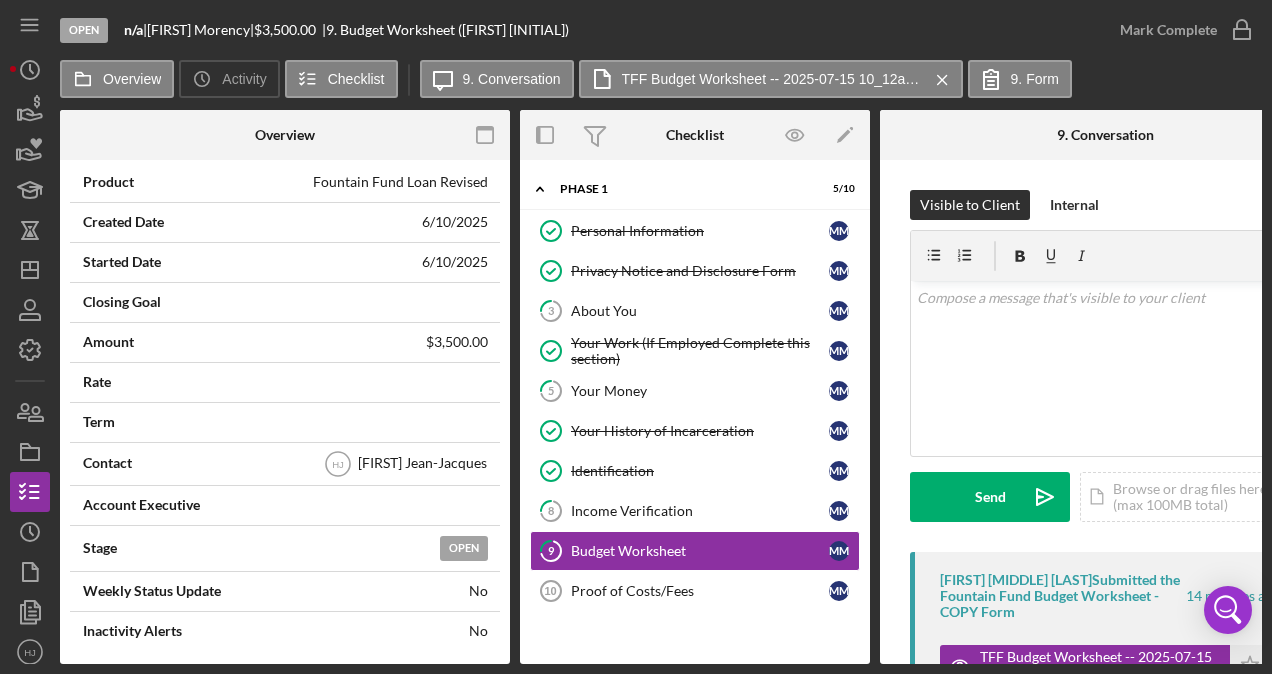 drag, startPoint x: 632, startPoint y: 670, endPoint x: 713, endPoint y: 672, distance: 81.02469 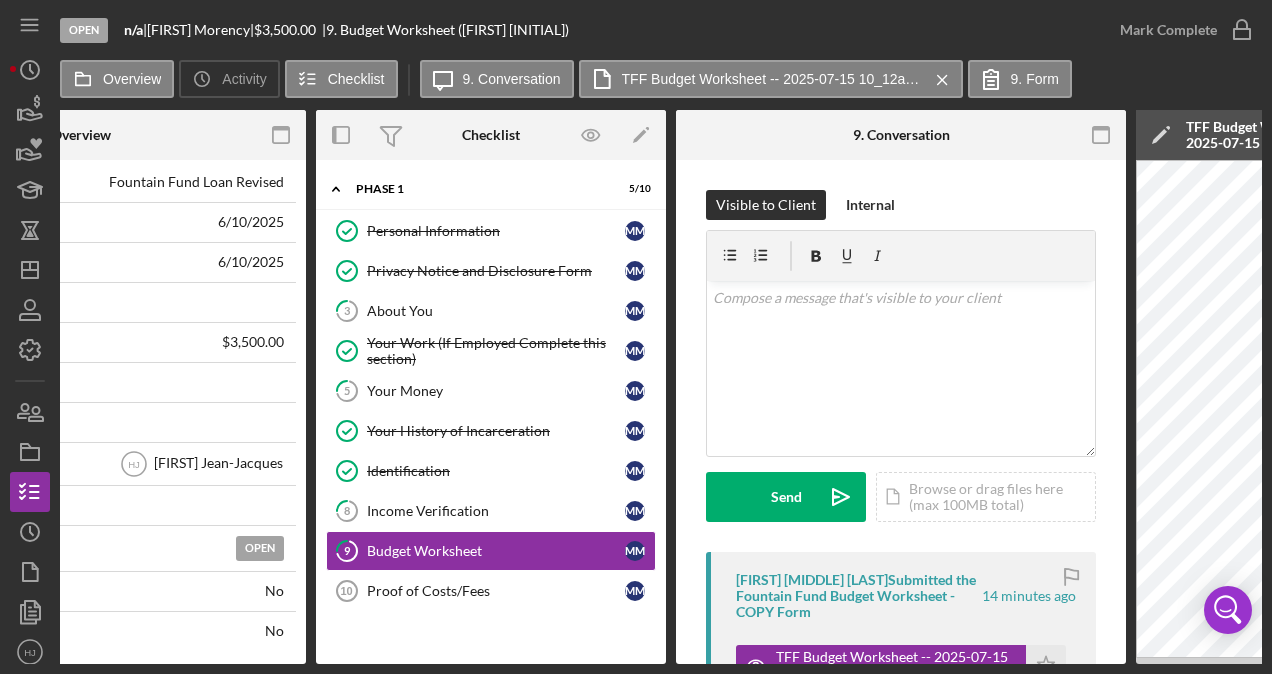 scroll, scrollTop: 0, scrollLeft: 249, axis: horizontal 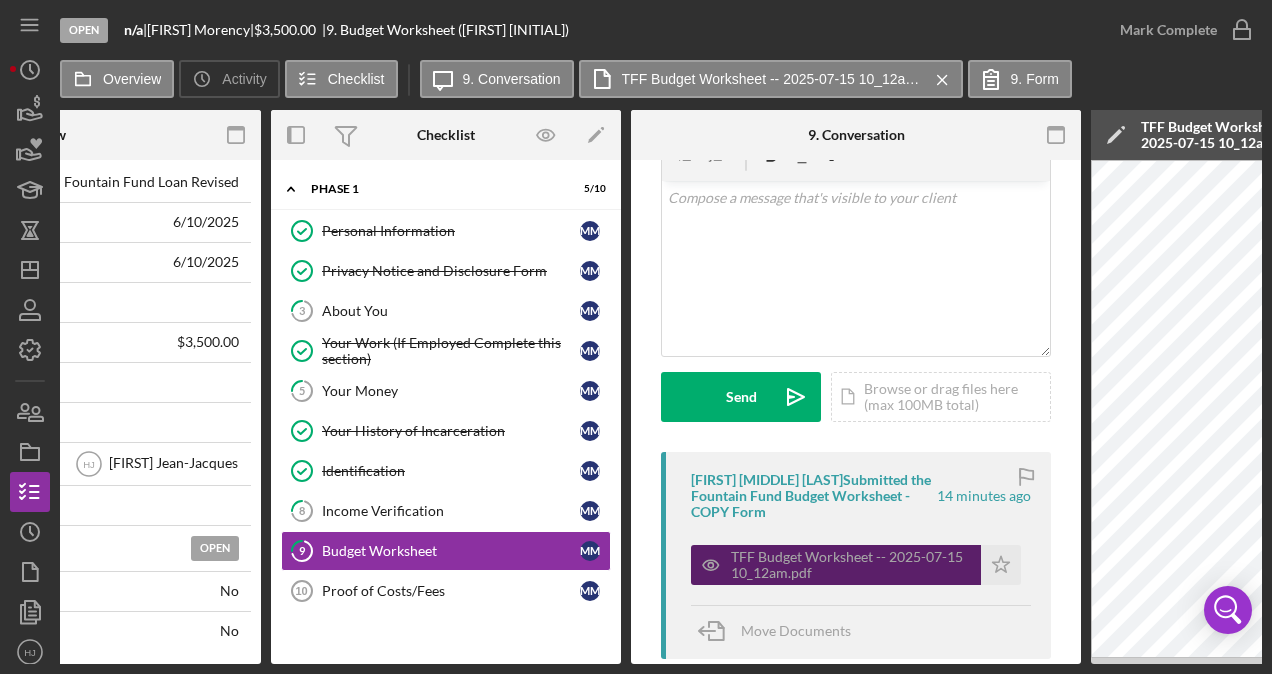 click on "TFF Budget Worksheet -- 2025-07-15 10_12am.pdf" at bounding box center (851, 565) 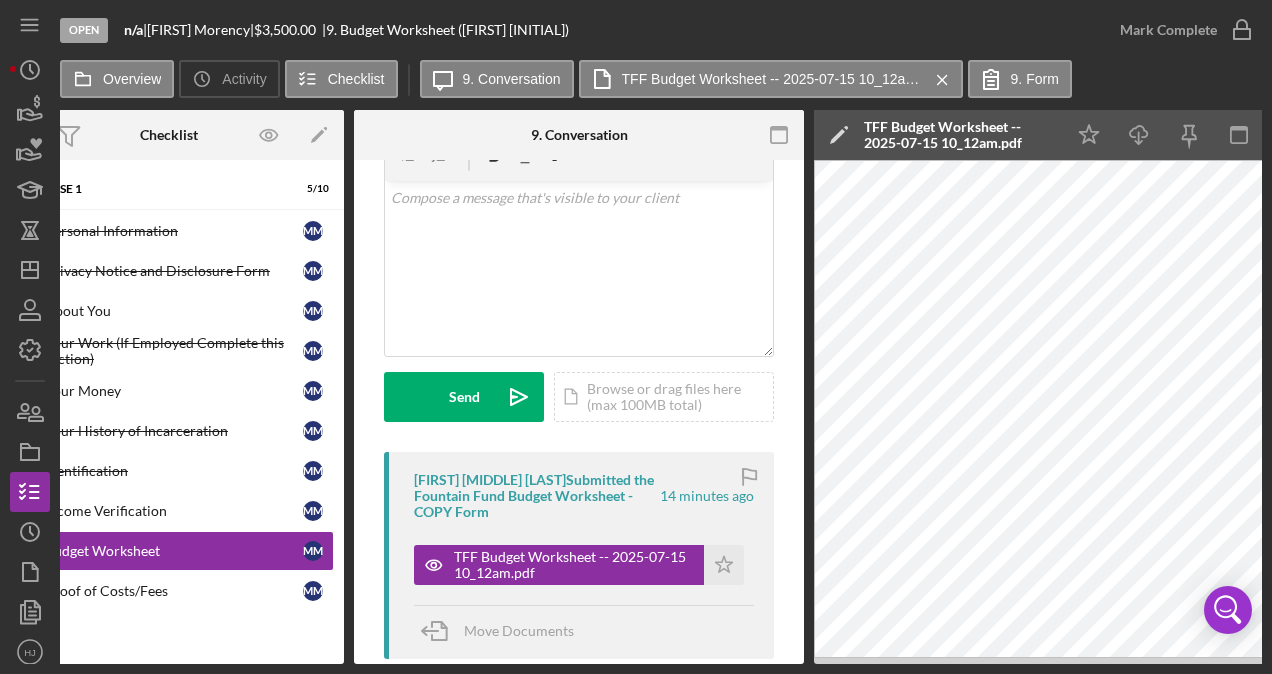 scroll, scrollTop: 0, scrollLeft: 575, axis: horizontal 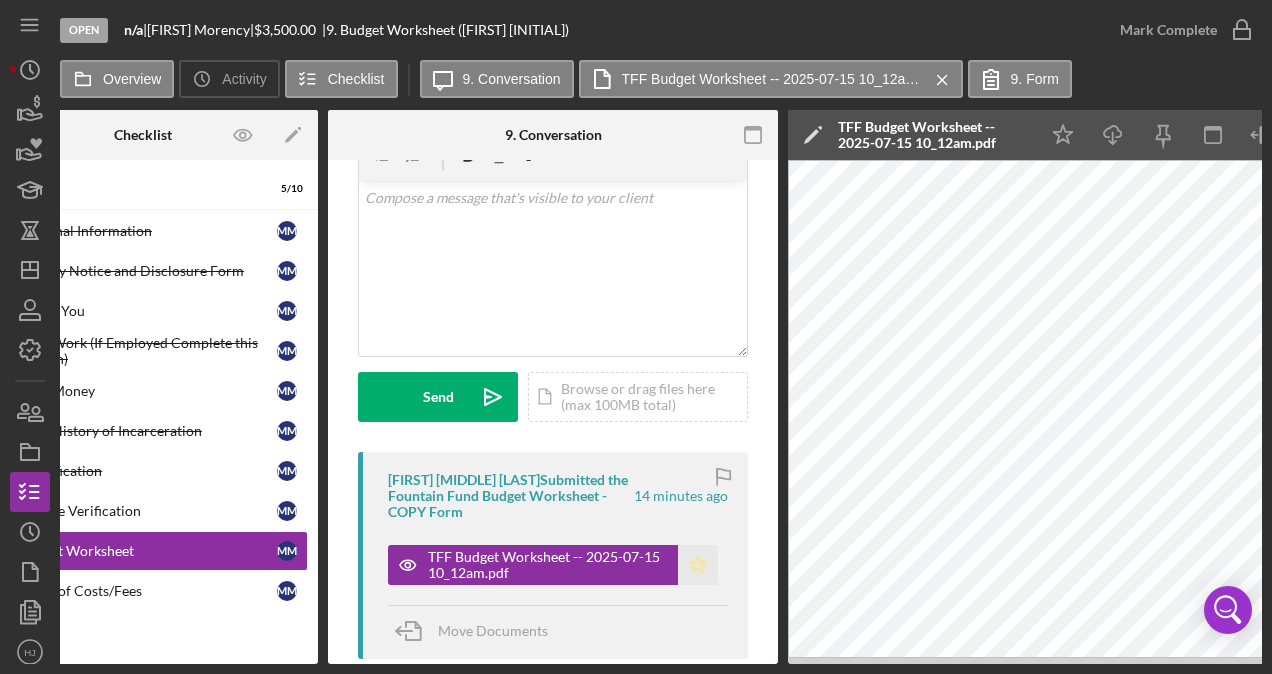 click on "Icon/Star" 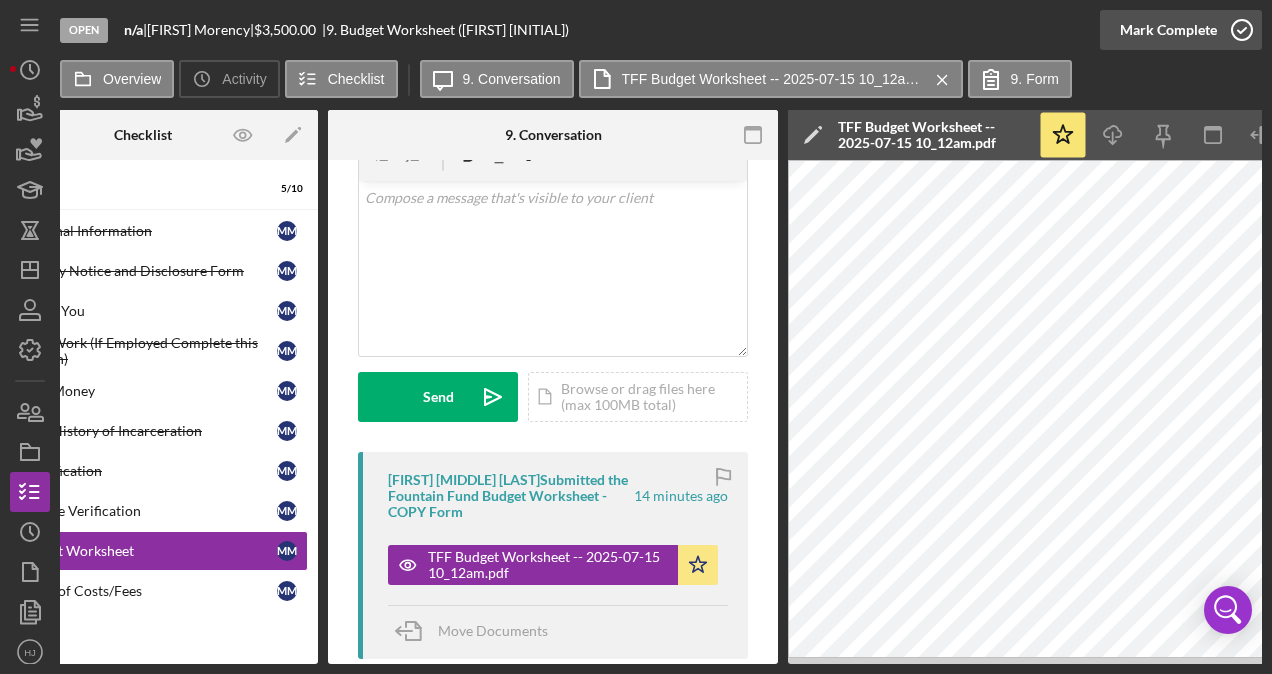 click on "Mark Complete" at bounding box center [1168, 30] 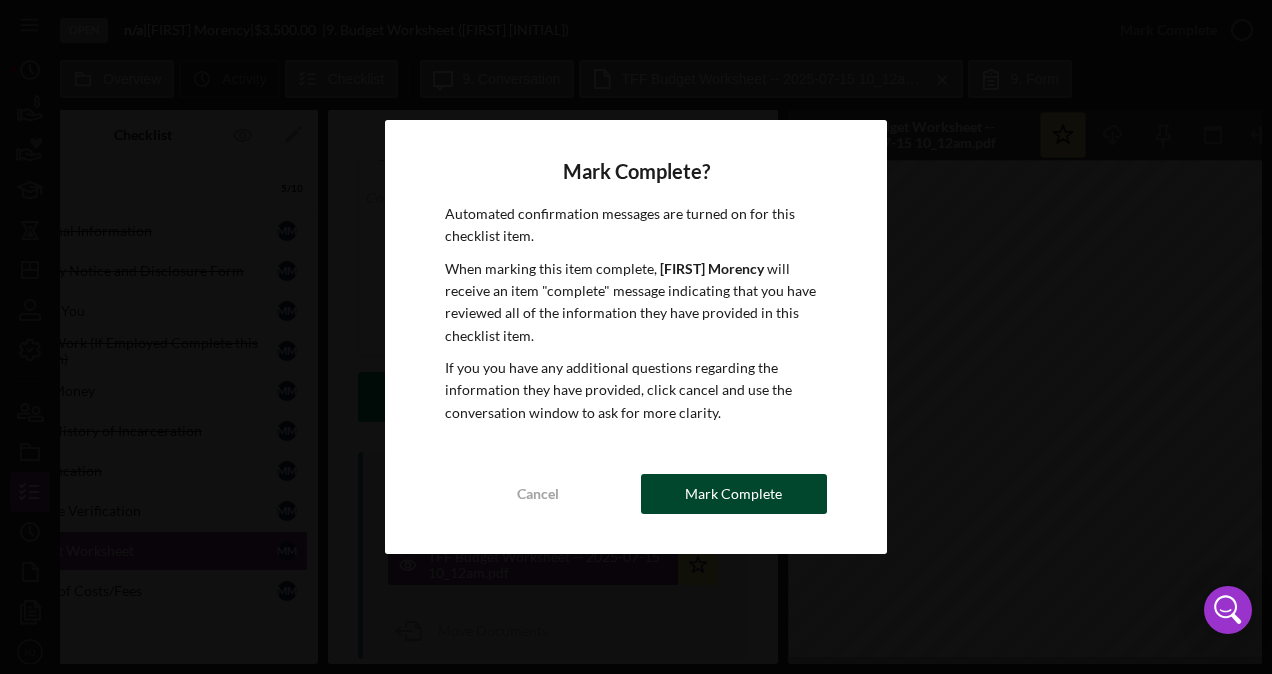 click on "Mark Complete" at bounding box center [733, 494] 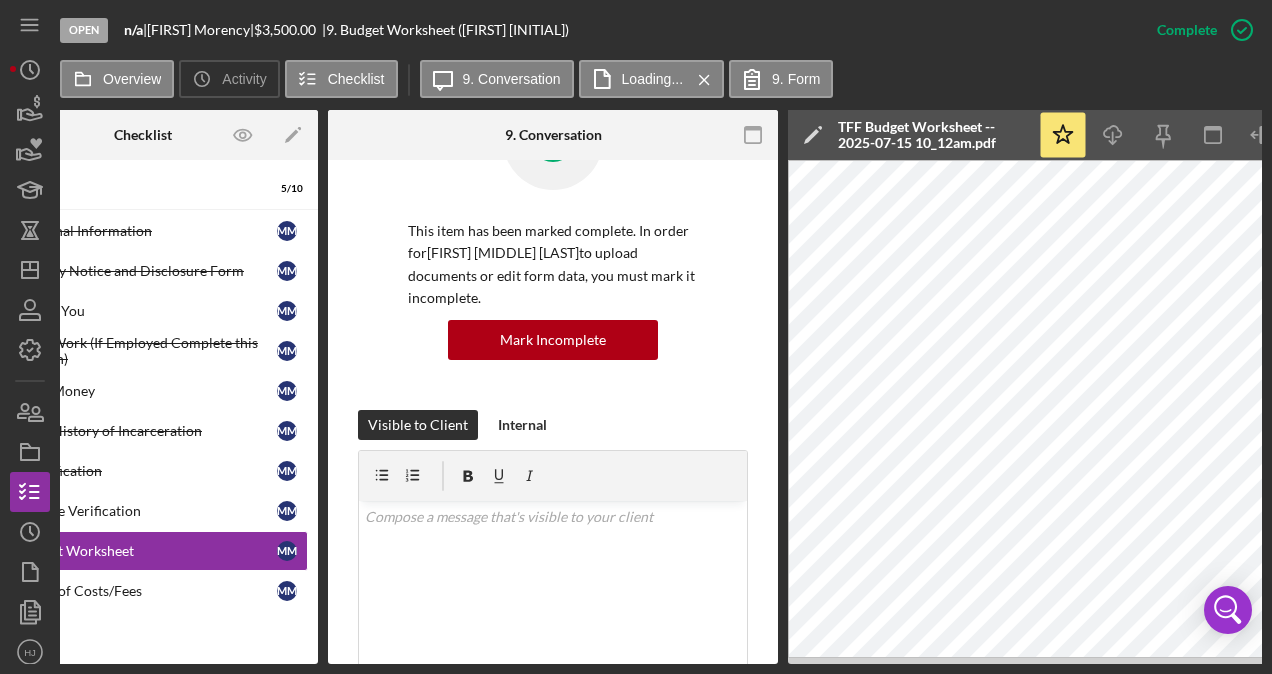 scroll, scrollTop: 397, scrollLeft: 0, axis: vertical 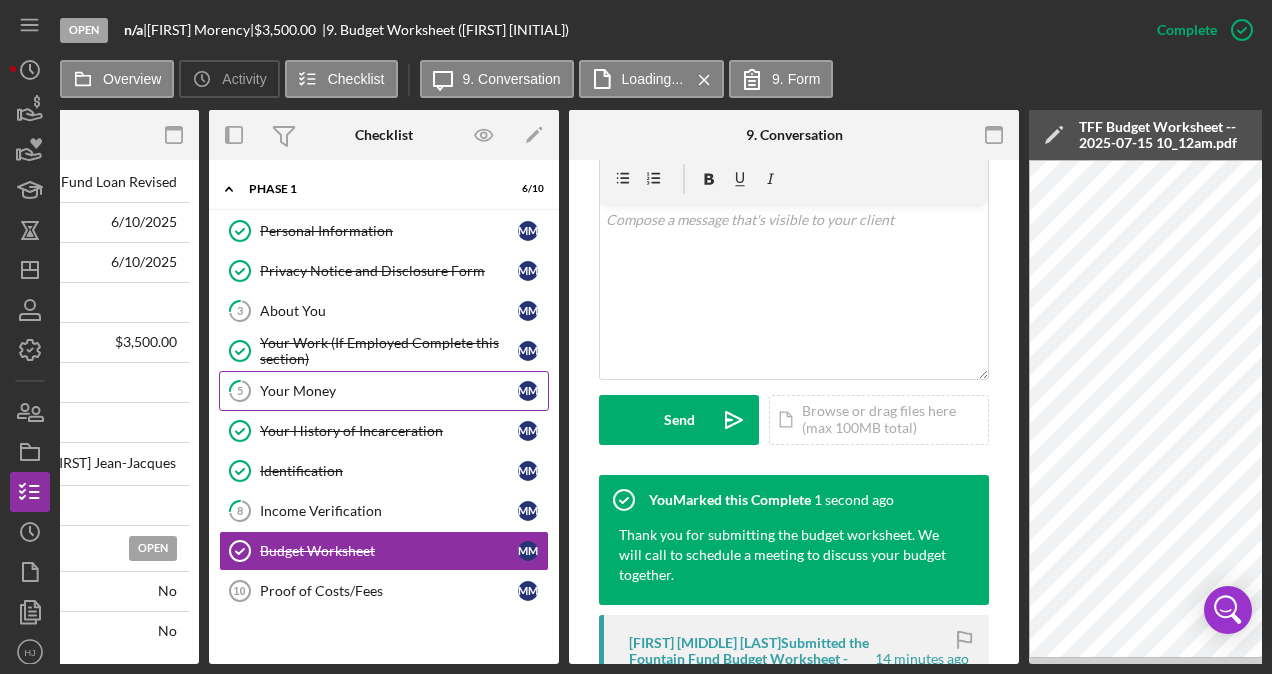 click on "Your Money" at bounding box center (389, 391) 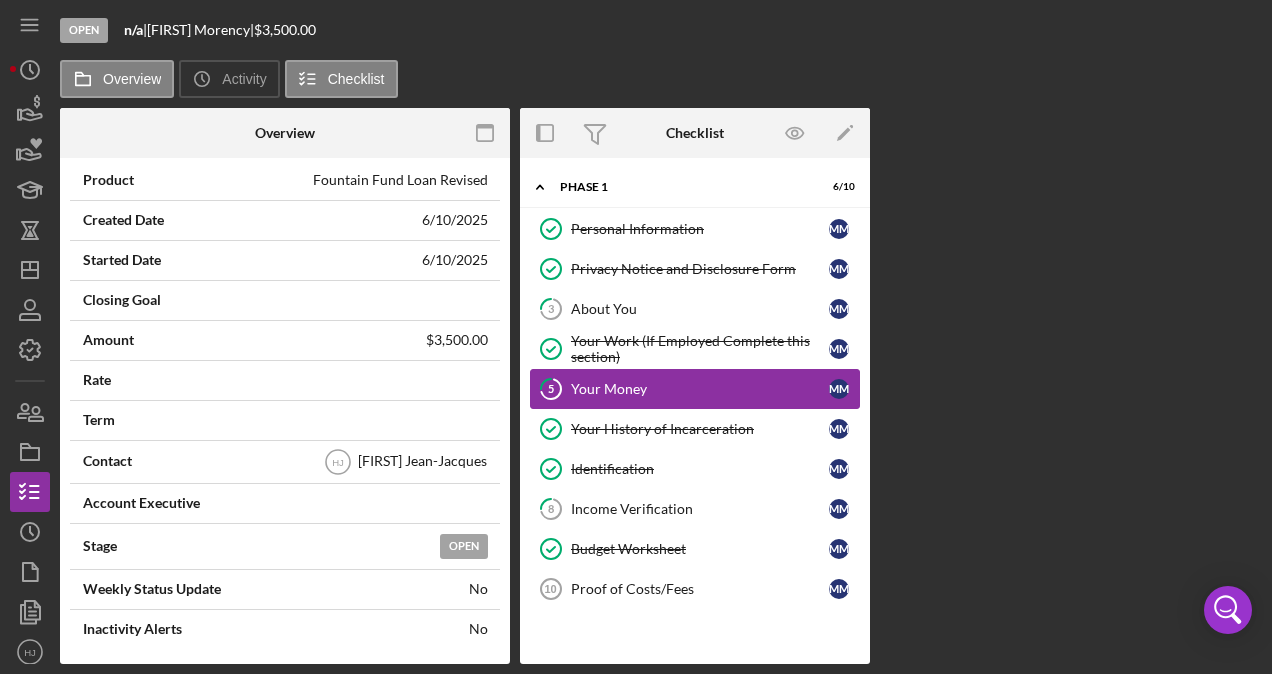 scroll, scrollTop: 0, scrollLeft: 0, axis: both 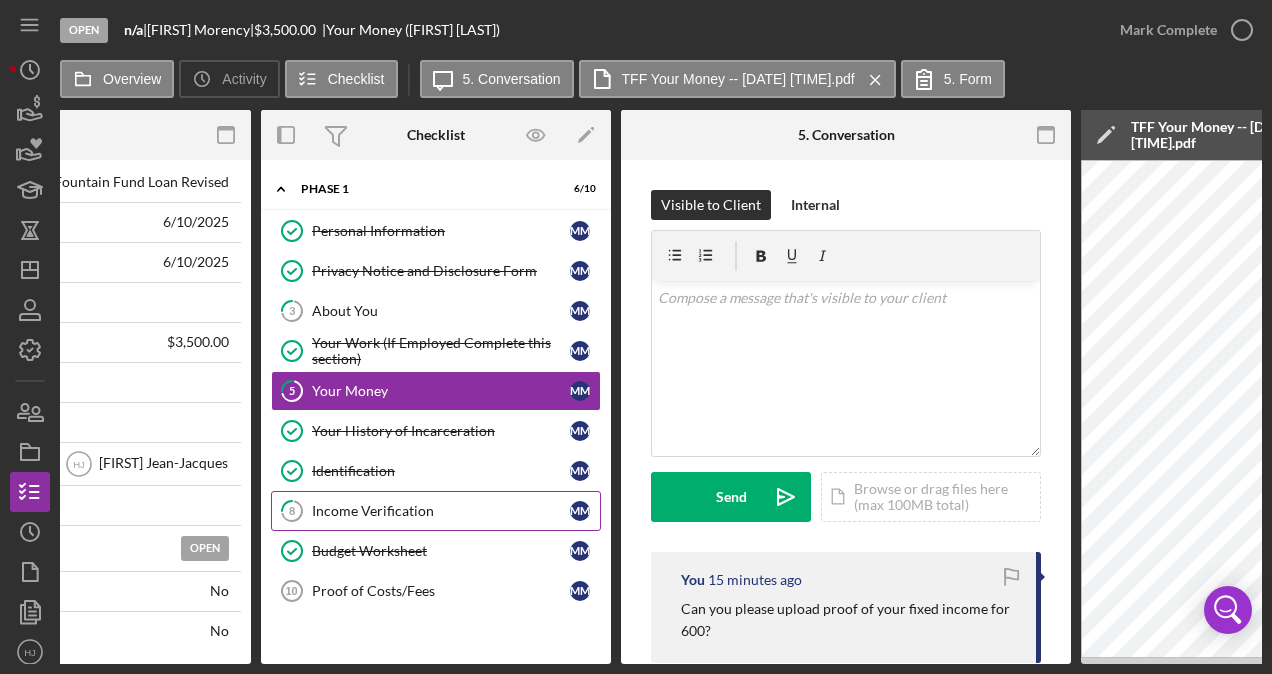 click on "Income Verification" at bounding box center [441, 511] 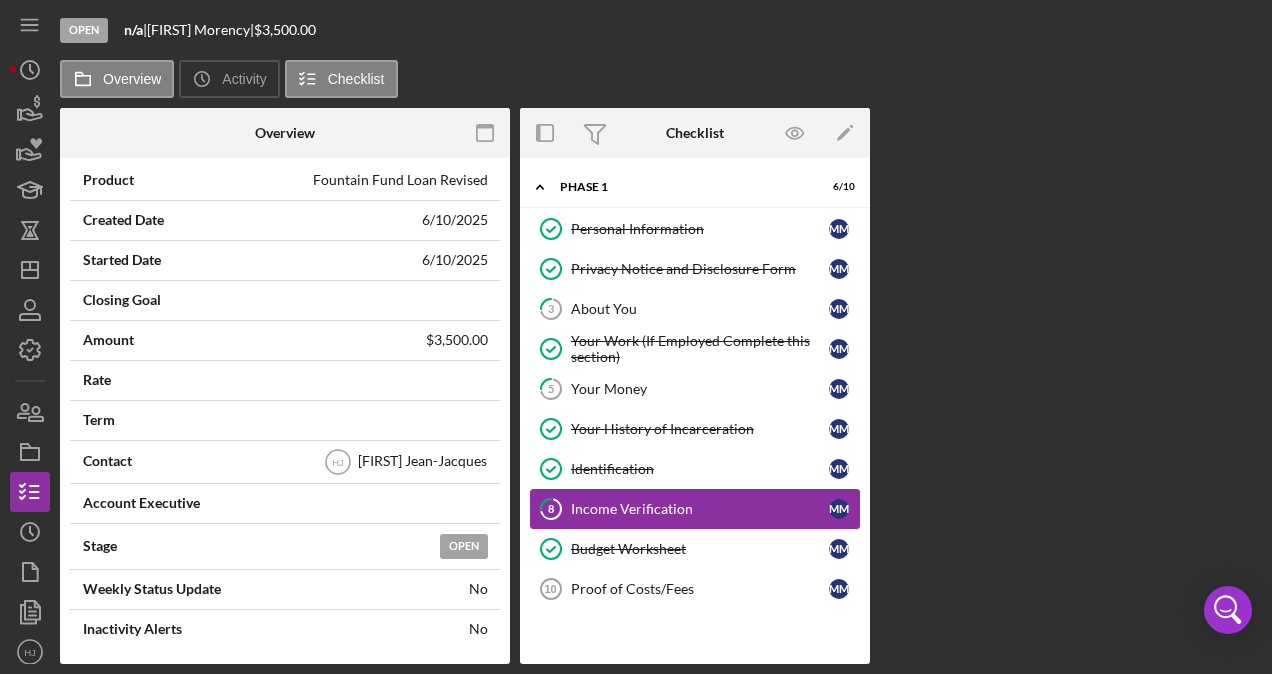scroll, scrollTop: 0, scrollLeft: 0, axis: both 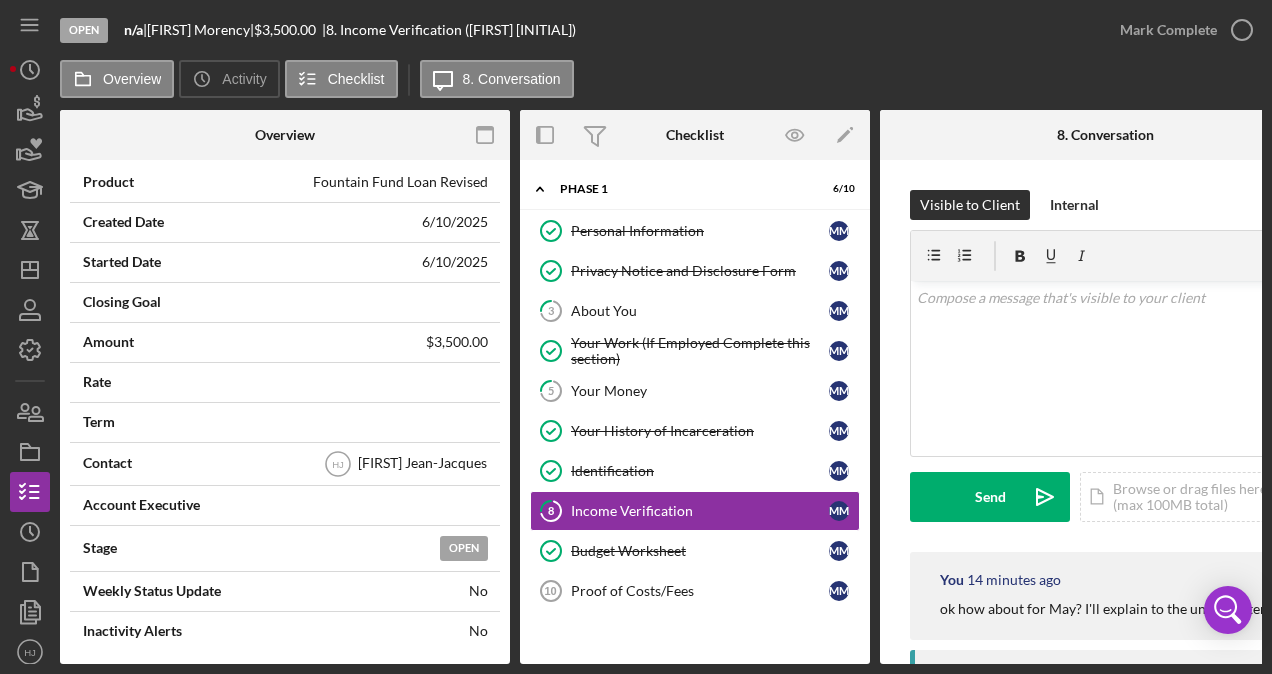 drag, startPoint x: 542, startPoint y: 654, endPoint x: 596, endPoint y: 659, distance: 54.230988 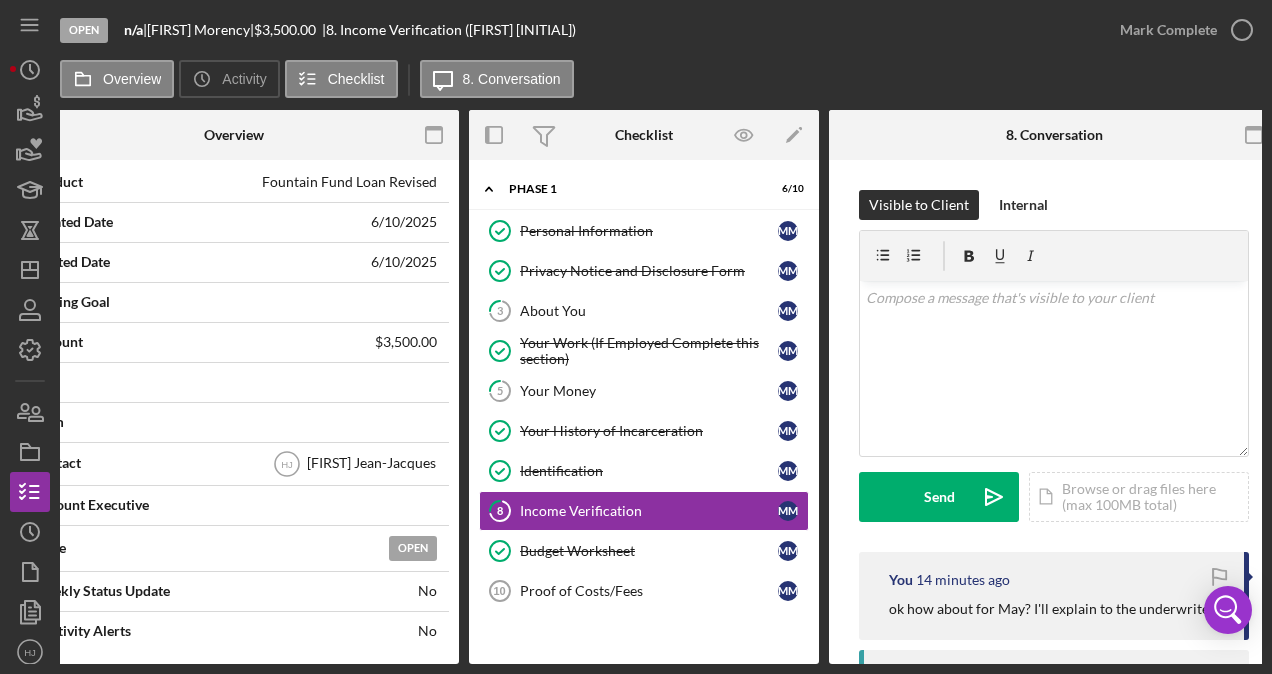 scroll, scrollTop: 0, scrollLeft: 68, axis: horizontal 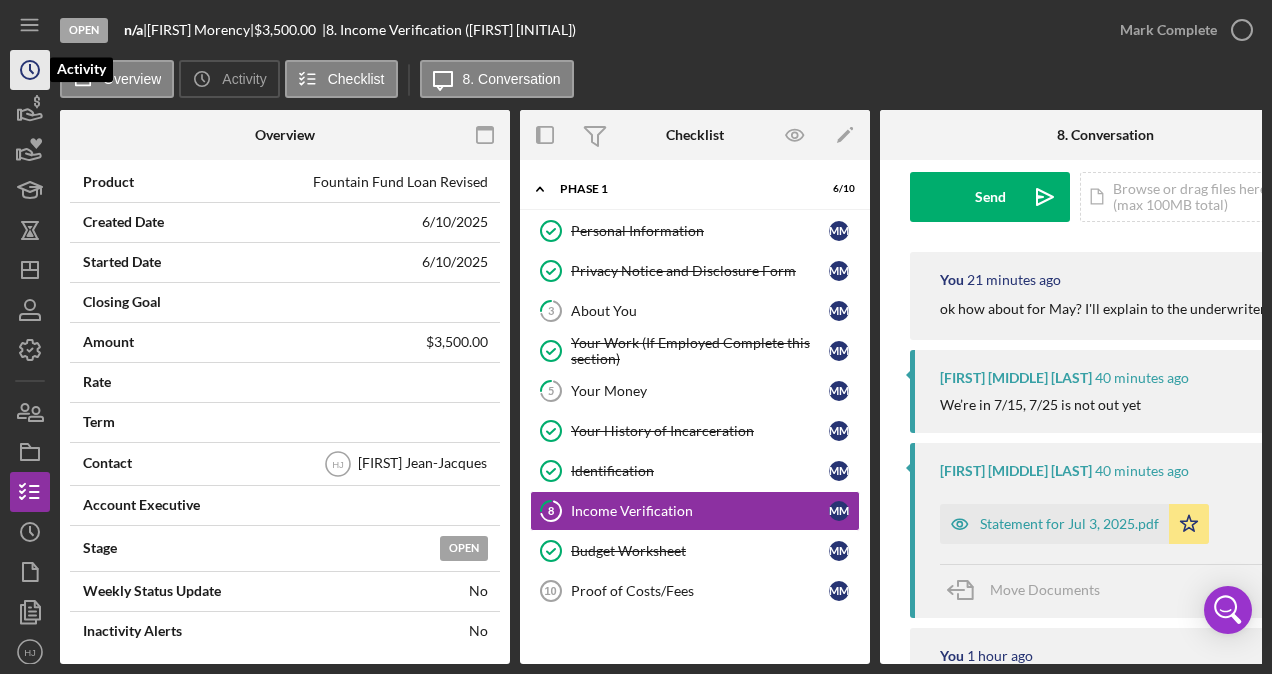 click on "Icon/History" 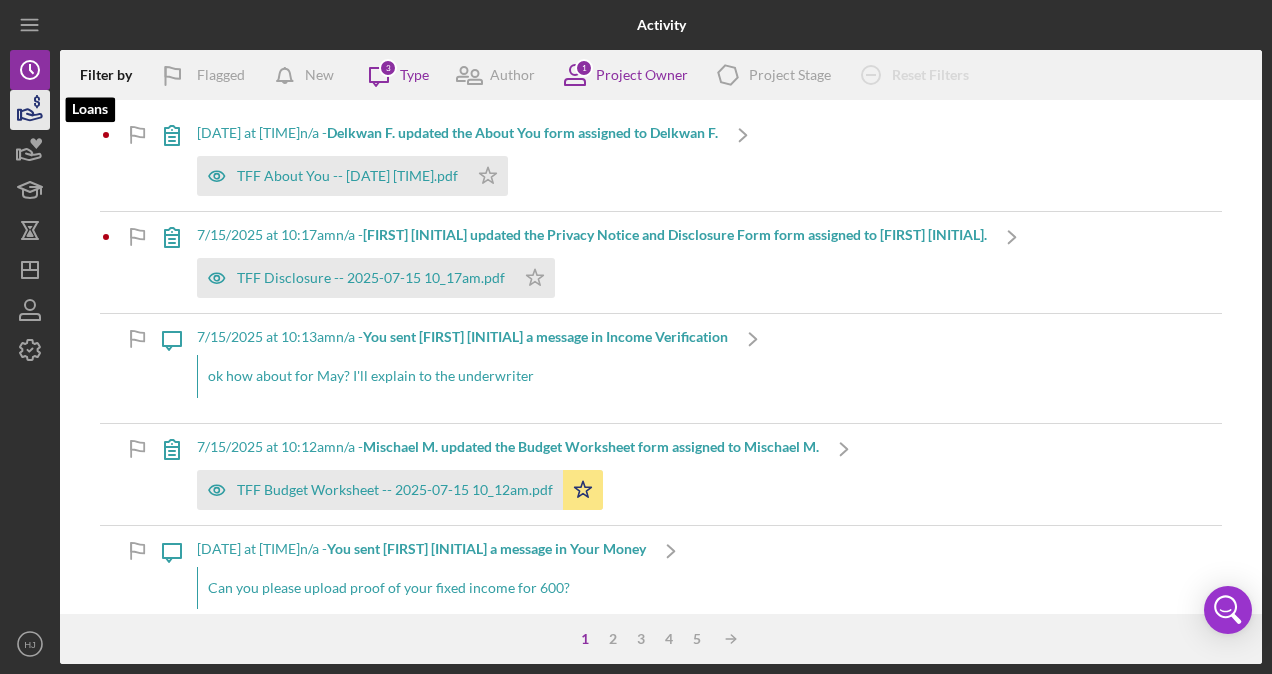 click 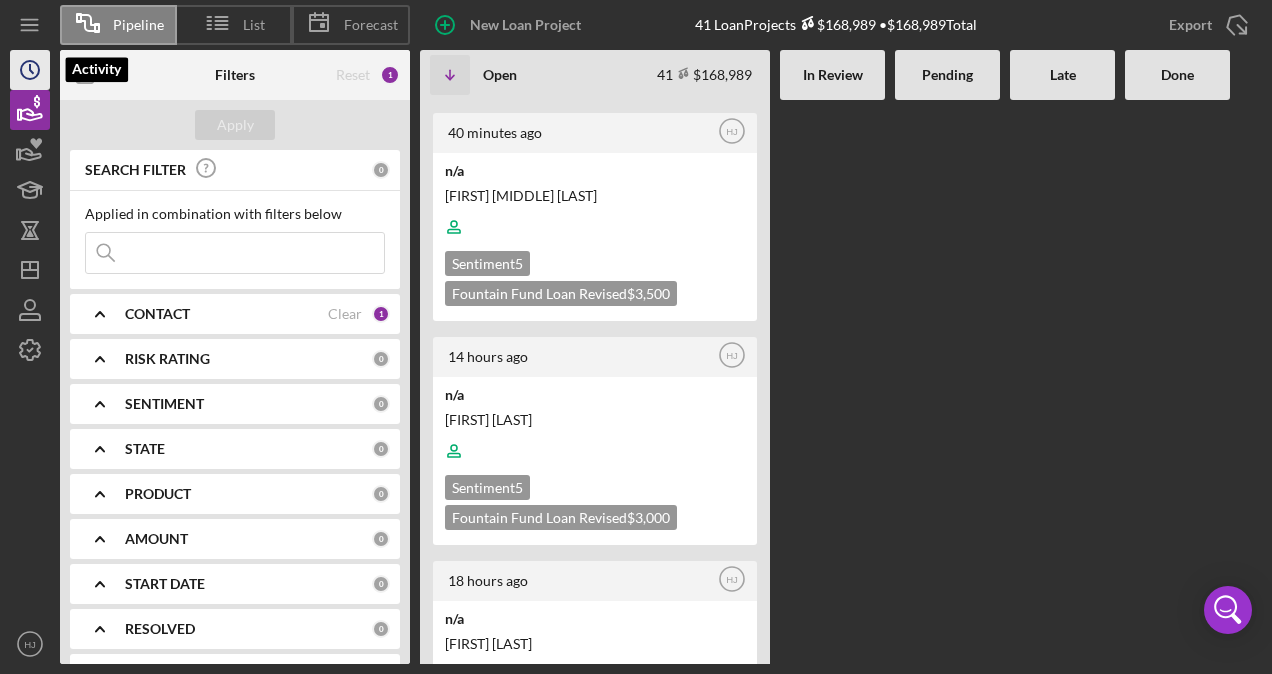 click on "Icon/History" 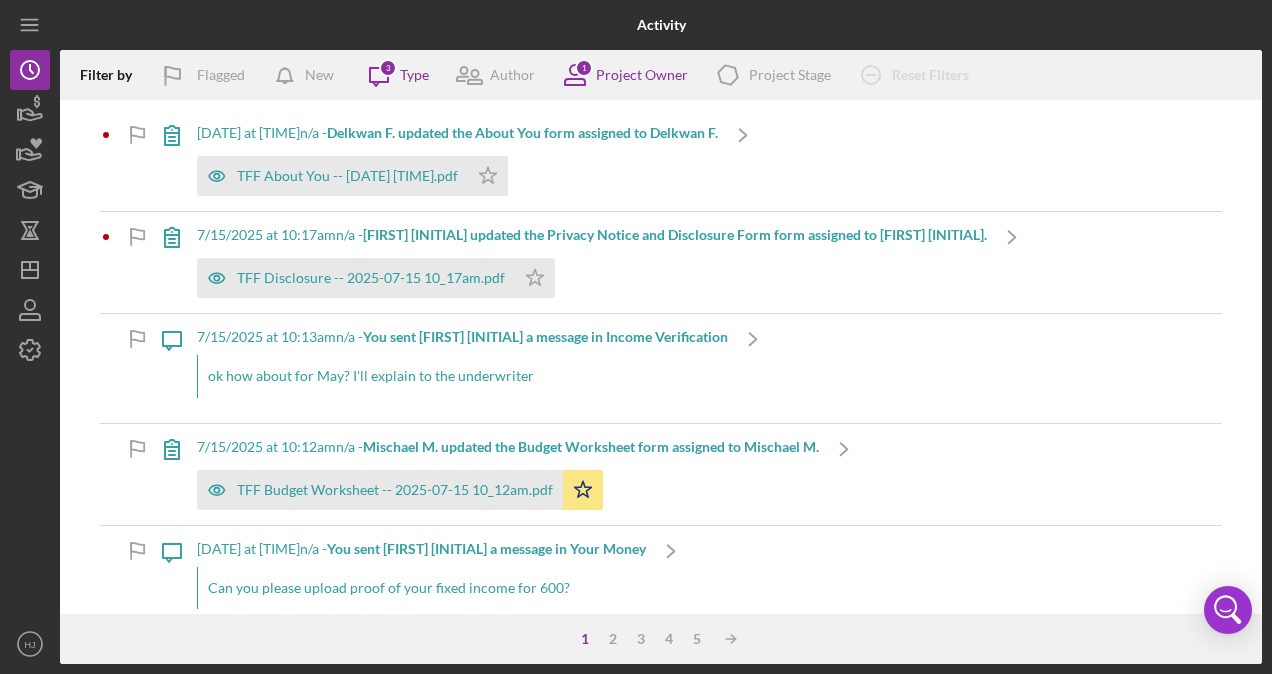 click on "[DATE] at [TIME]   n/a -  [FIRST]   [LAST]. updated the About You form assigned to [FIRST]   [LAST]. TFF About You -- [DATE] [TIME].pdf Icon/Star" at bounding box center [457, 160] 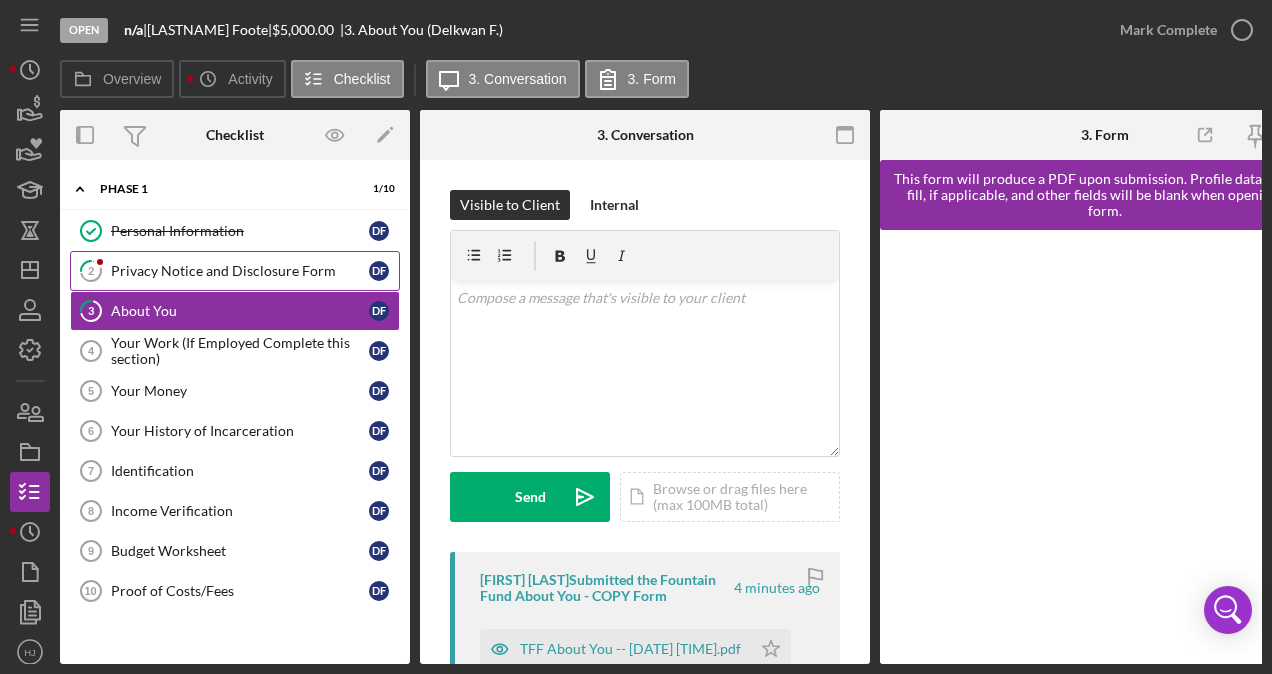 click on "Privacy Notice and Disclosure Form" at bounding box center [240, 271] 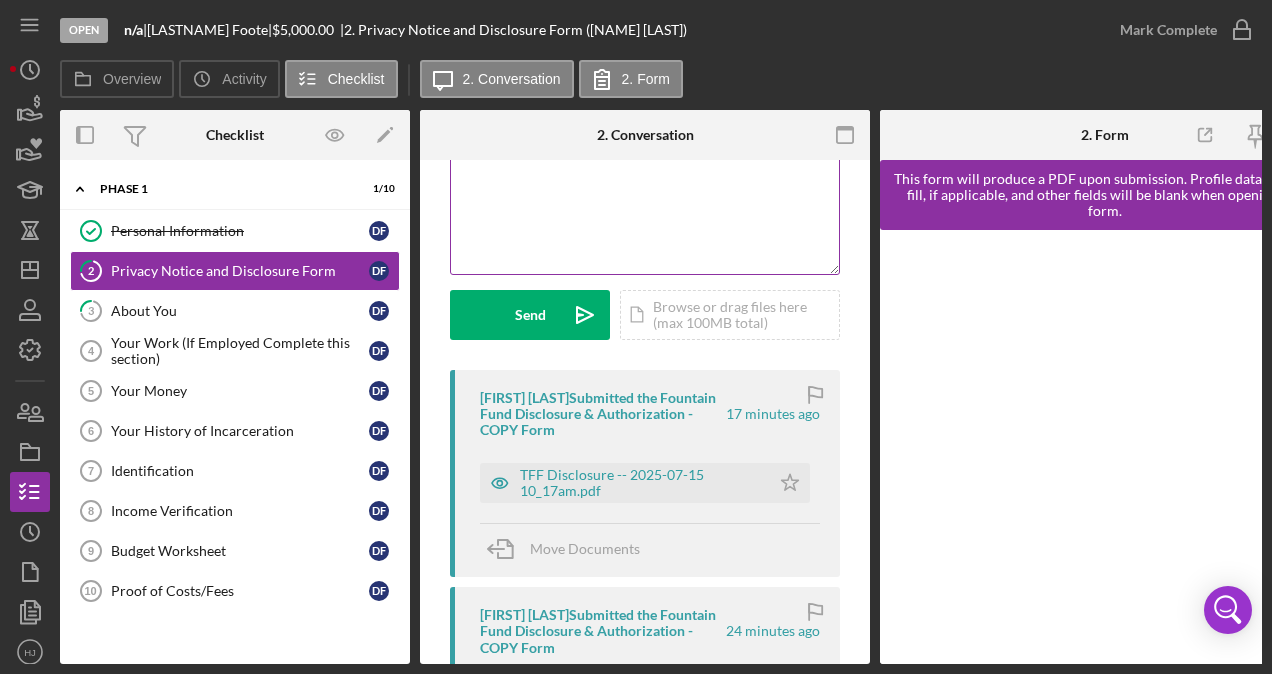 scroll, scrollTop: 200, scrollLeft: 0, axis: vertical 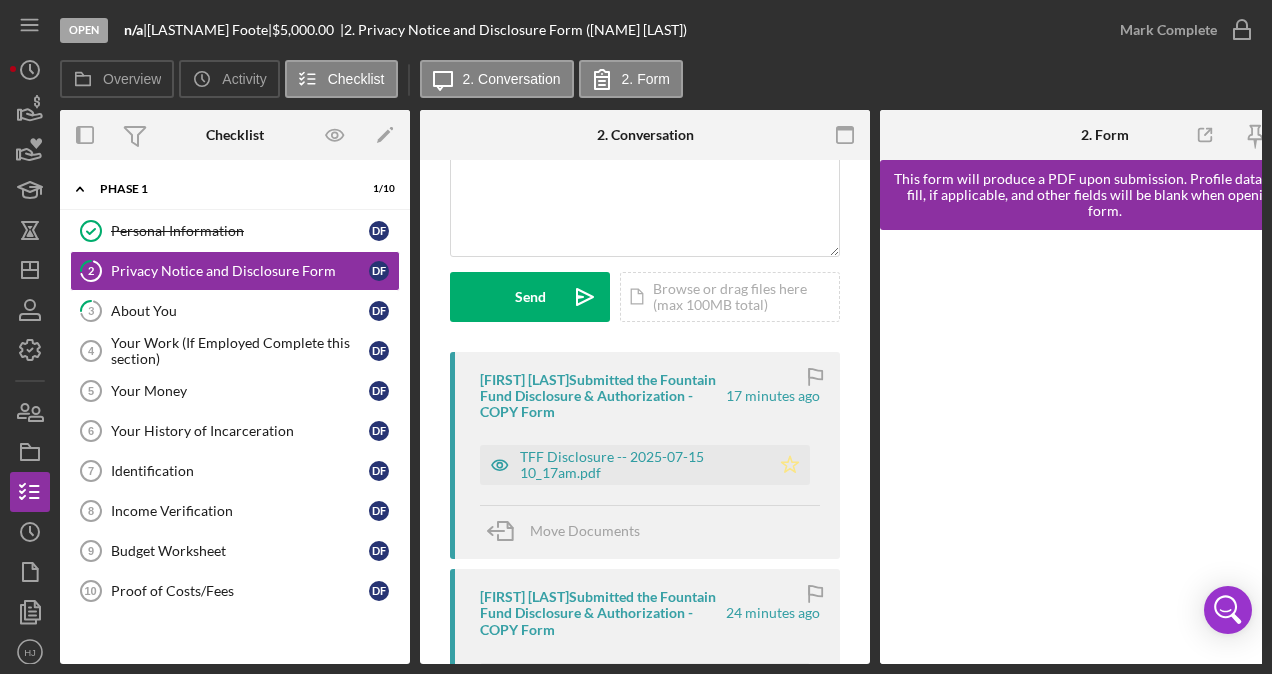 click 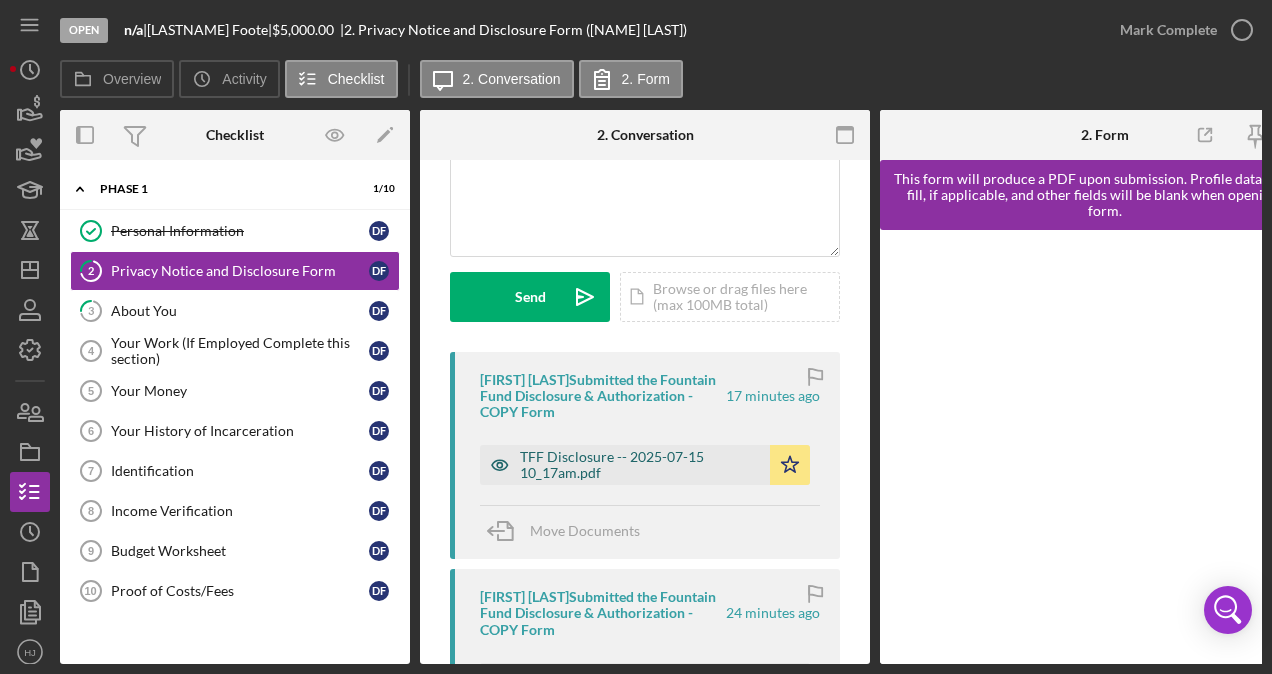 click on "TFF Disclosure -- 2025-07-15 10_17am.pdf" at bounding box center (640, 465) 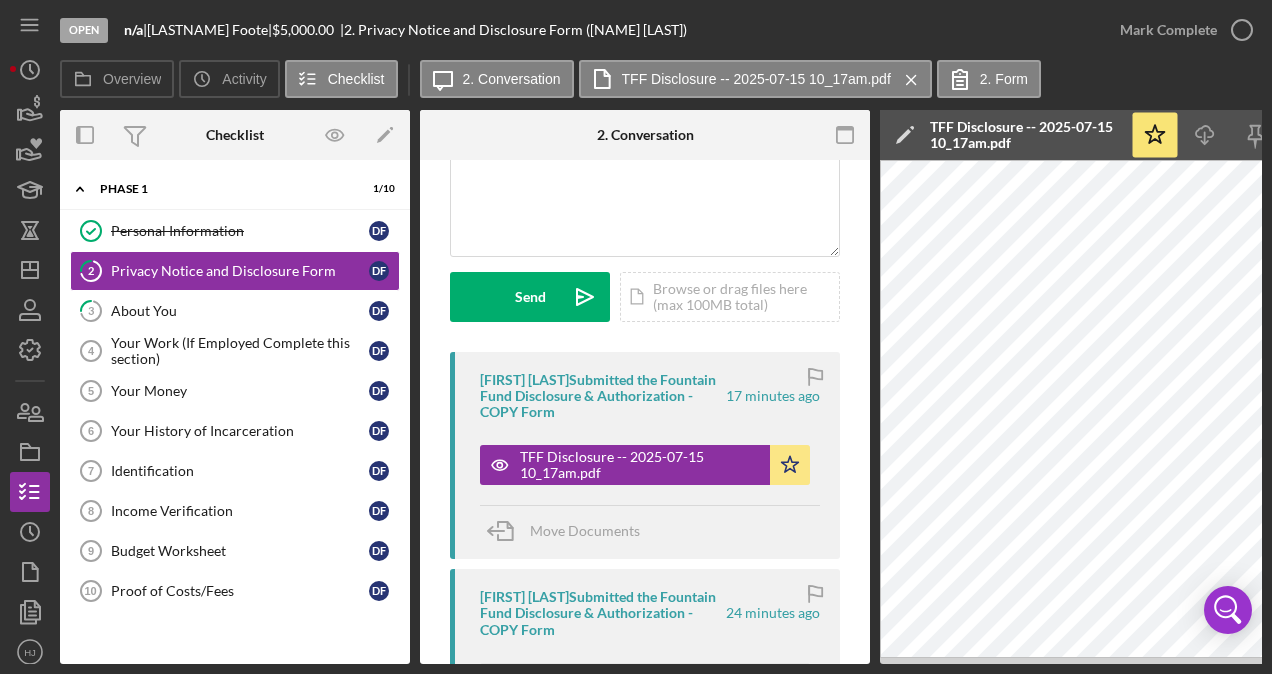drag, startPoint x: 796, startPoint y: 657, endPoint x: 814, endPoint y: 662, distance: 18.681541 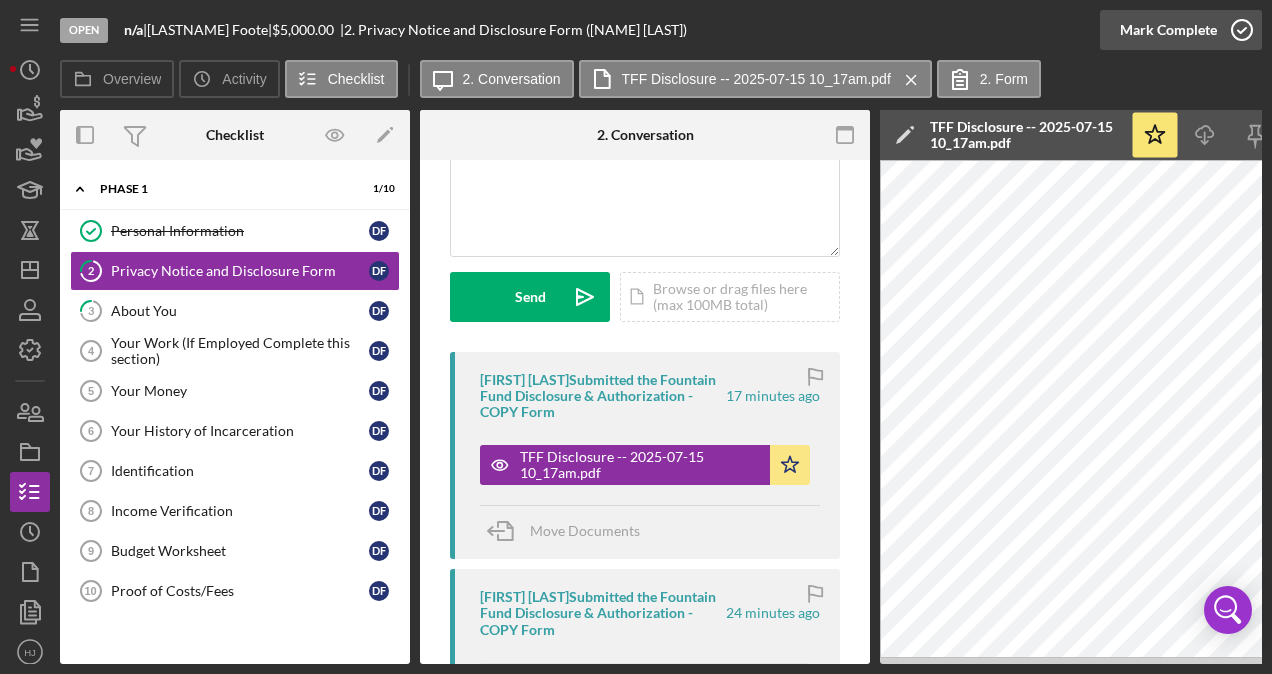 click 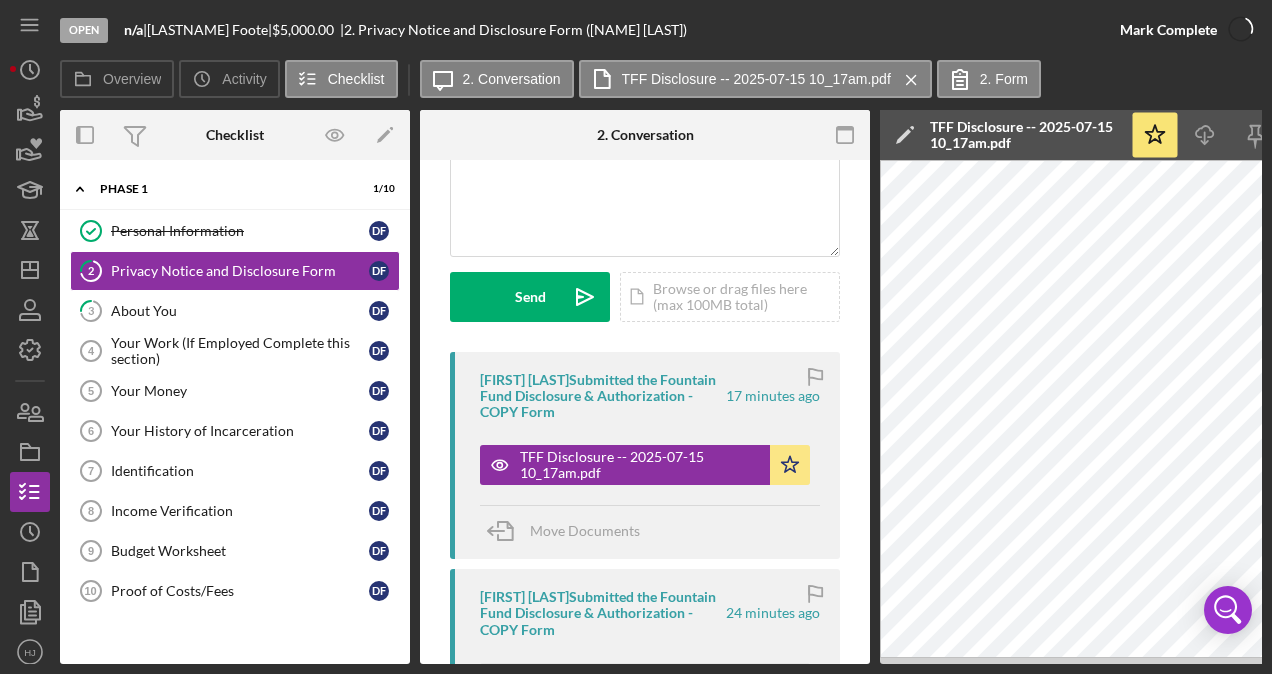 scroll, scrollTop: 497, scrollLeft: 0, axis: vertical 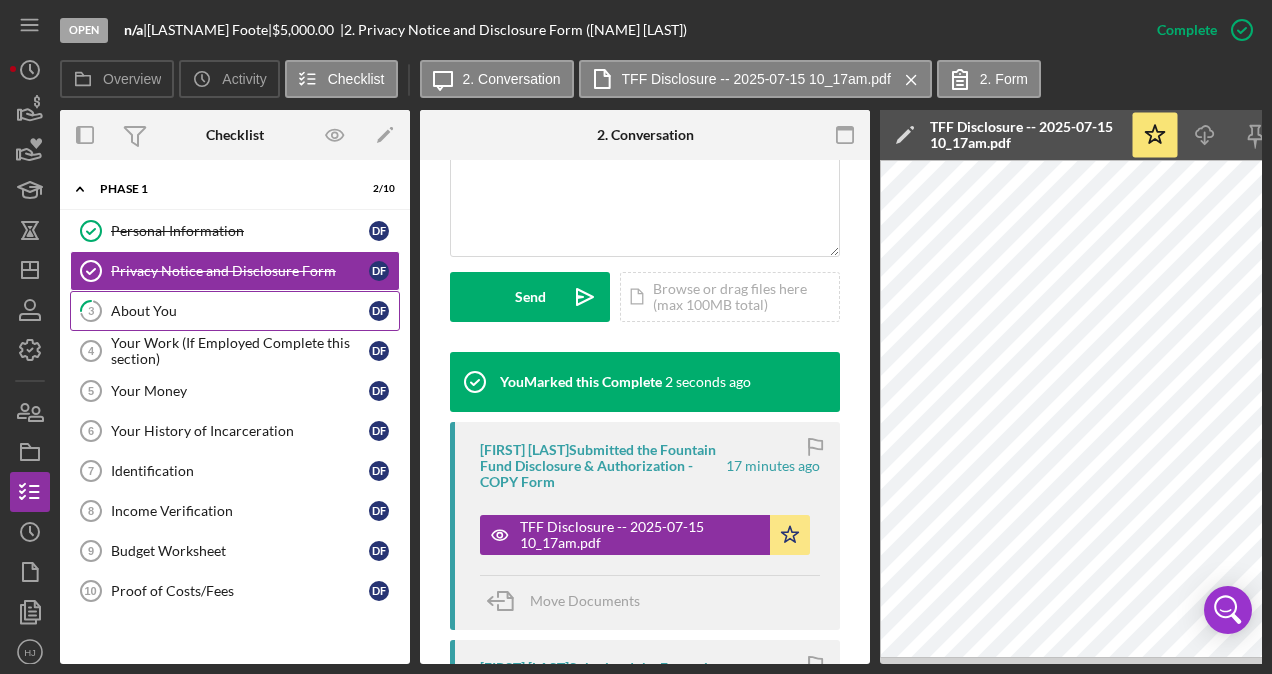 click on "About You" at bounding box center [240, 311] 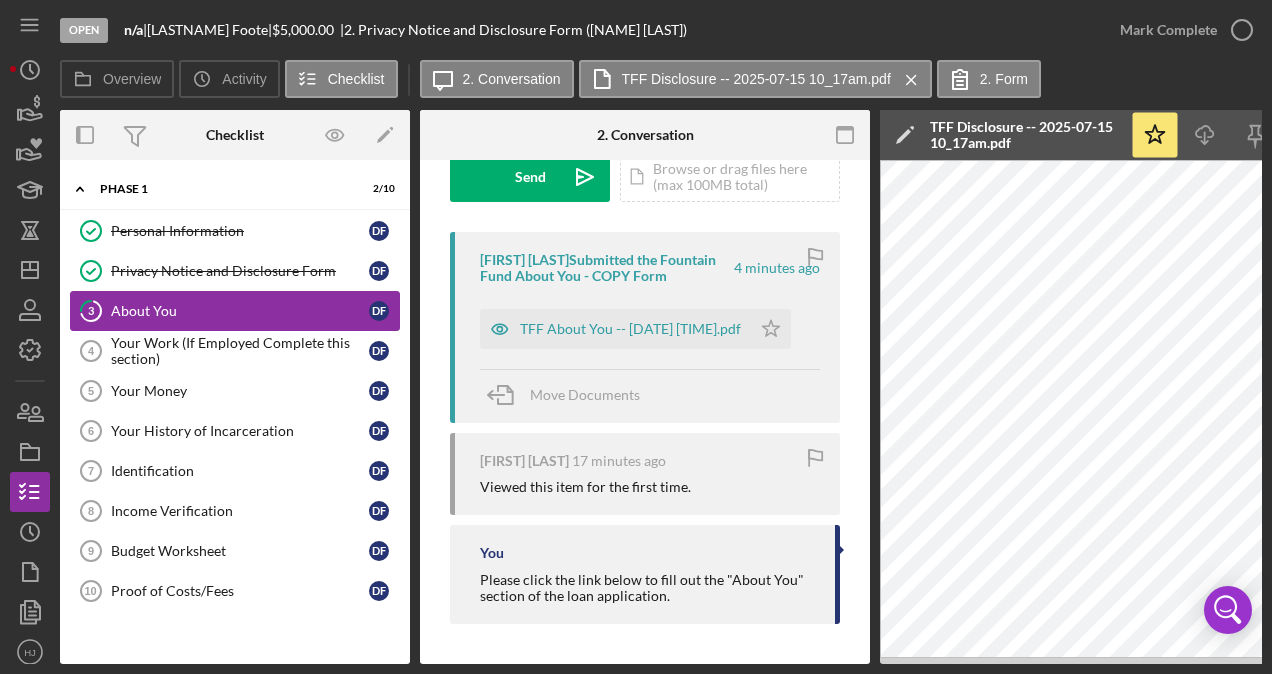 scroll, scrollTop: 0, scrollLeft: 0, axis: both 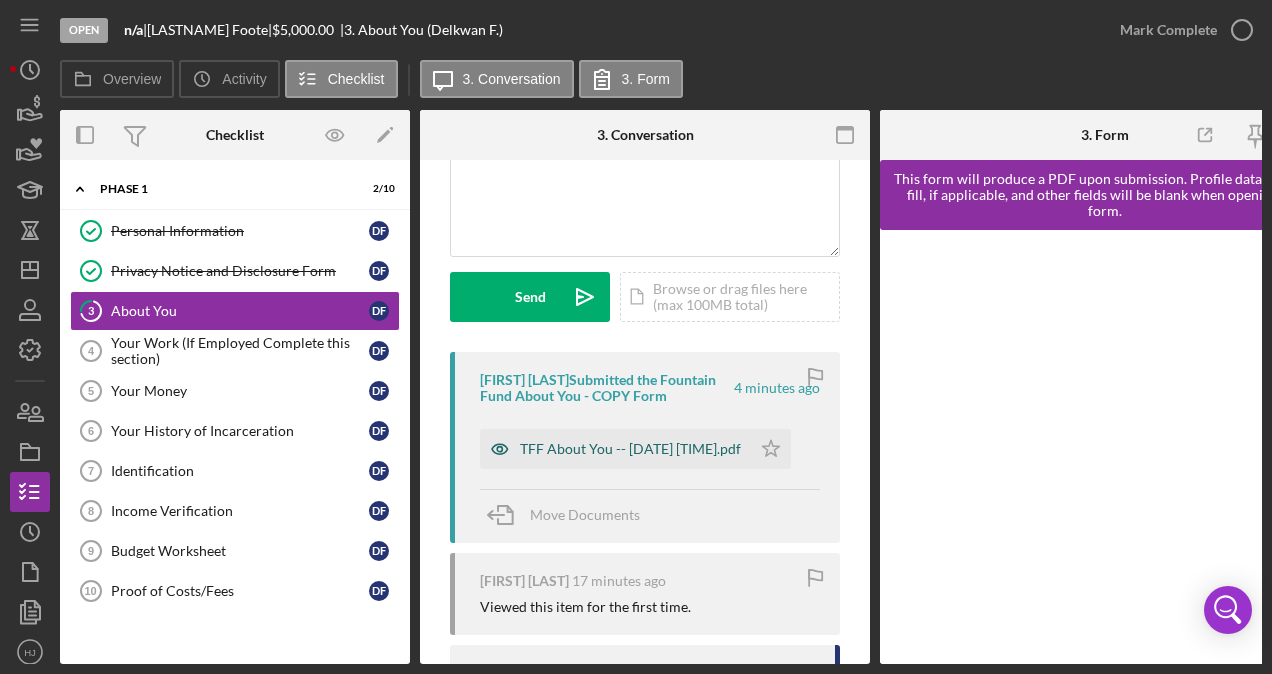 click on "TFF About You -- [DATE] [TIME].pdf" at bounding box center [630, 449] 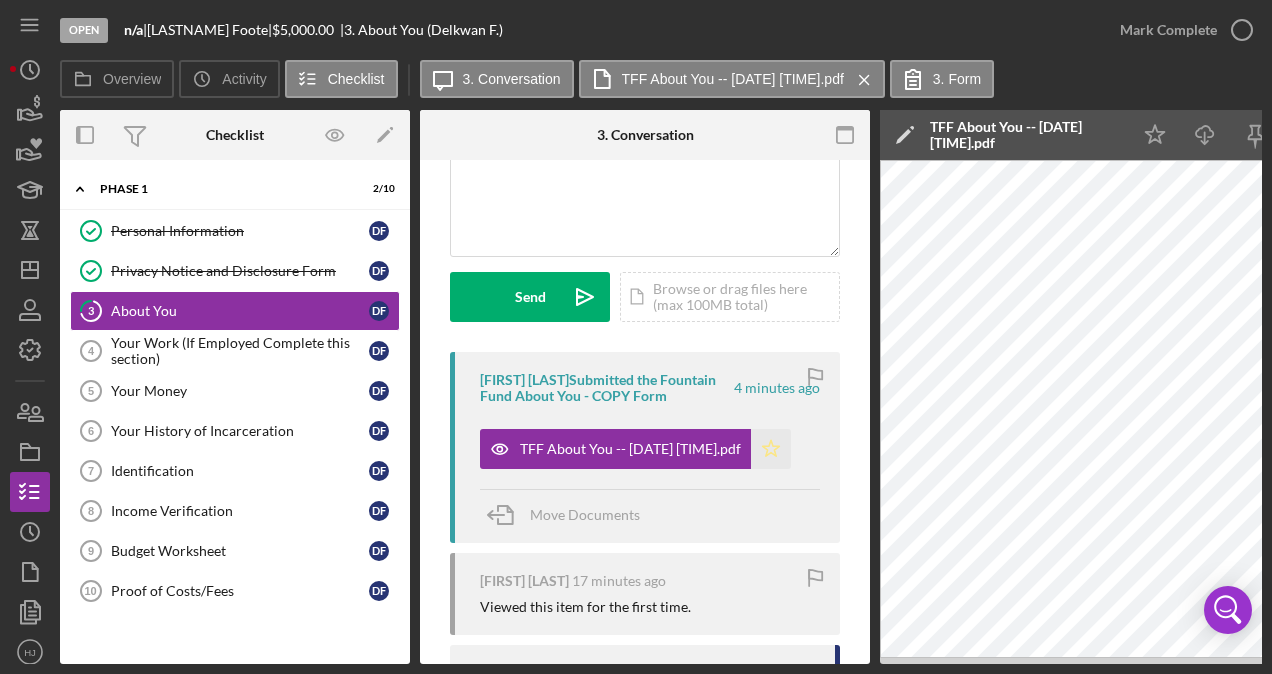 click on "Icon/Star" 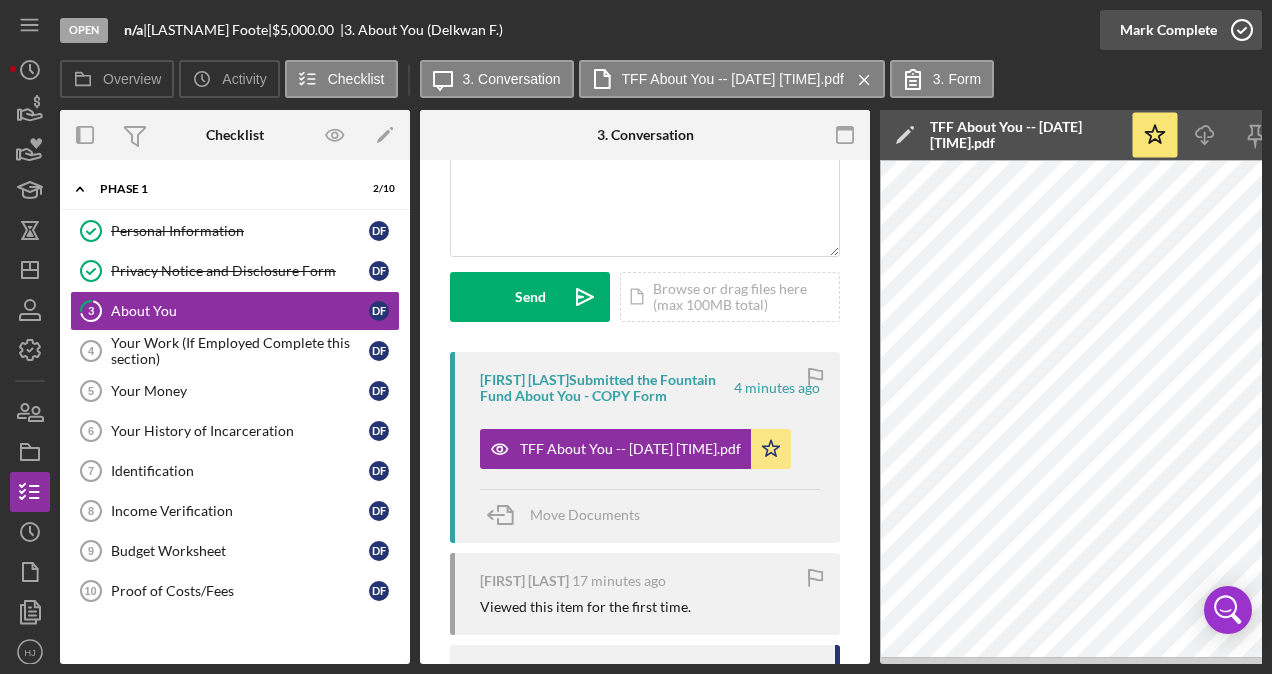click on "Mark Complete" at bounding box center [1168, 30] 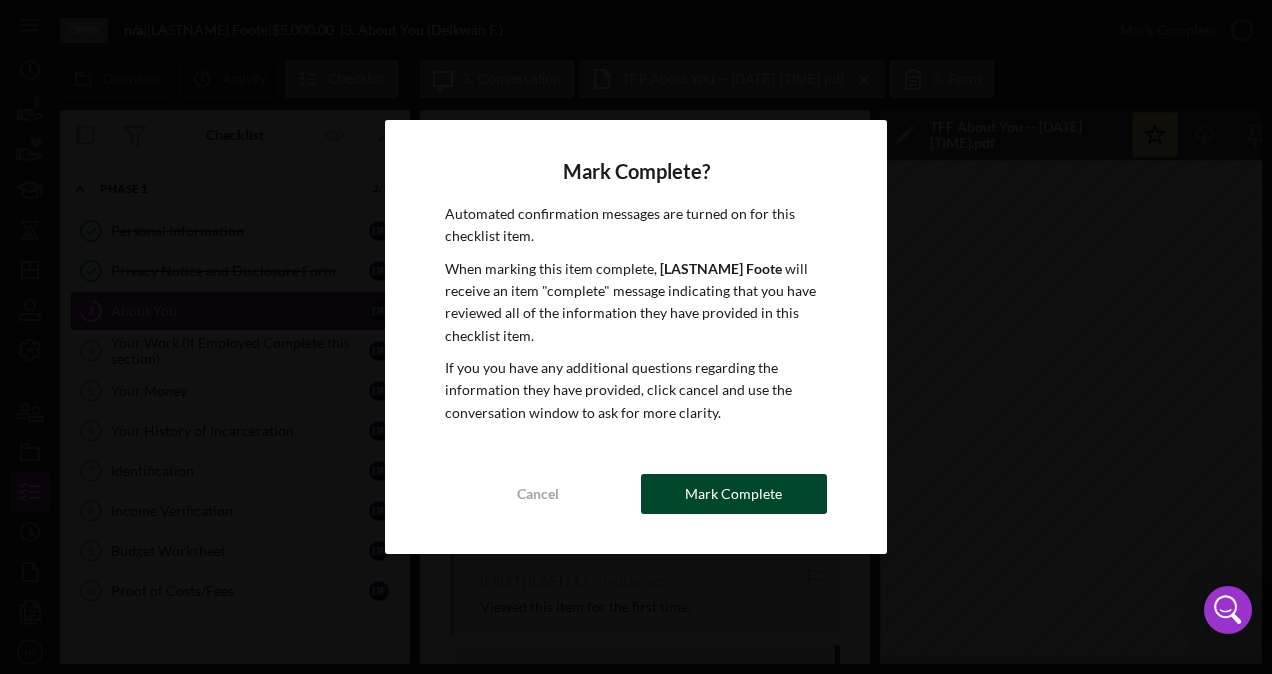click on "Mark Complete" at bounding box center [733, 494] 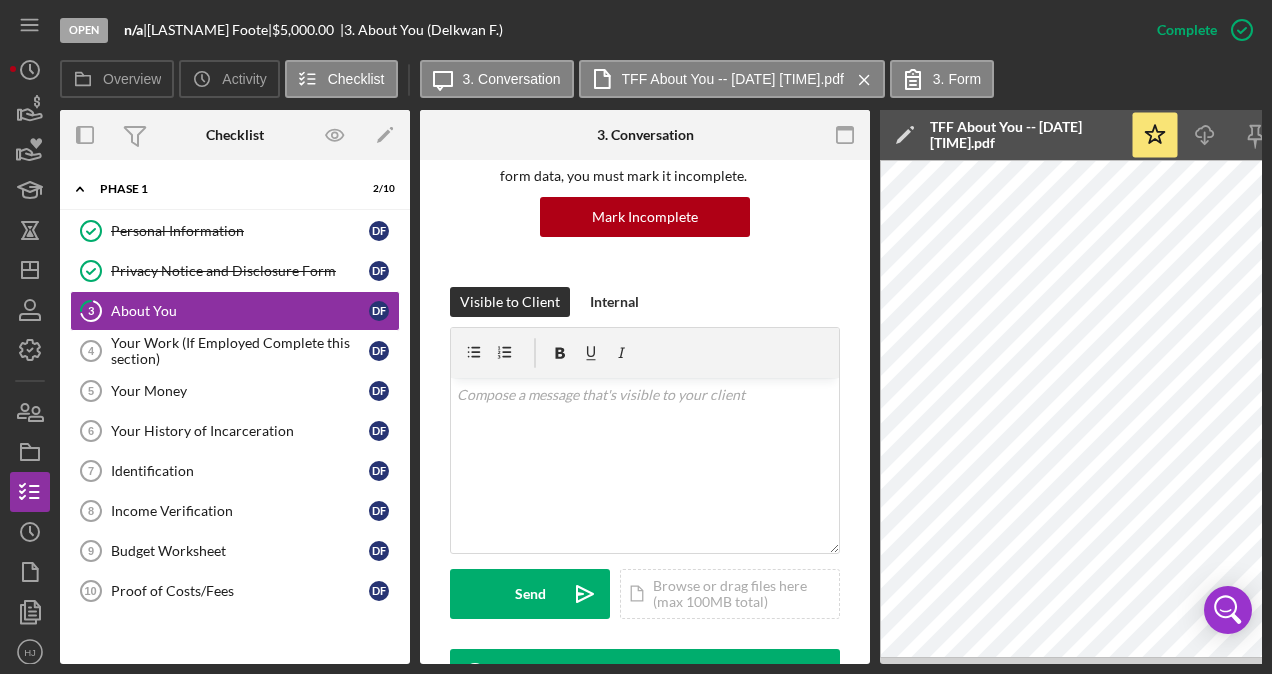 scroll, scrollTop: 497, scrollLeft: 0, axis: vertical 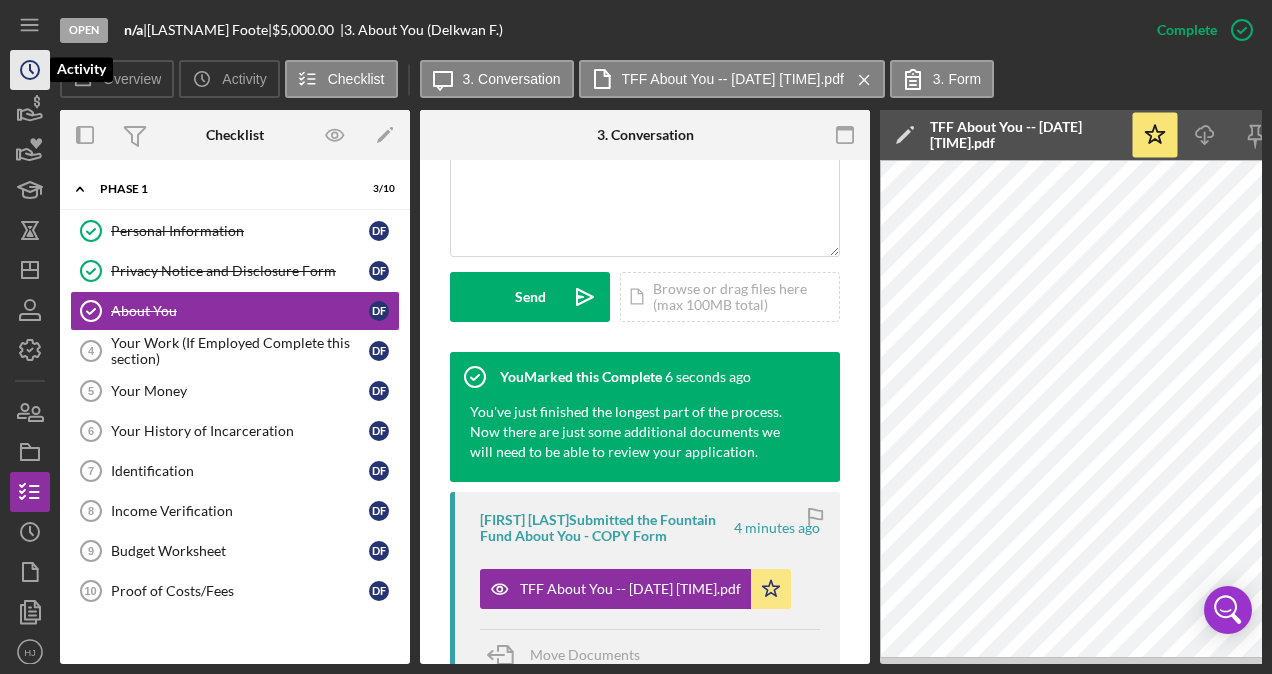 click on "Icon/History" 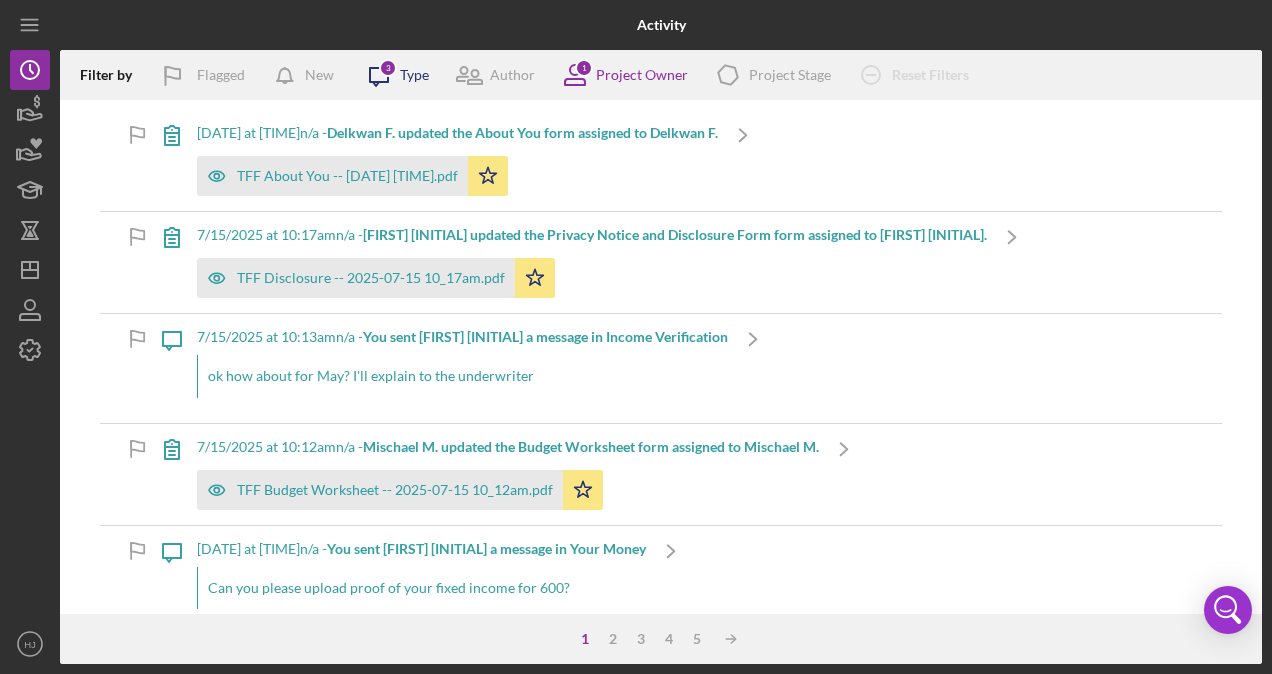 click on "Icon/Message" 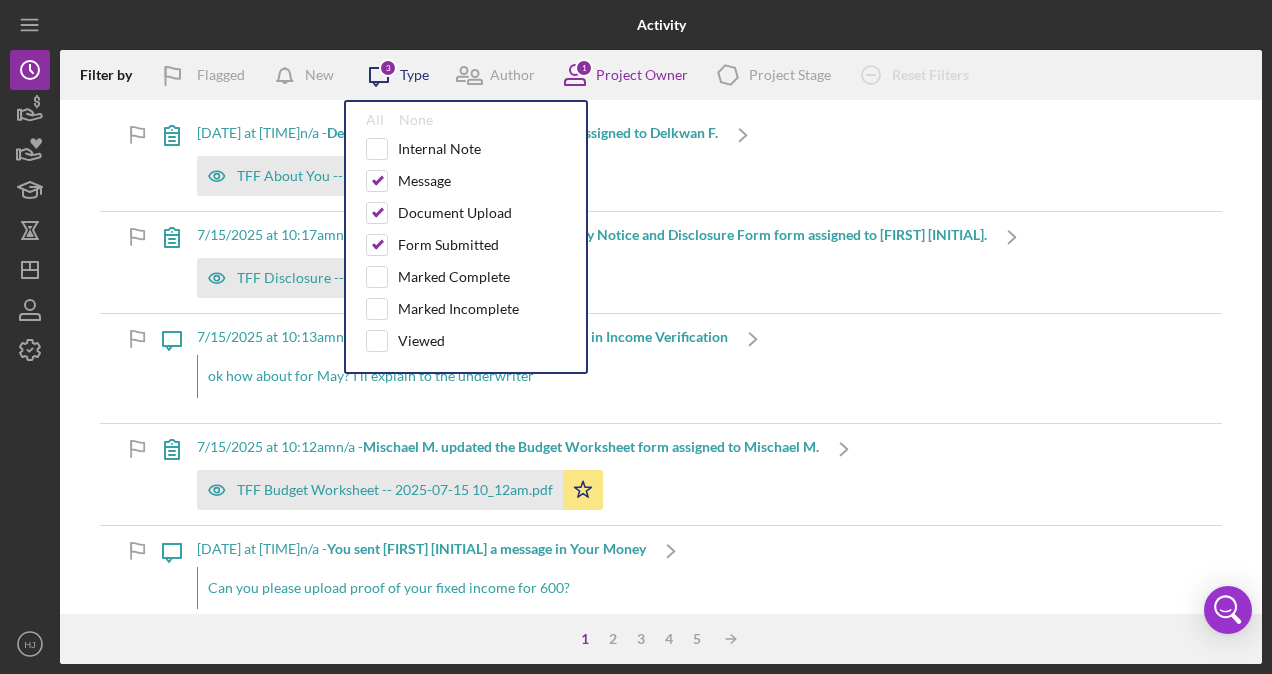 click on "Icon/Message" 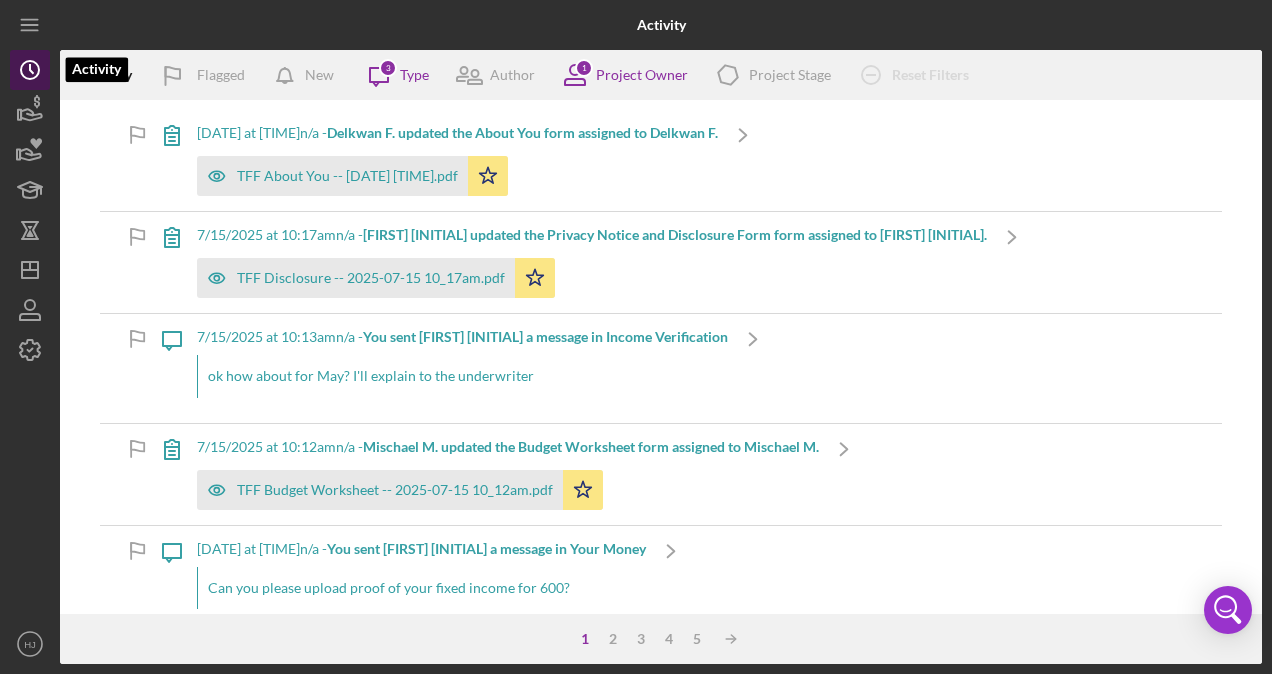 click on "Icon/History" 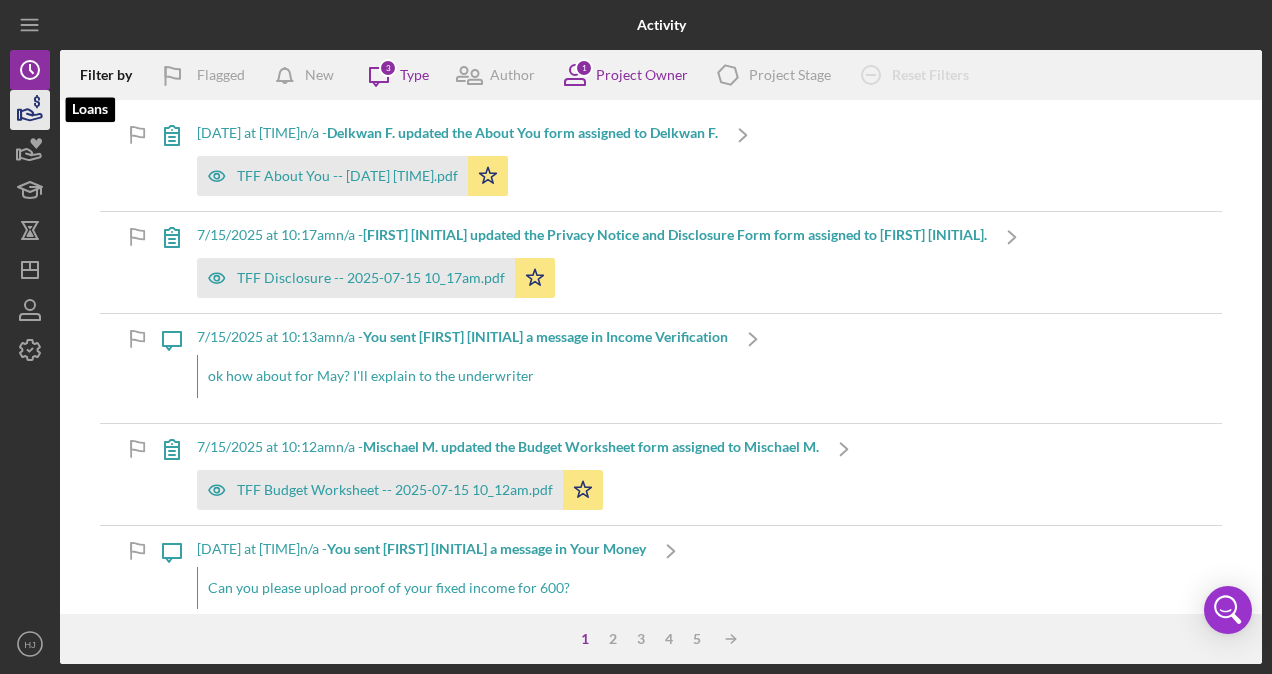 click 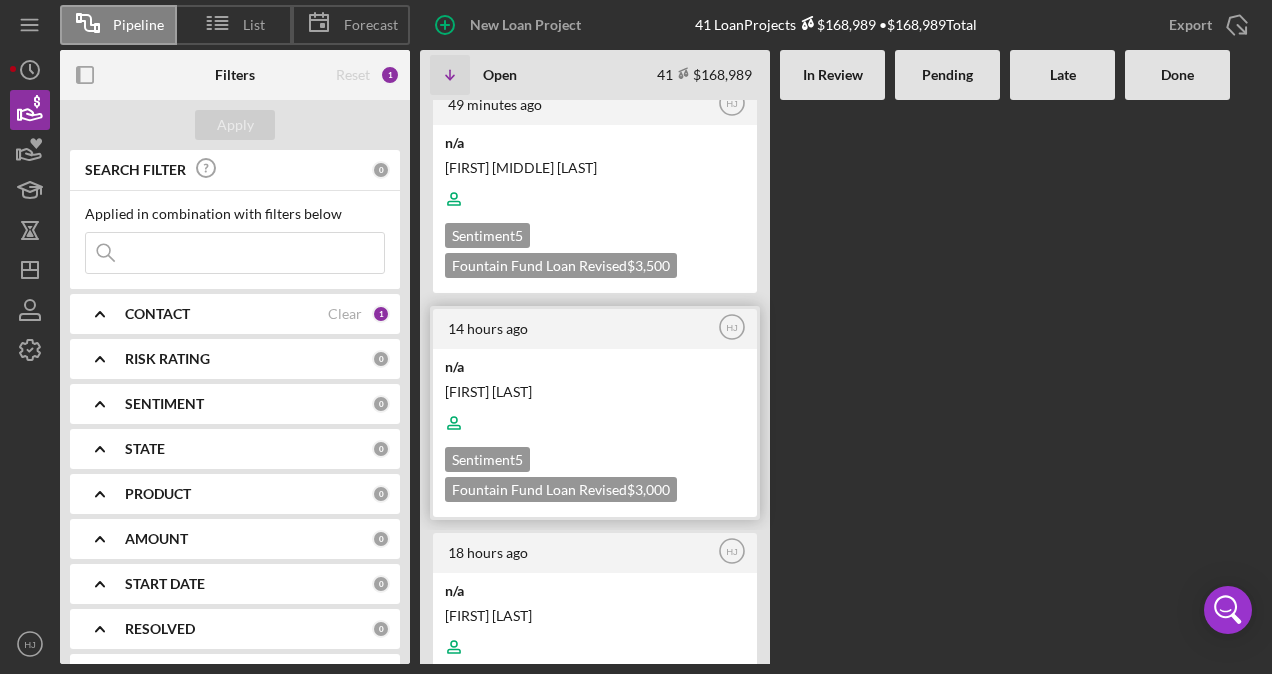 scroll, scrollTop: 0, scrollLeft: 0, axis: both 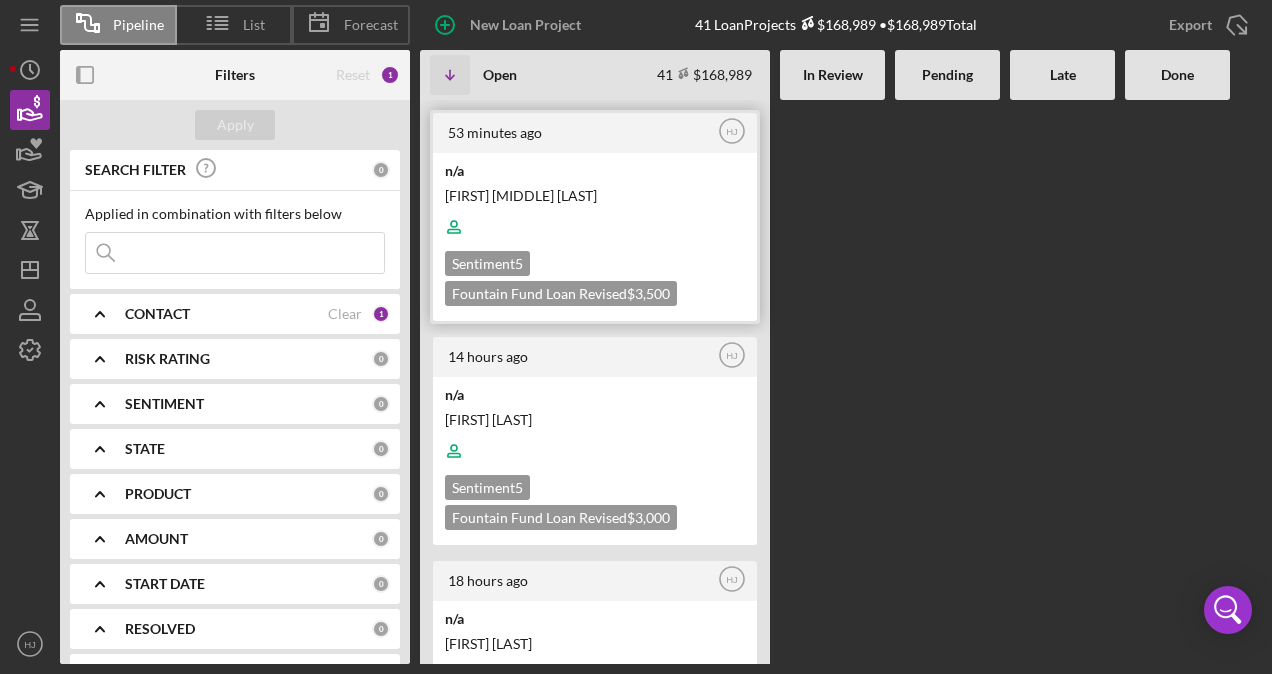 click at bounding box center (593, 227) 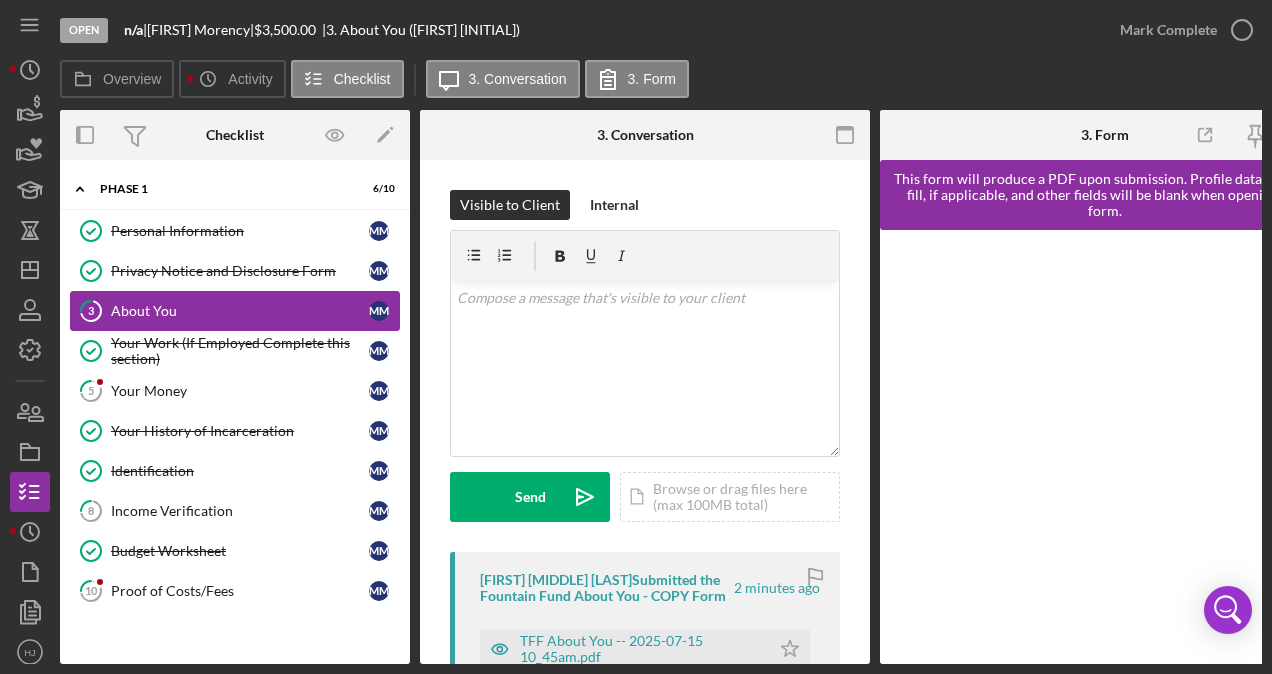 click on "About You" at bounding box center [240, 311] 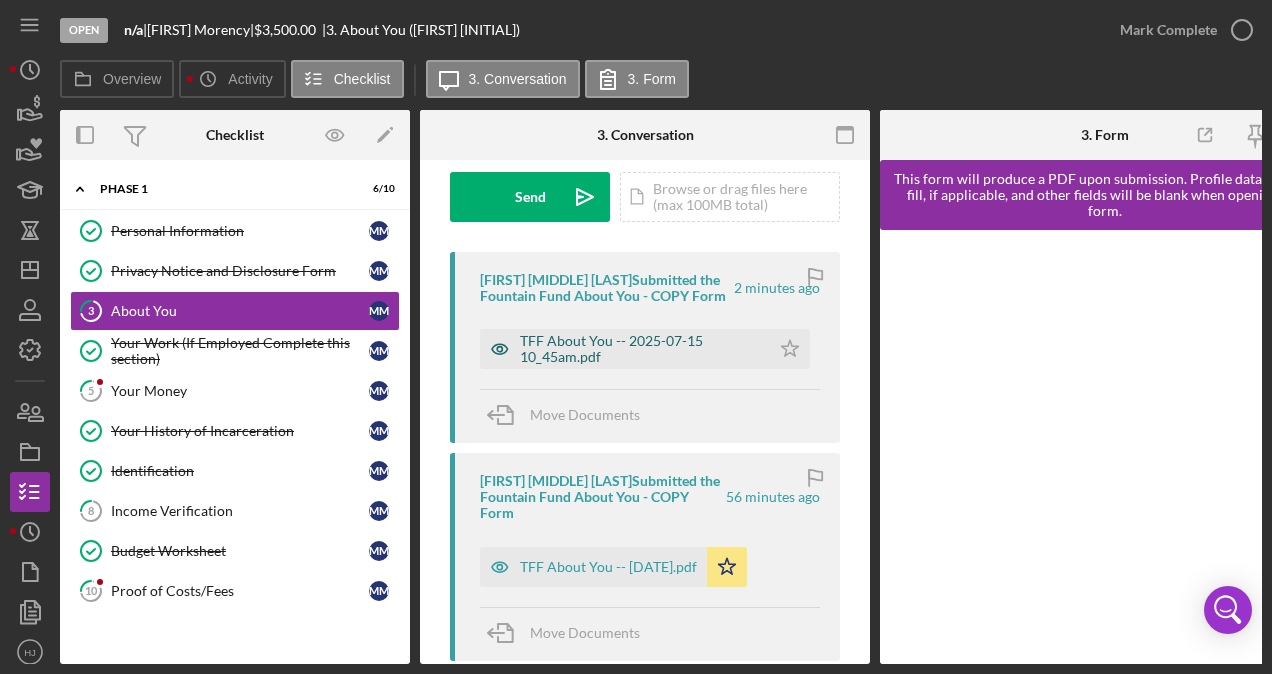 scroll, scrollTop: 200, scrollLeft: 0, axis: vertical 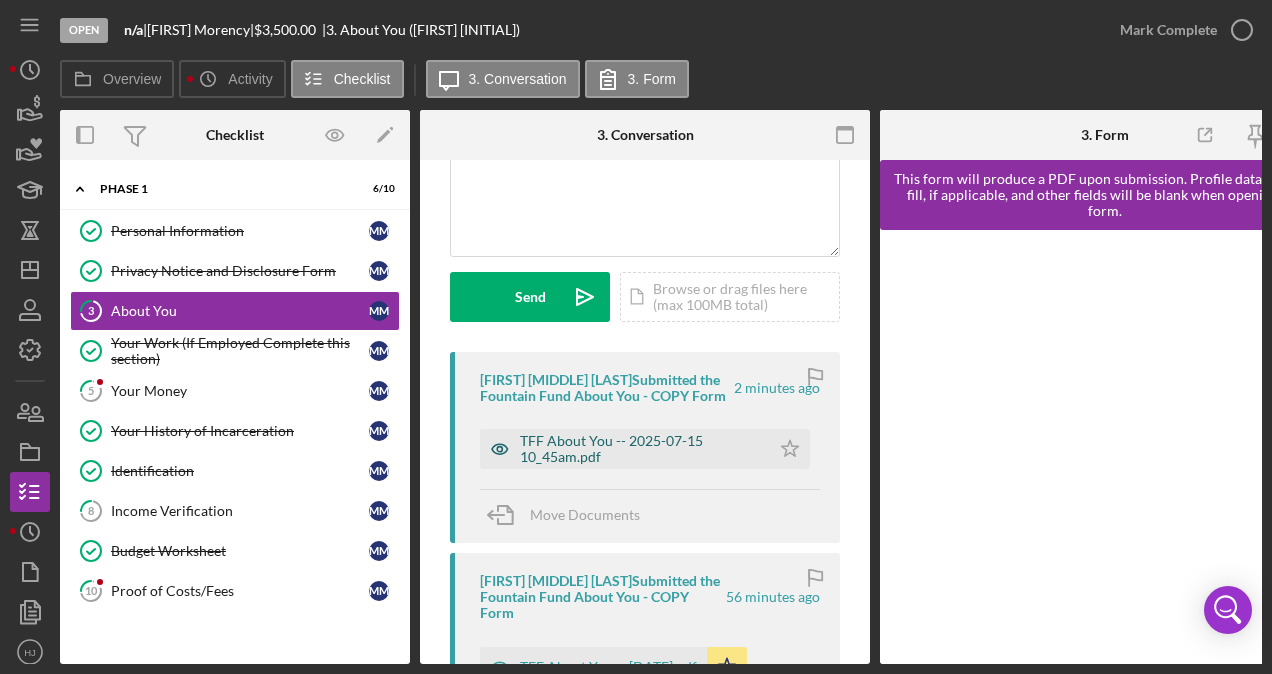 click on "TFF About You -- 2025-07-15 10_45am.pdf" at bounding box center [640, 449] 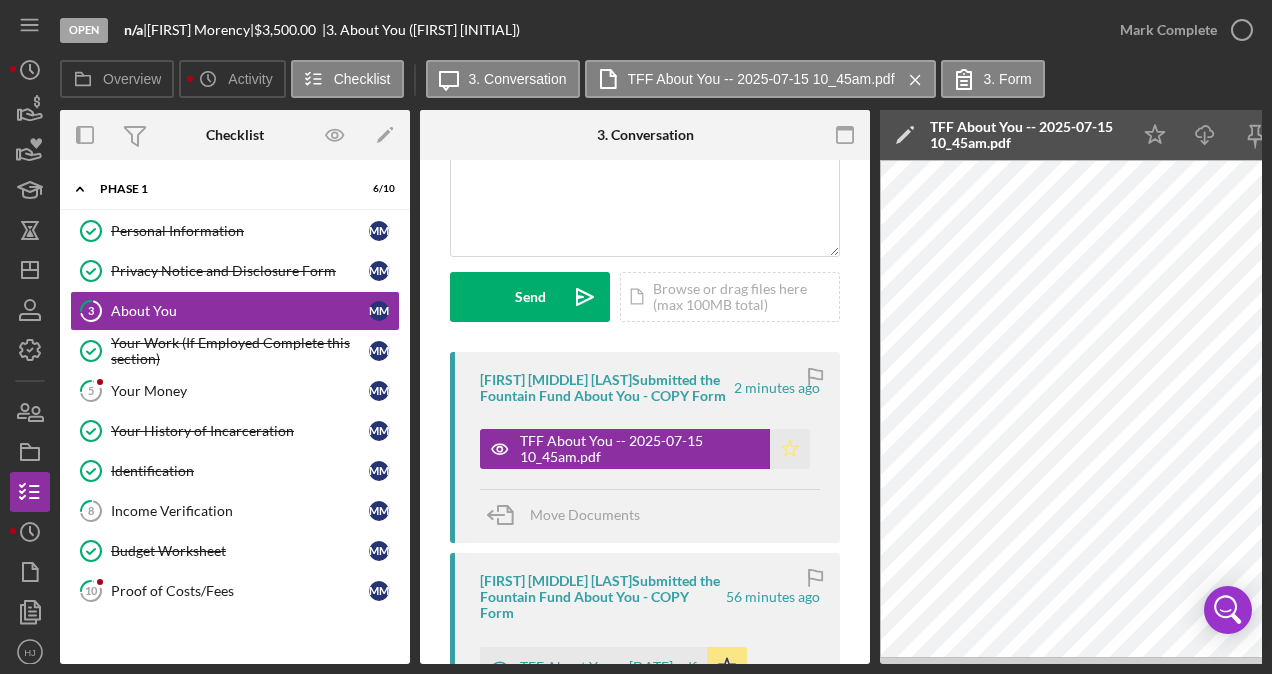 click on "Icon/Star" 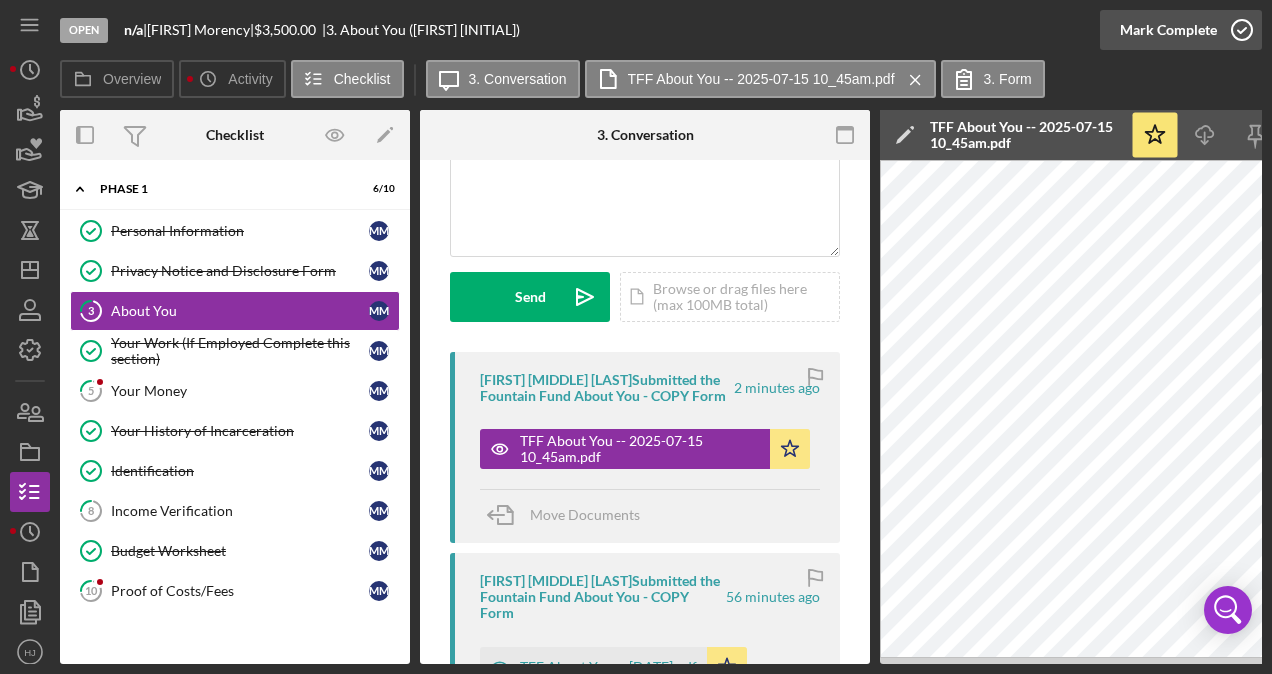 click on "Mark Complete" at bounding box center (1168, 30) 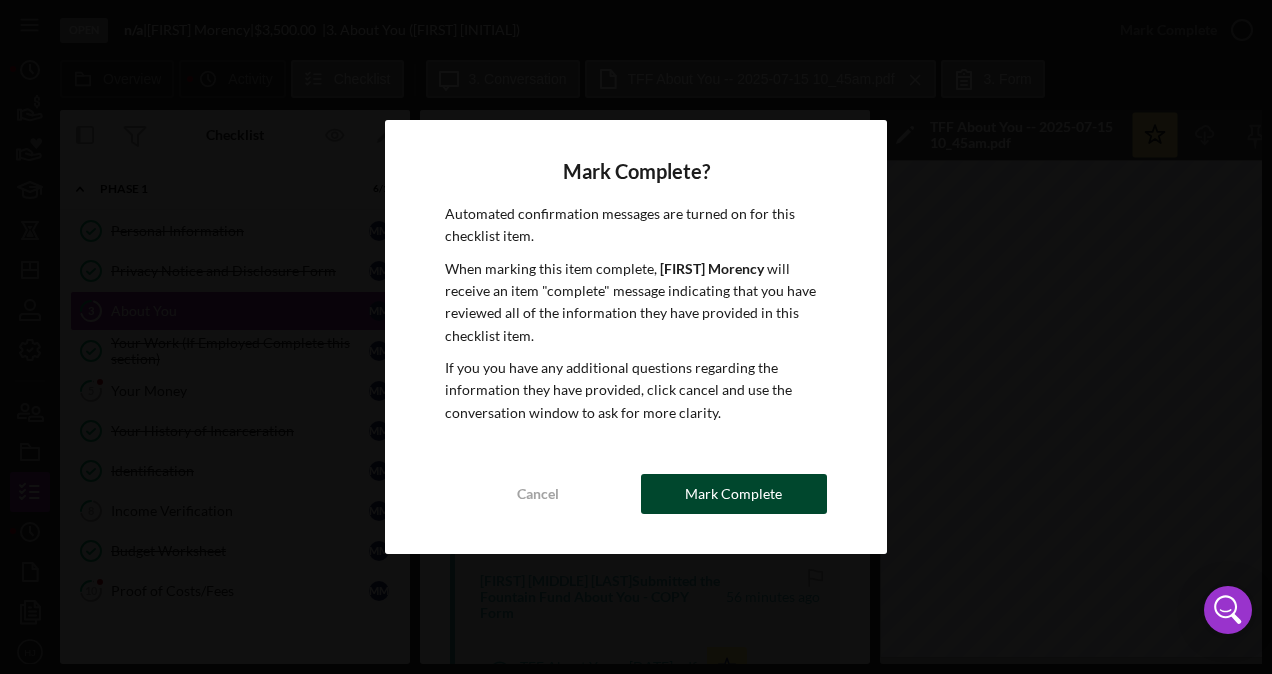 click on "Mark Complete" at bounding box center (733, 494) 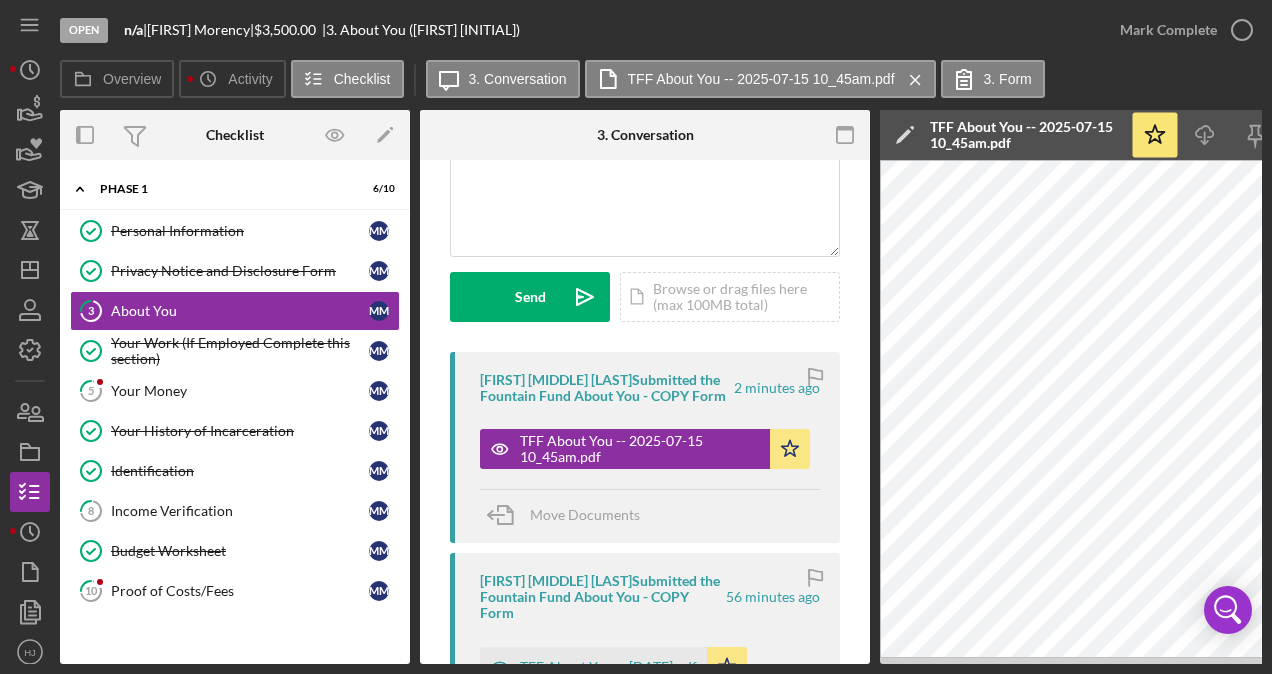 scroll, scrollTop: 497, scrollLeft: 0, axis: vertical 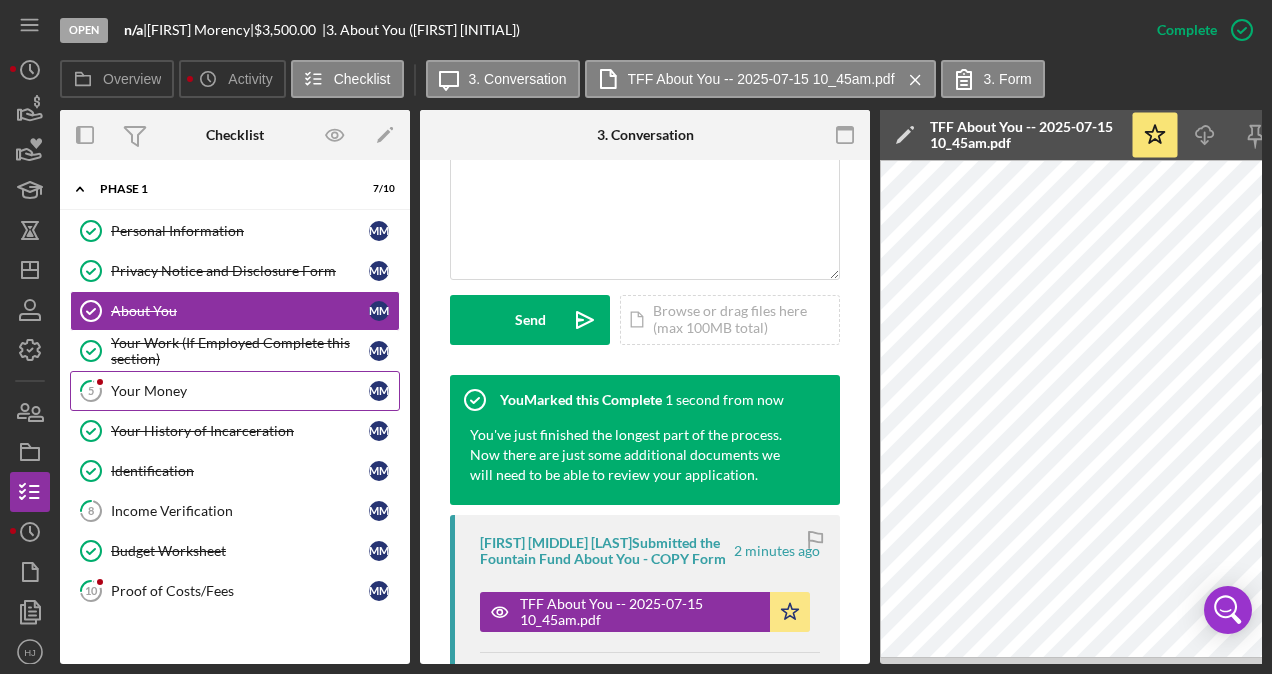 click on "Your Money" at bounding box center (240, 391) 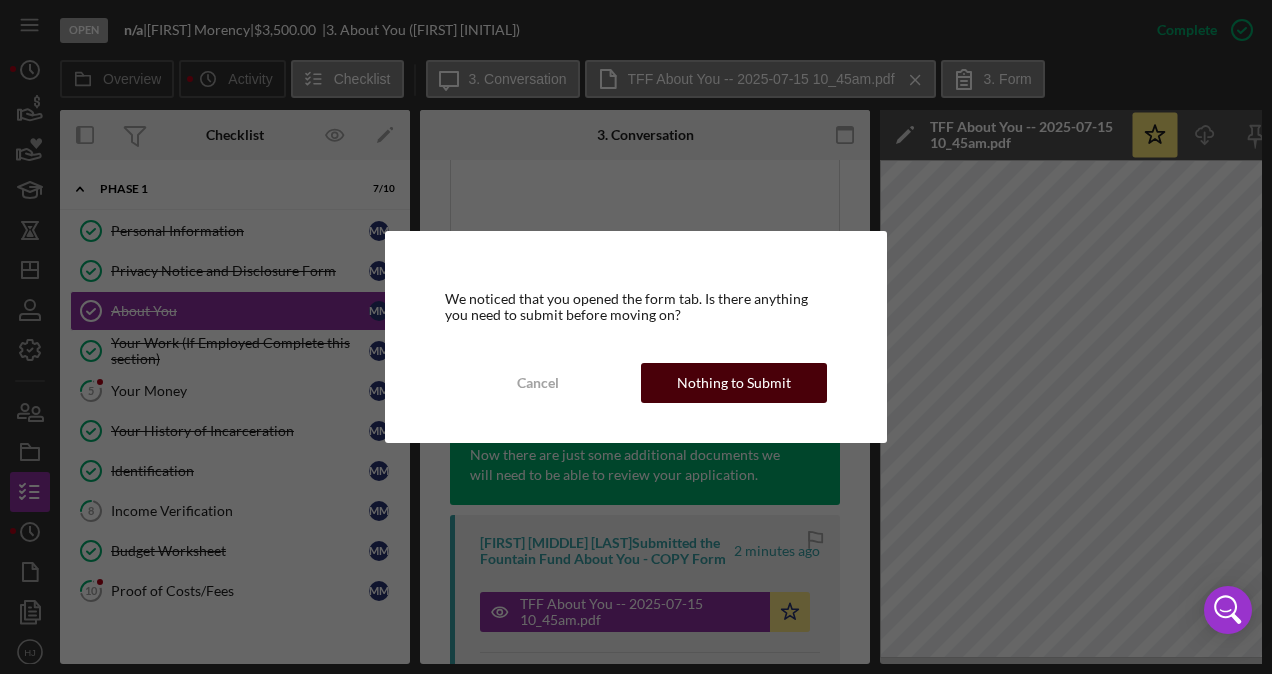 click on "Nothing to Submit" at bounding box center [734, 383] 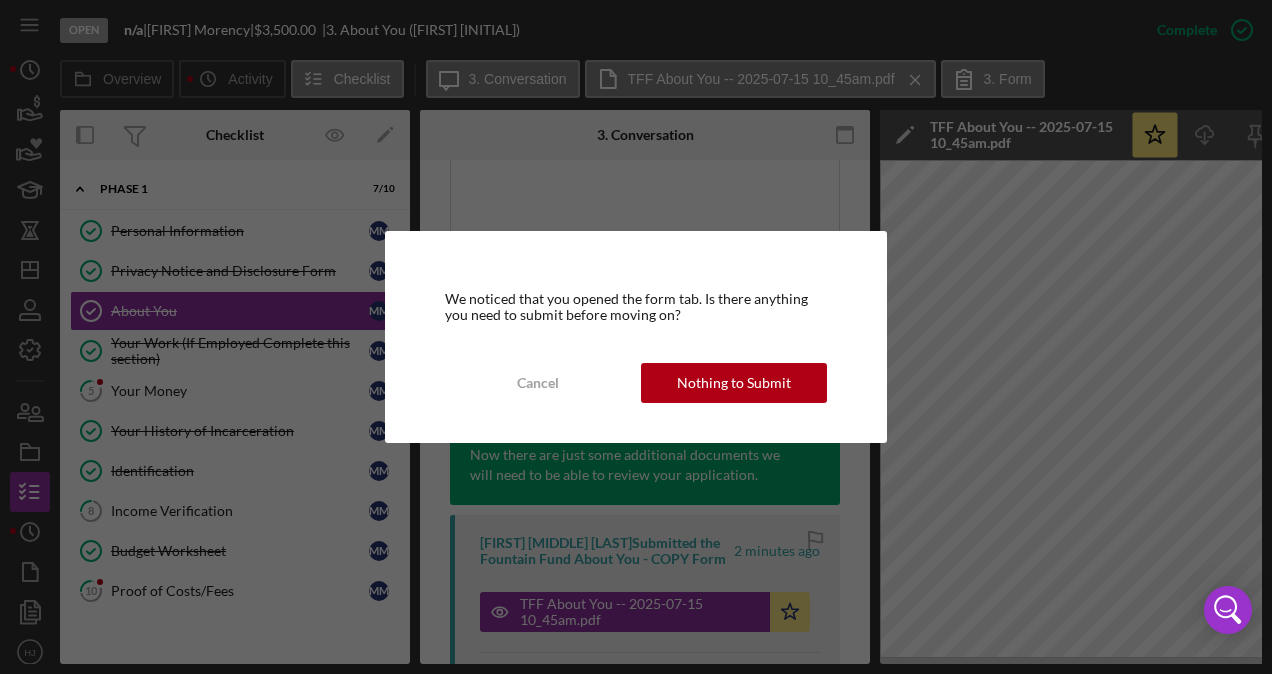 scroll, scrollTop: 0, scrollLeft: 0, axis: both 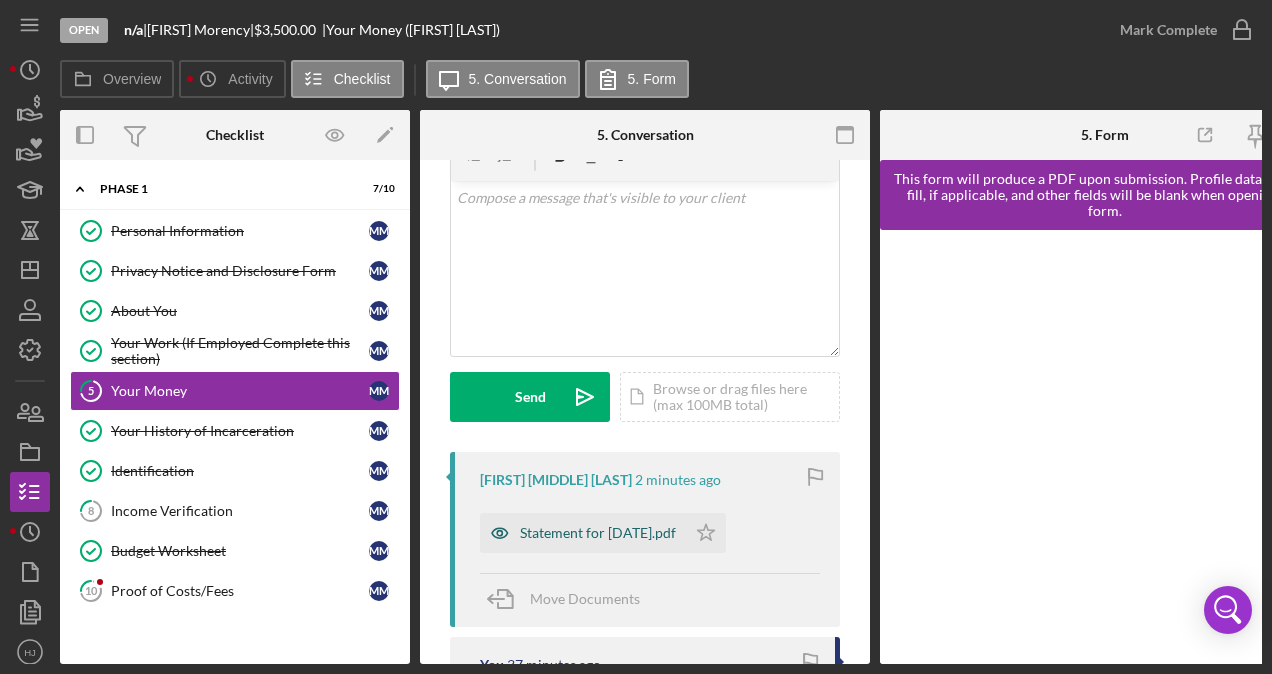 click on "Statement for [DATE].pdf" at bounding box center (583, 533) 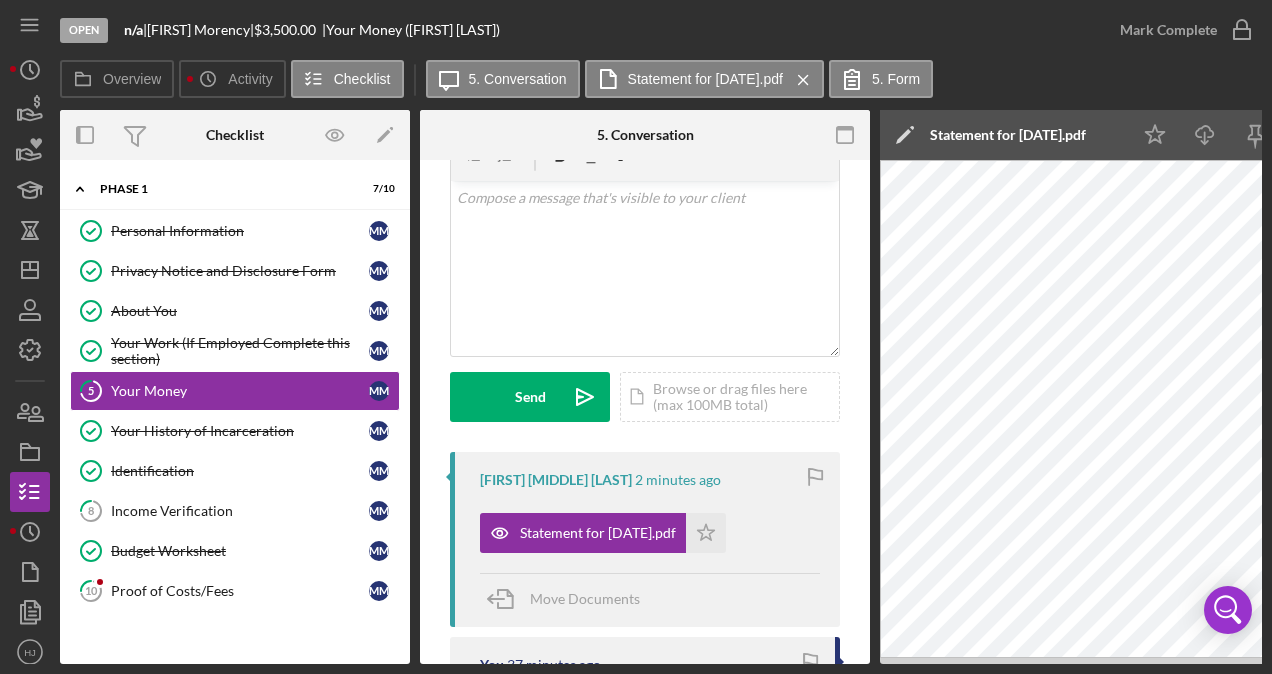 drag, startPoint x: 794, startPoint y: 664, endPoint x: 842, endPoint y: 663, distance: 48.010414 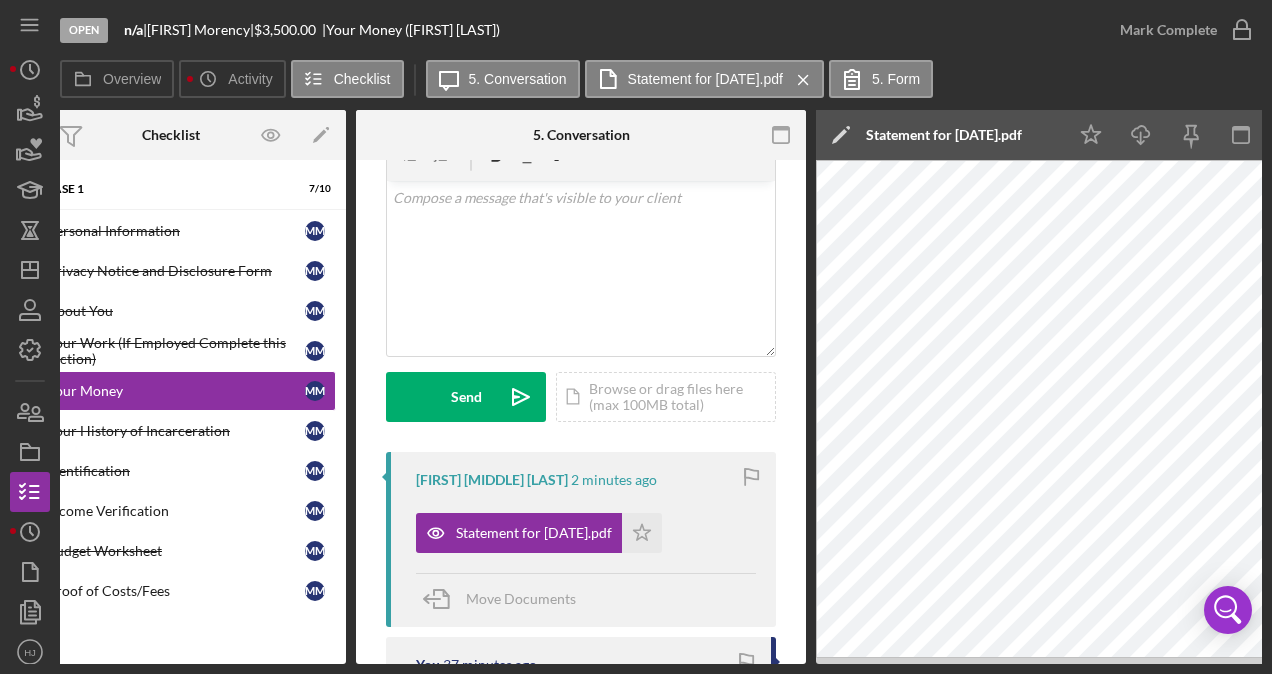 scroll, scrollTop: 0, scrollLeft: 186, axis: horizontal 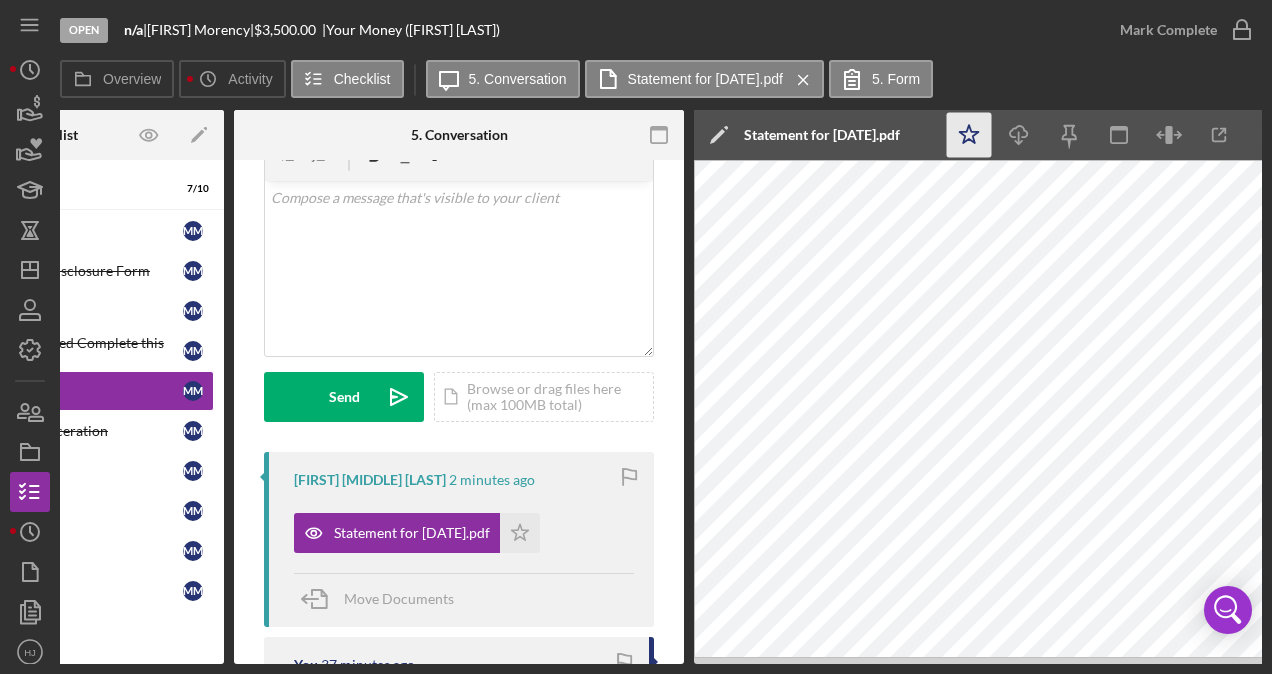 click on "Icon/Star" 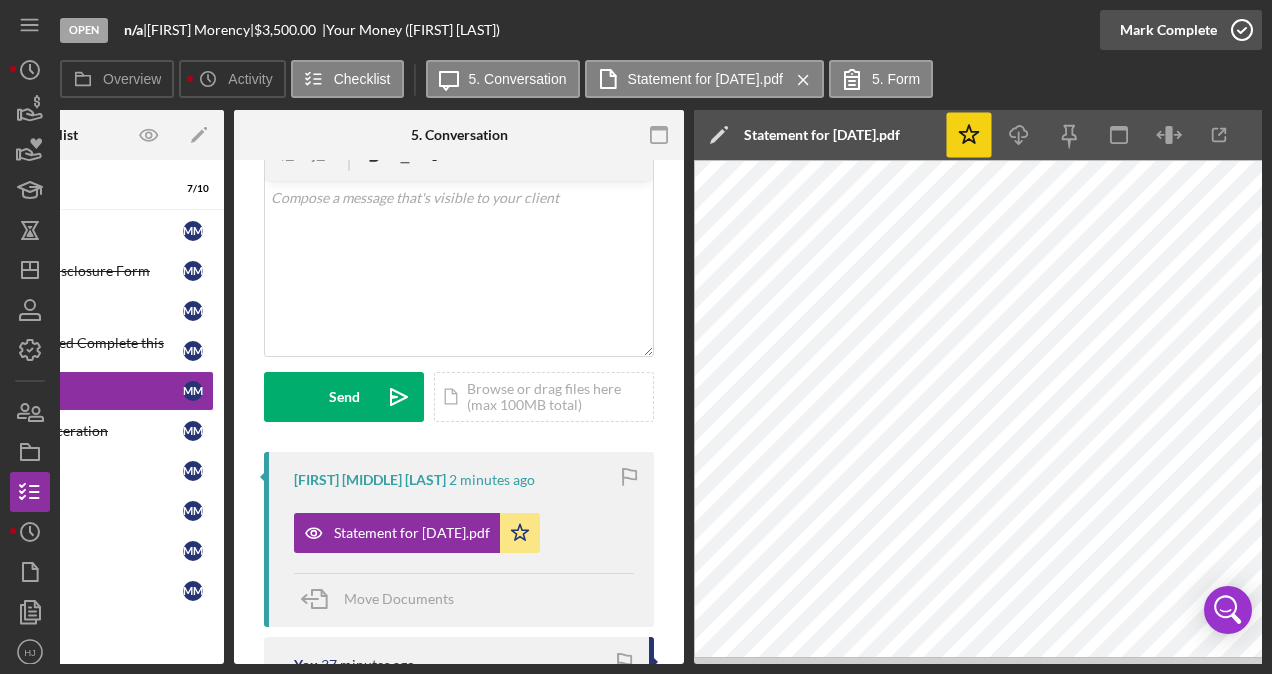 click on "Mark Complete" at bounding box center (1168, 30) 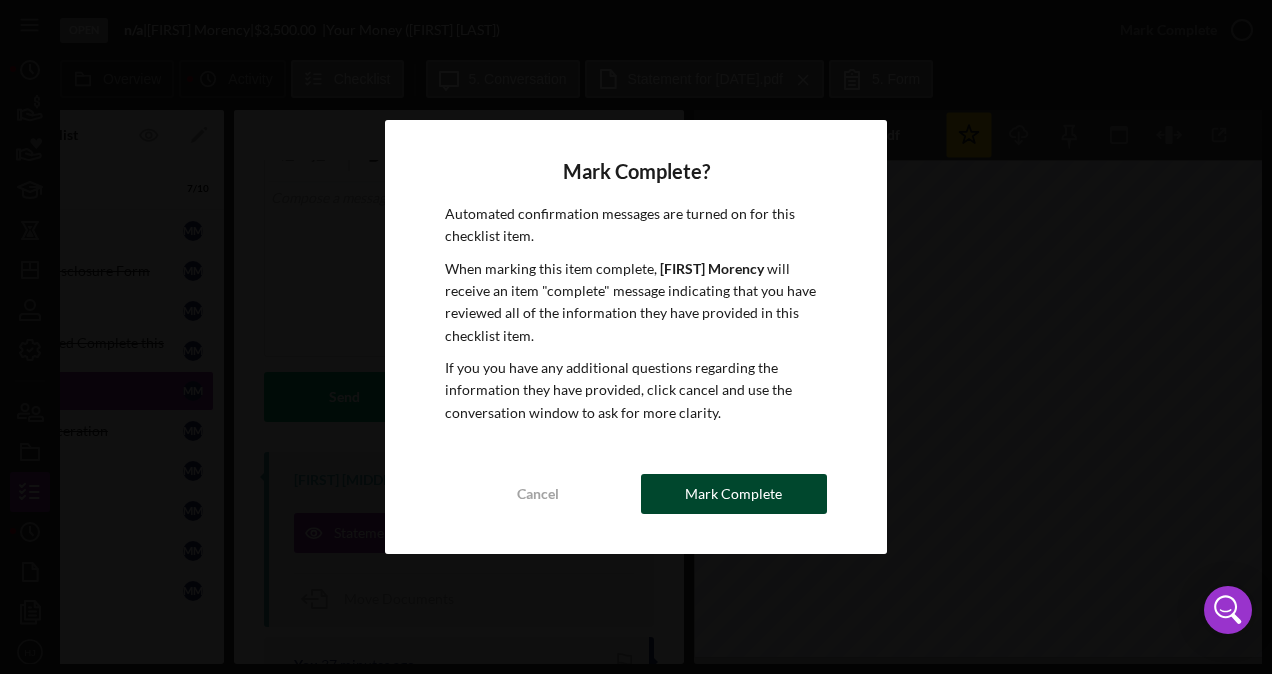 click on "Mark Complete" at bounding box center [733, 494] 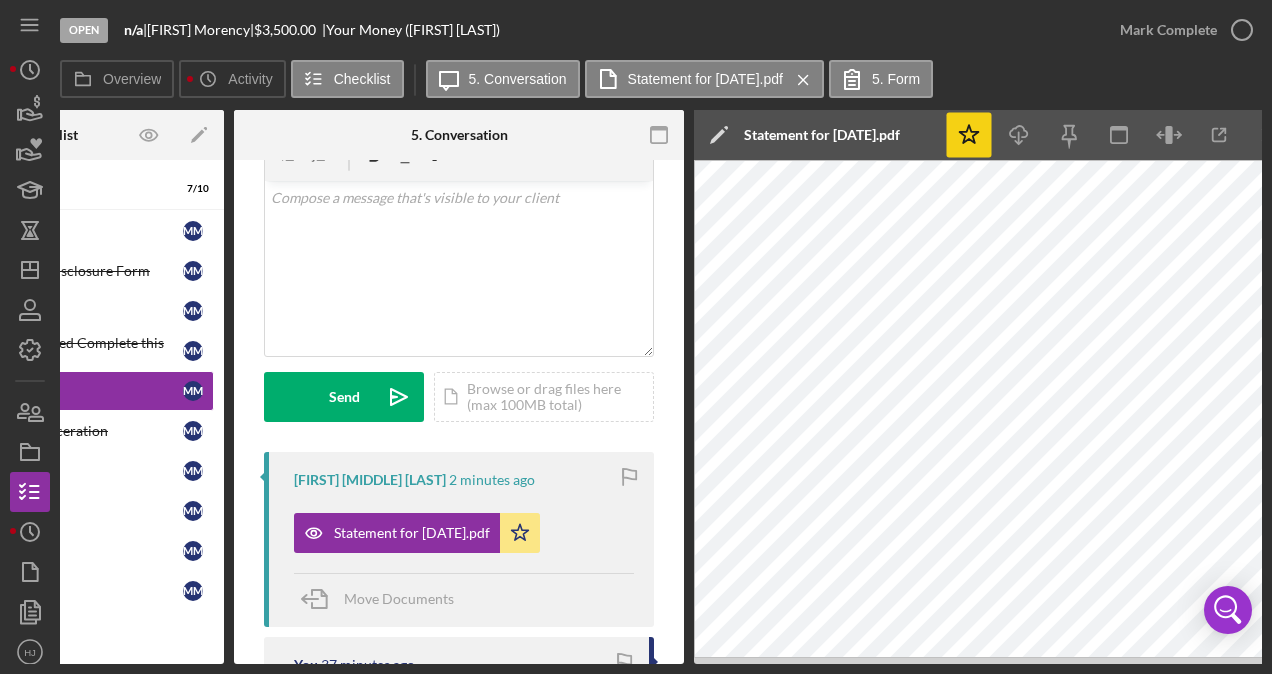 scroll, scrollTop: 397, scrollLeft: 0, axis: vertical 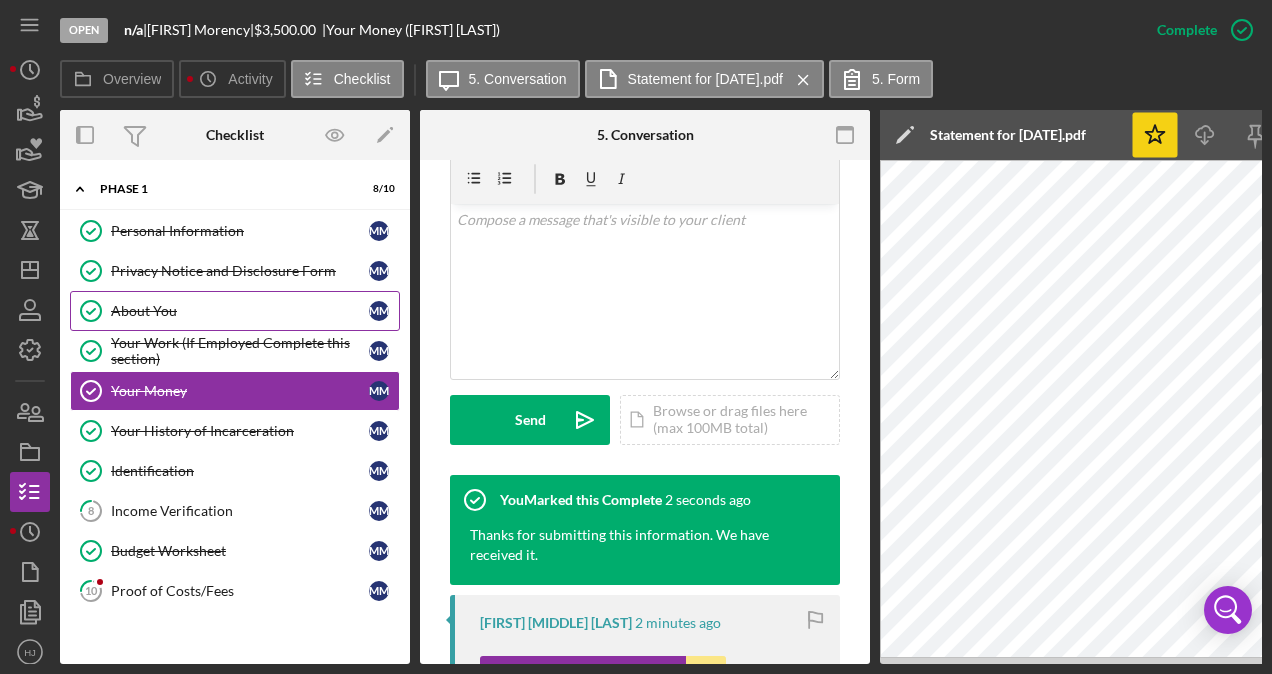 click on "About You" at bounding box center [240, 311] 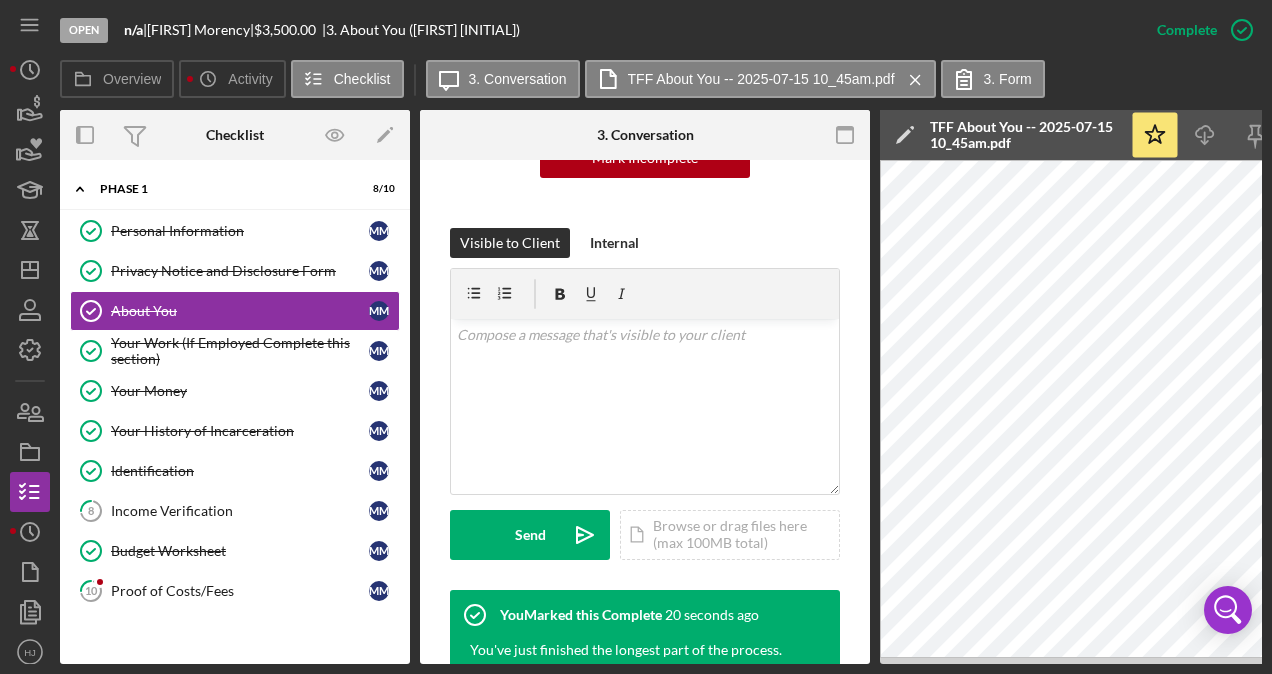 scroll, scrollTop: 300, scrollLeft: 0, axis: vertical 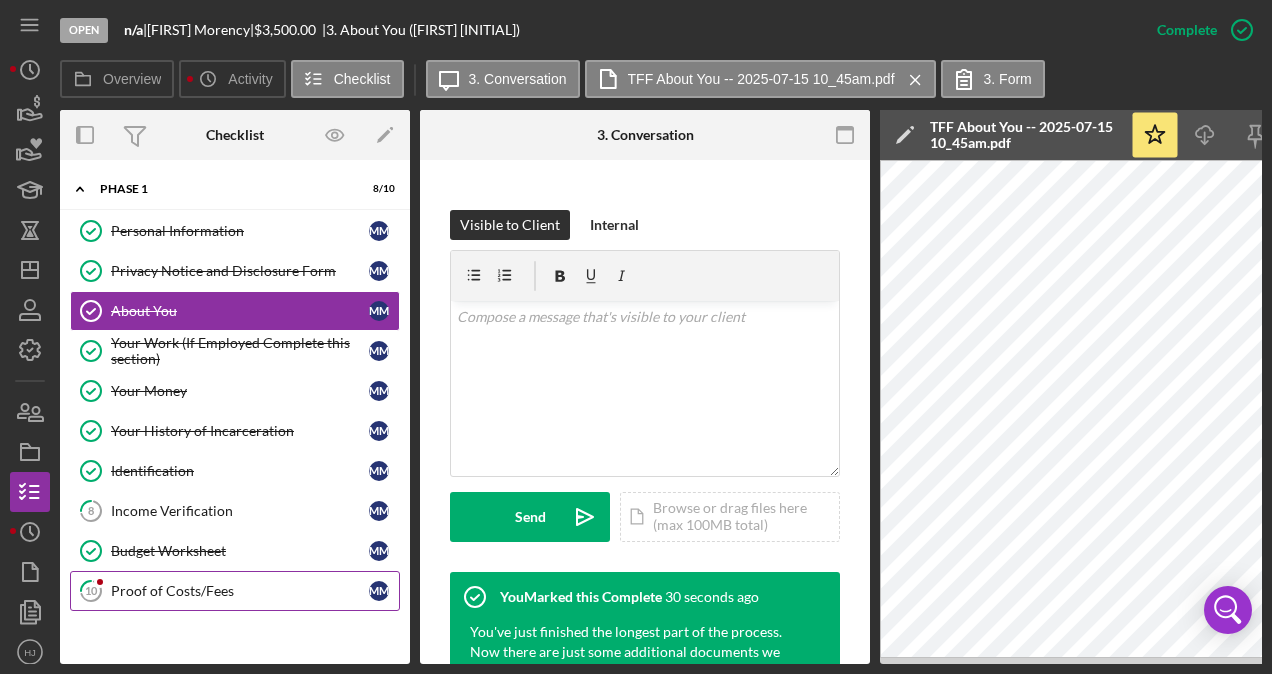 click on "Proof of Costs/Fees" at bounding box center [240, 591] 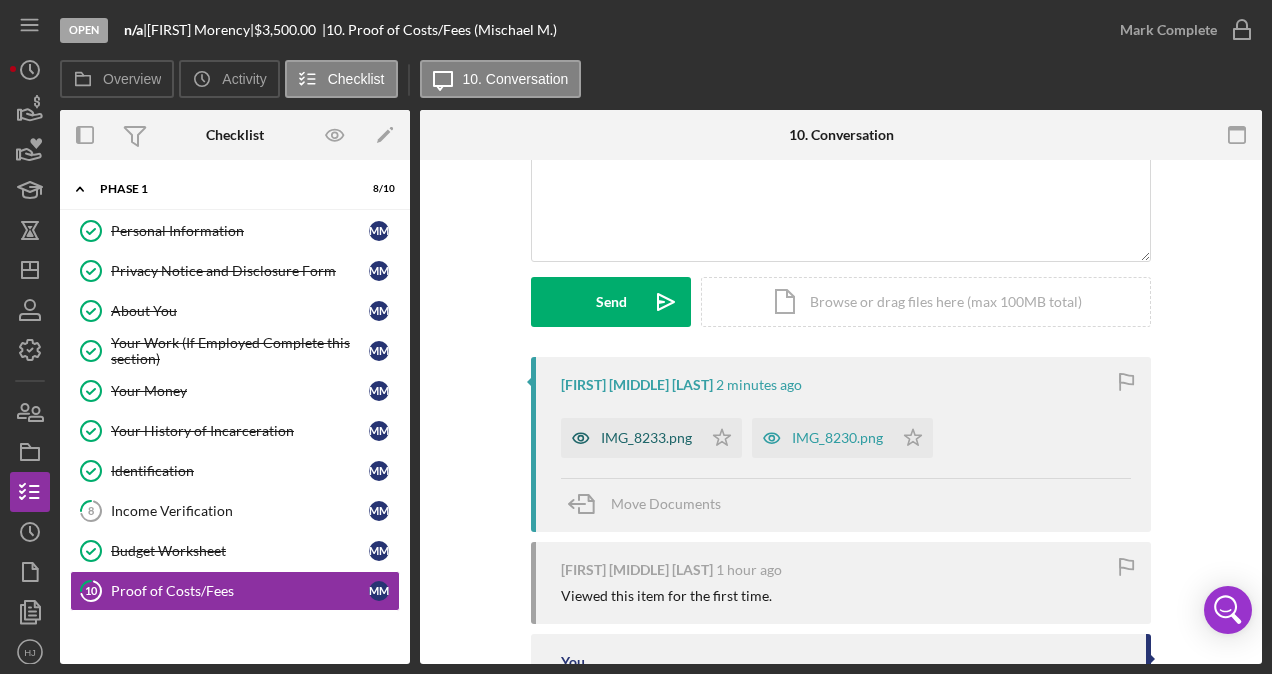 scroll, scrollTop: 200, scrollLeft: 0, axis: vertical 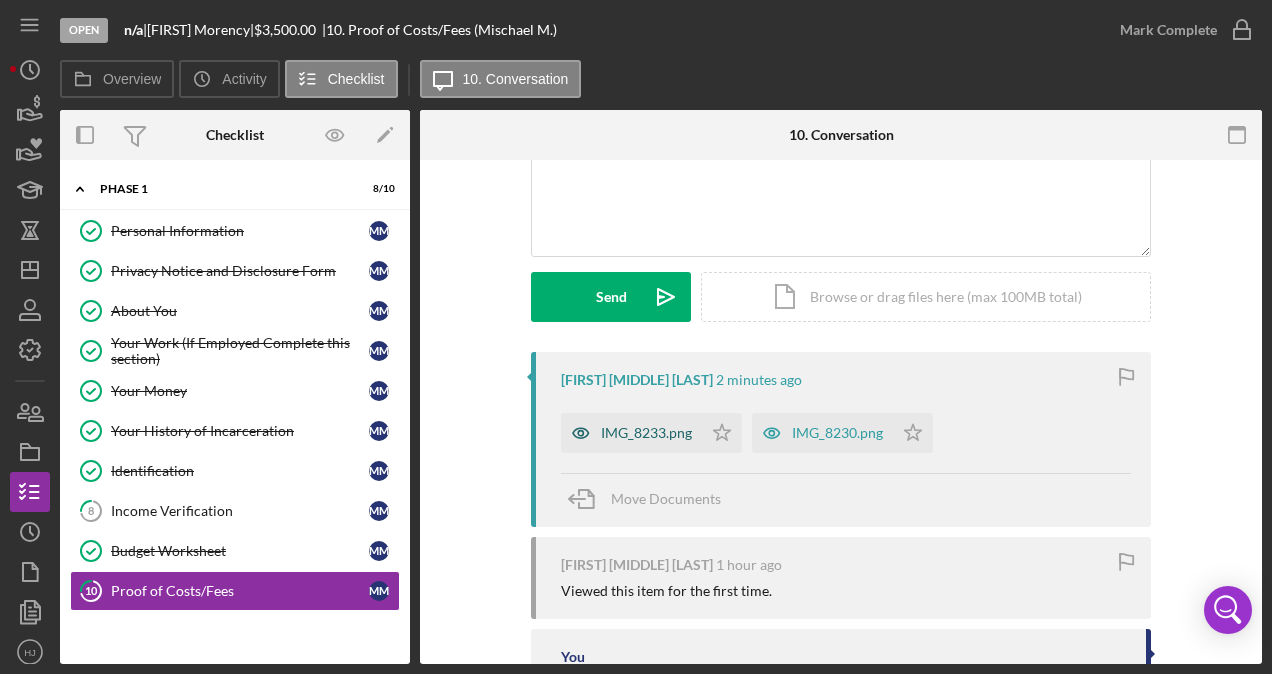 click on "IMG_8233.png" at bounding box center (631, 433) 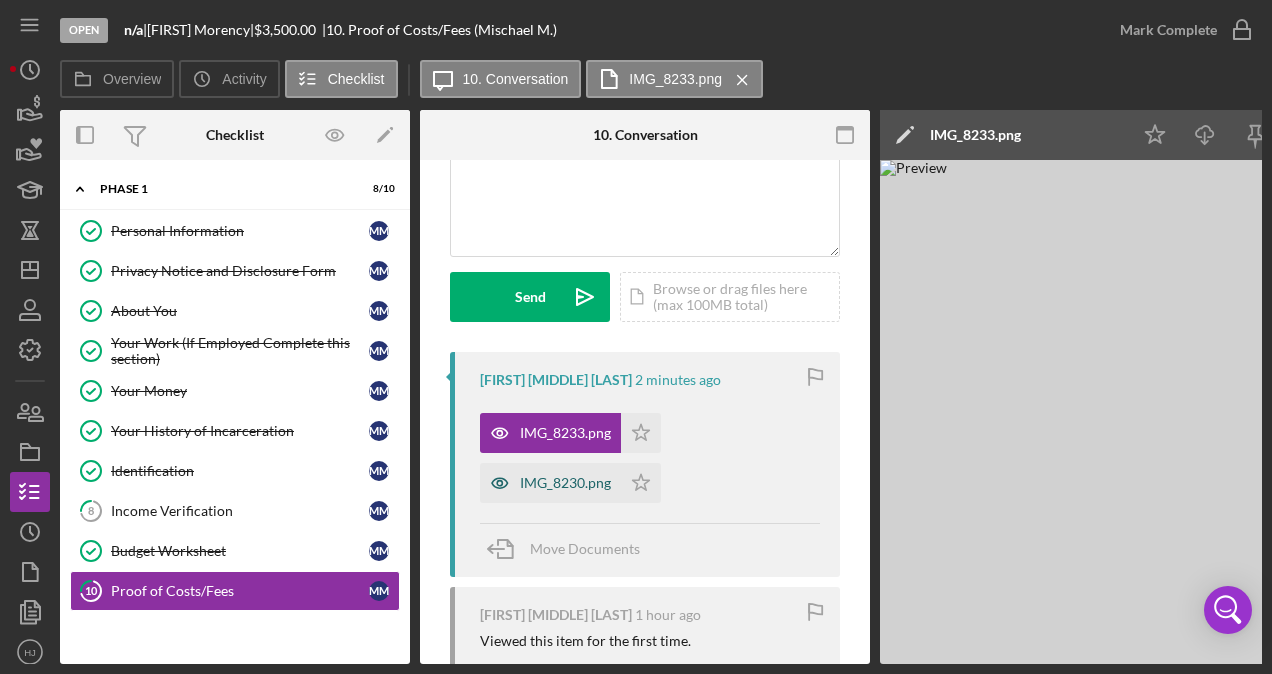 click on "IMG_8230.png" at bounding box center [565, 483] 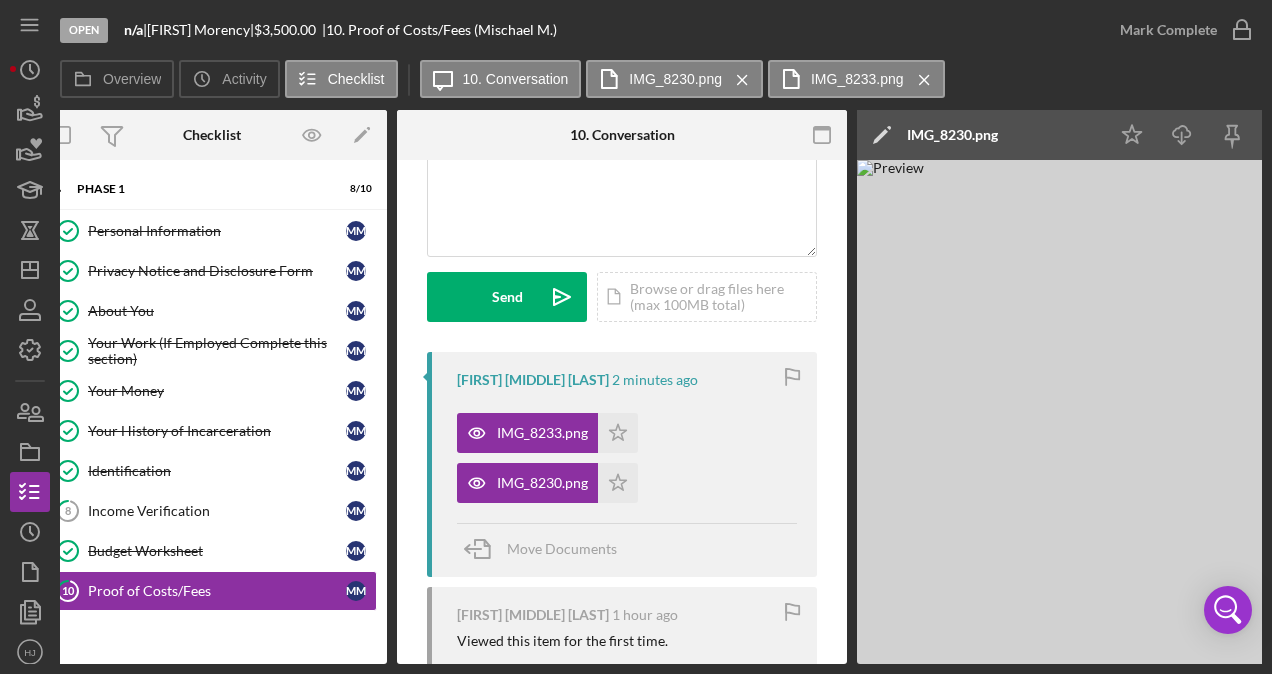 scroll, scrollTop: 0, scrollLeft: 0, axis: both 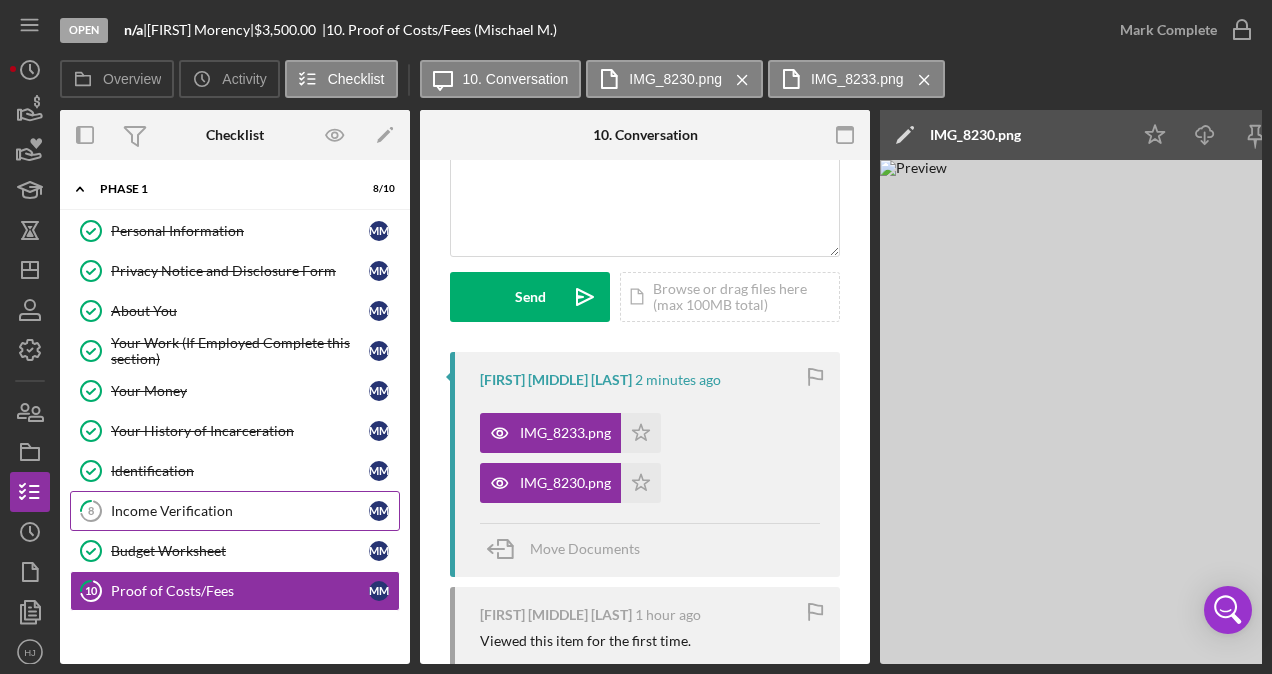 click on "8 Income Verification  M M" at bounding box center (235, 511) 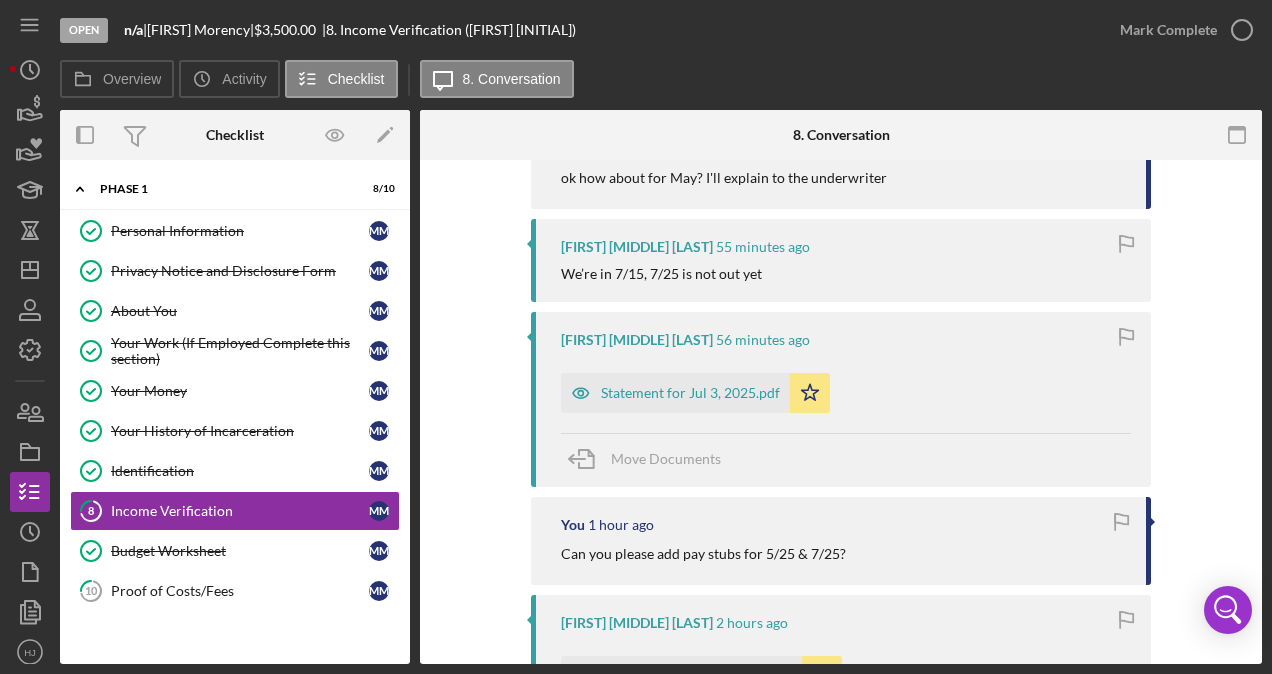 scroll, scrollTop: 400, scrollLeft: 0, axis: vertical 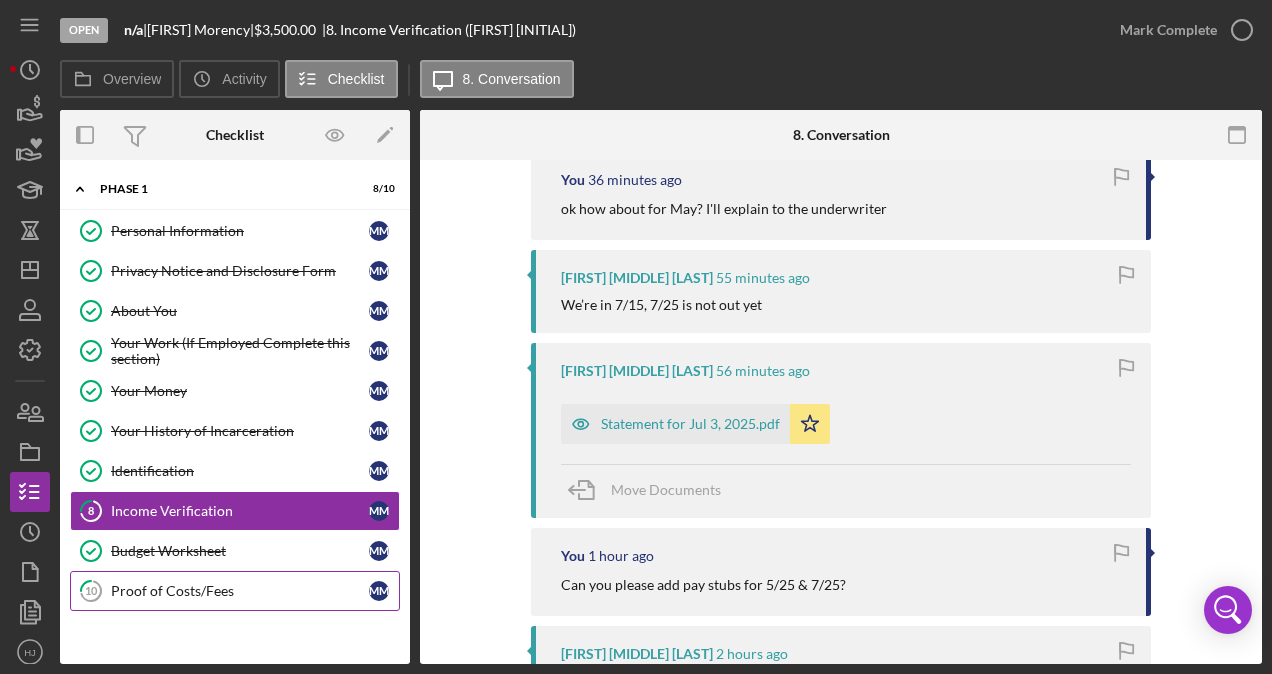 click on "Proof of Costs/Fees" at bounding box center [240, 591] 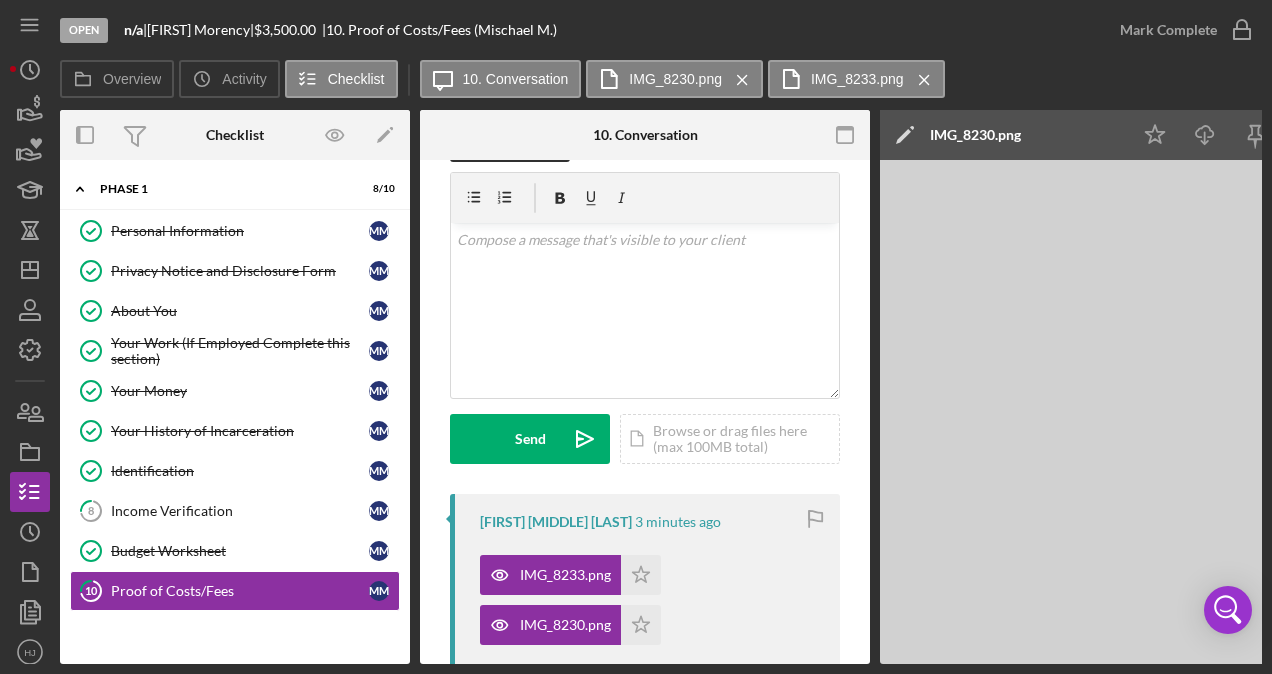 scroll, scrollTop: 100, scrollLeft: 0, axis: vertical 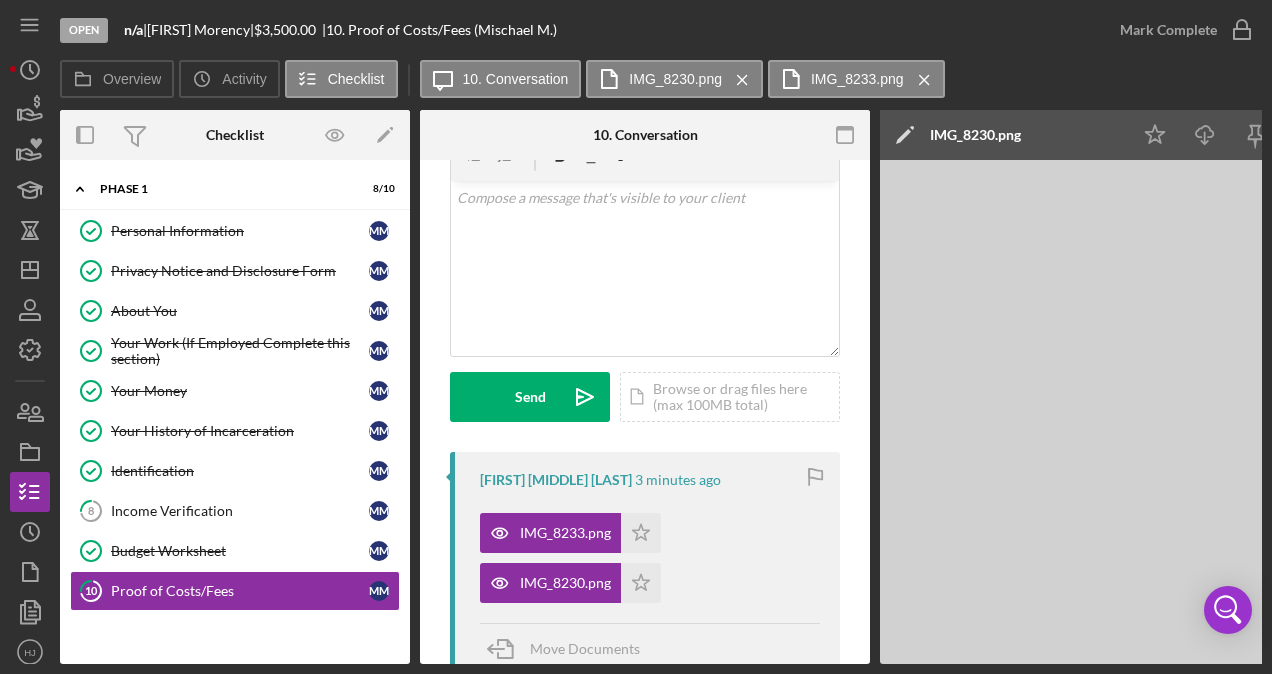 drag, startPoint x: 748, startPoint y: 663, endPoint x: 797, endPoint y: 661, distance: 49.0408 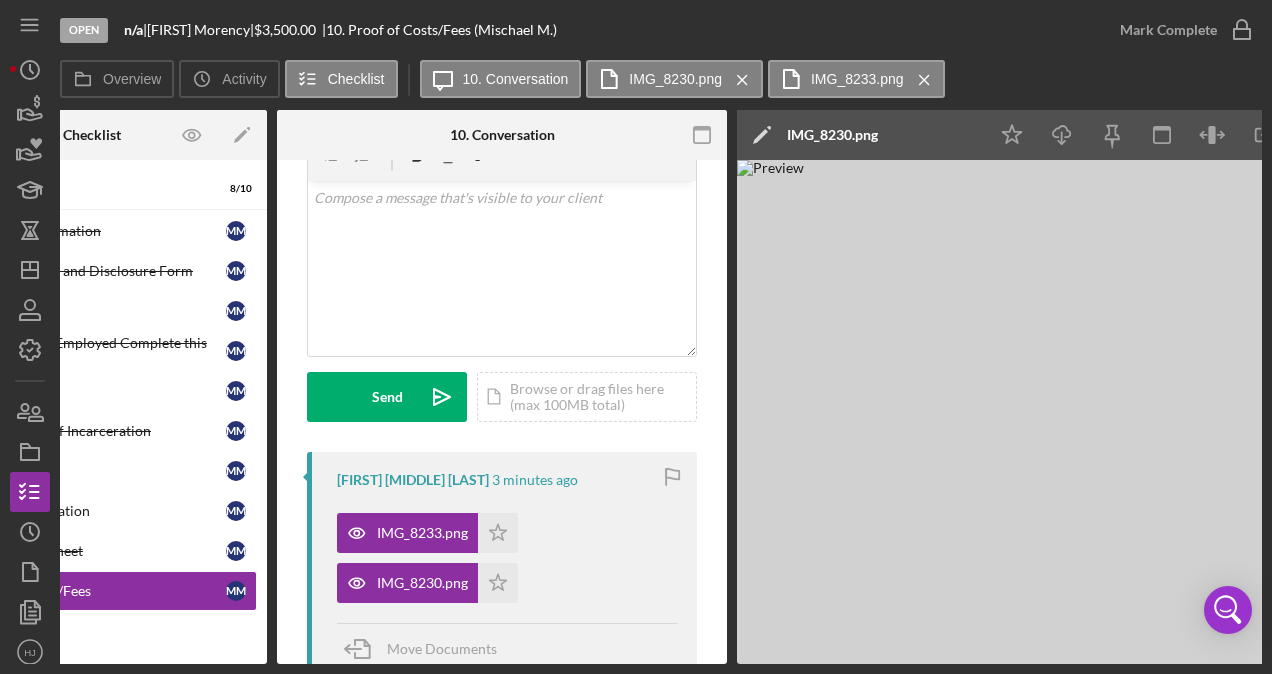 scroll, scrollTop: 0, scrollLeft: 144, axis: horizontal 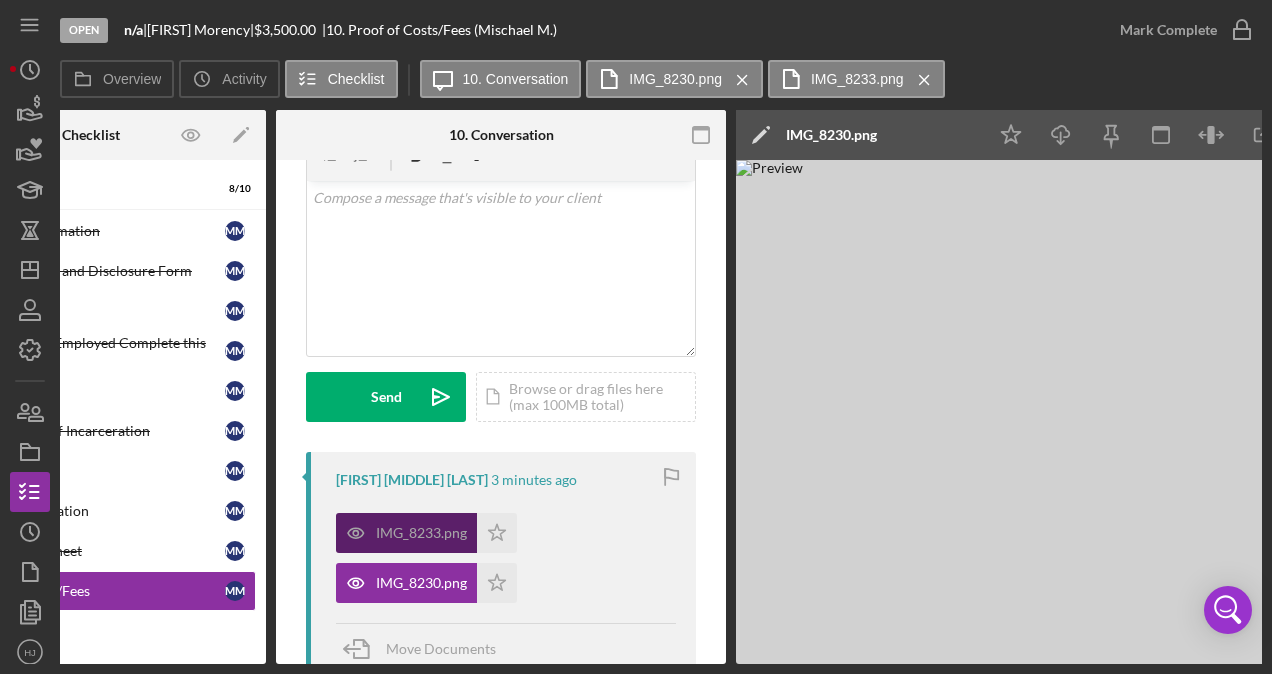 click on "IMG_8233.png" at bounding box center (406, 533) 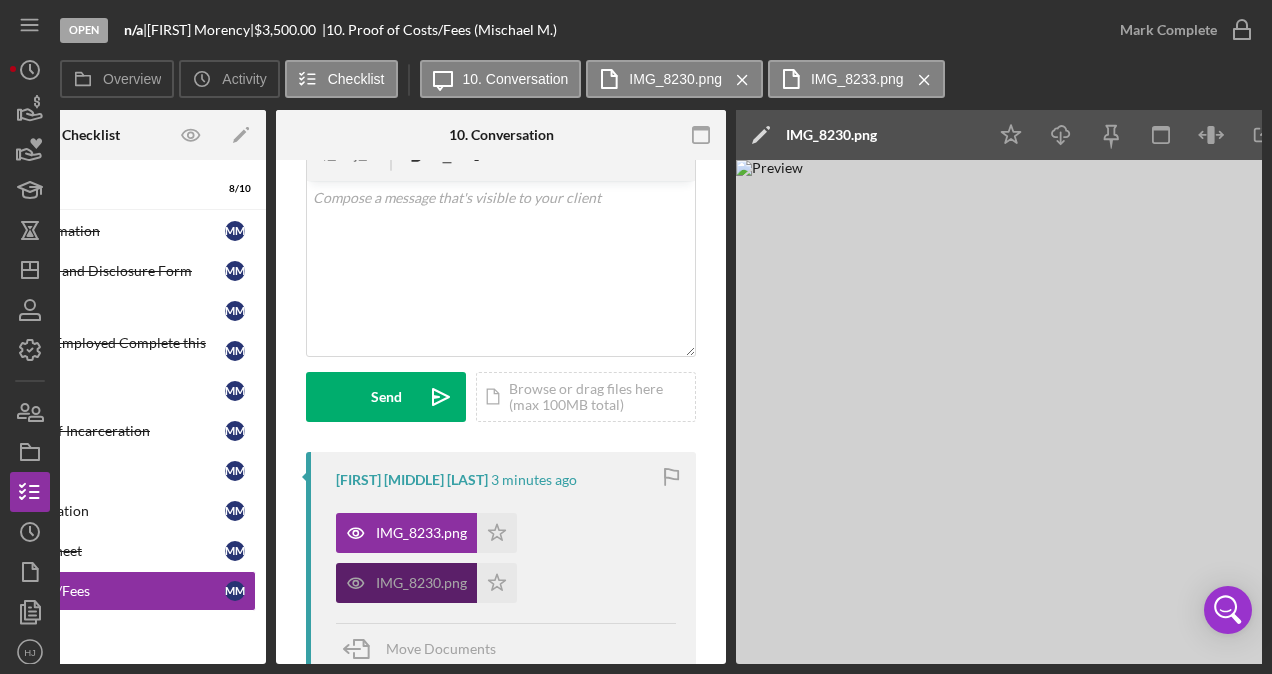 click on "IMG_8230.png" at bounding box center (421, 583) 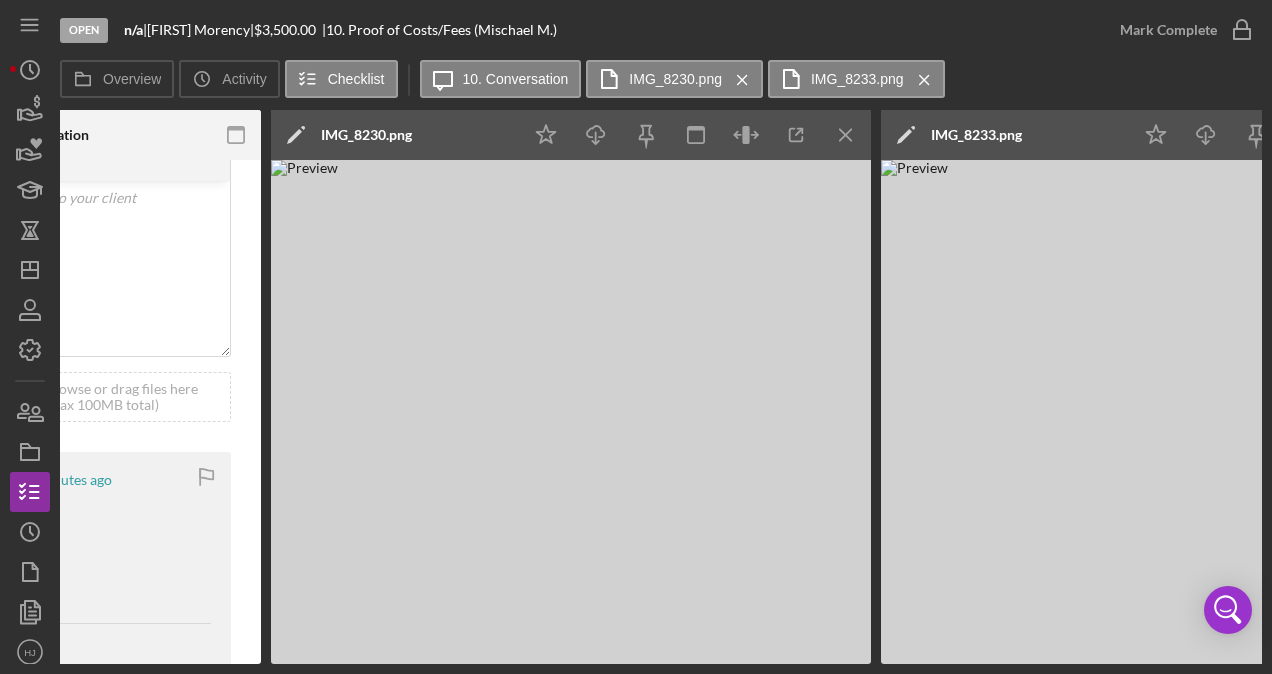 scroll, scrollTop: 0, scrollLeft: 762, axis: horizontal 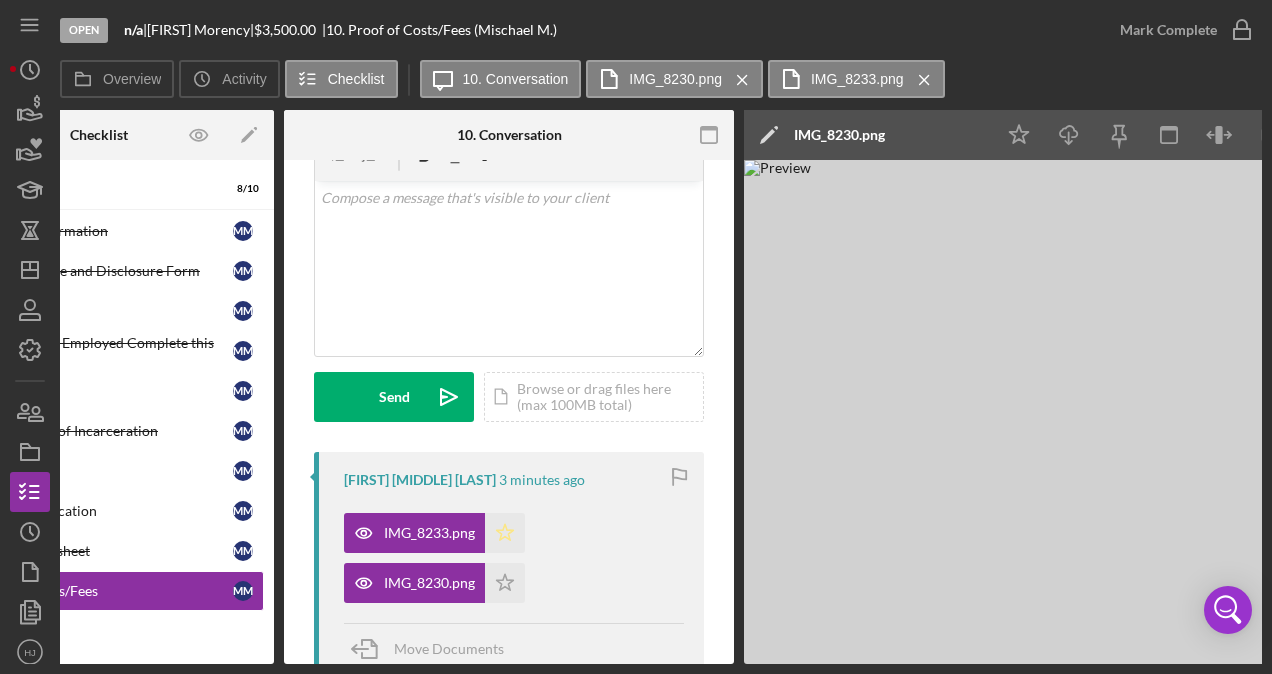 click 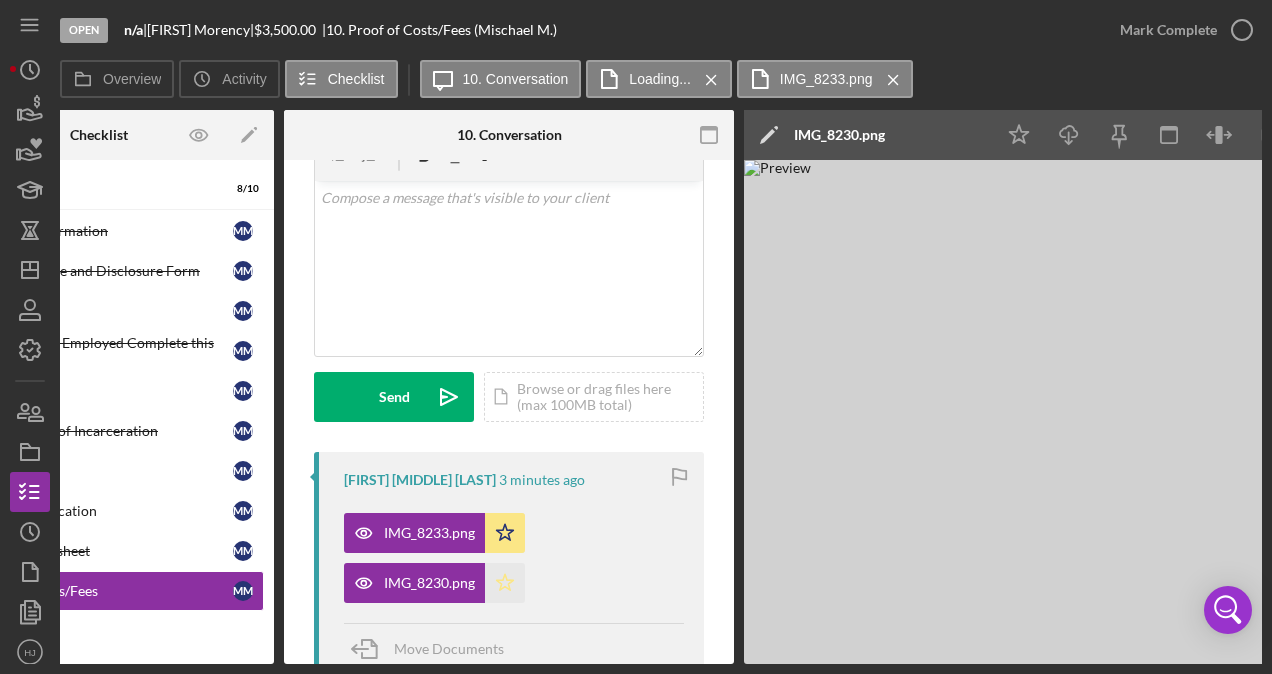 click on "Icon/Star" 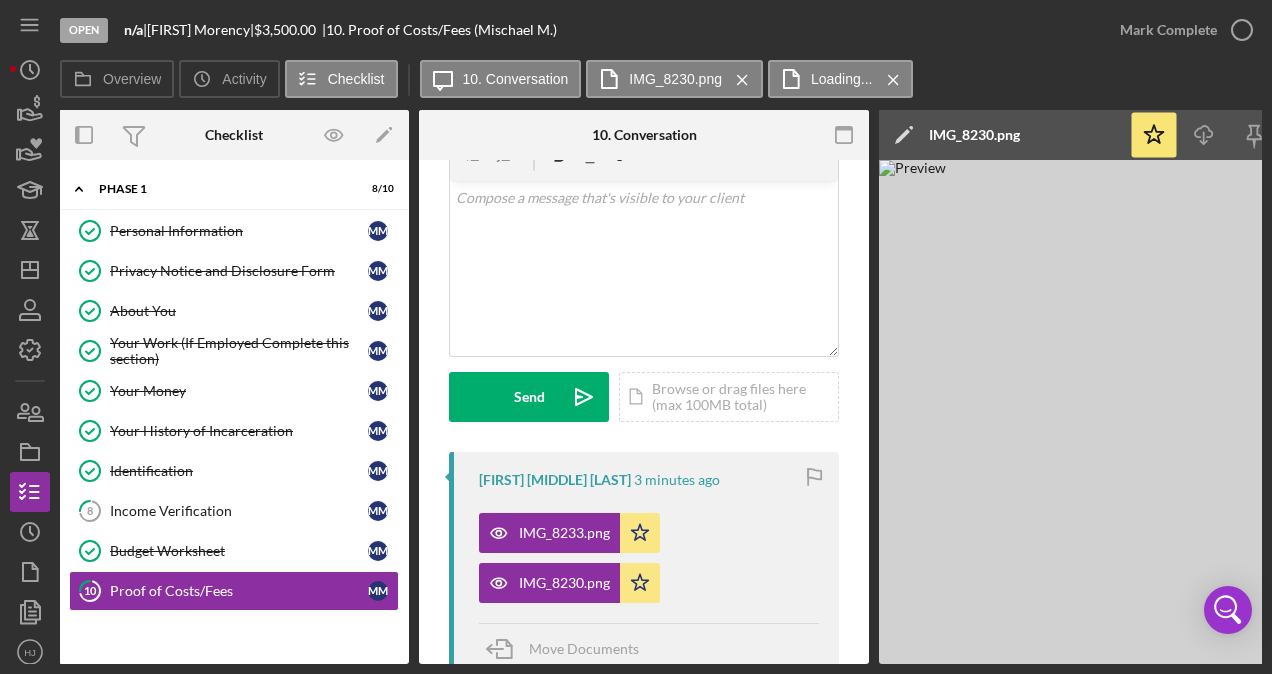 scroll, scrollTop: 0, scrollLeft: 0, axis: both 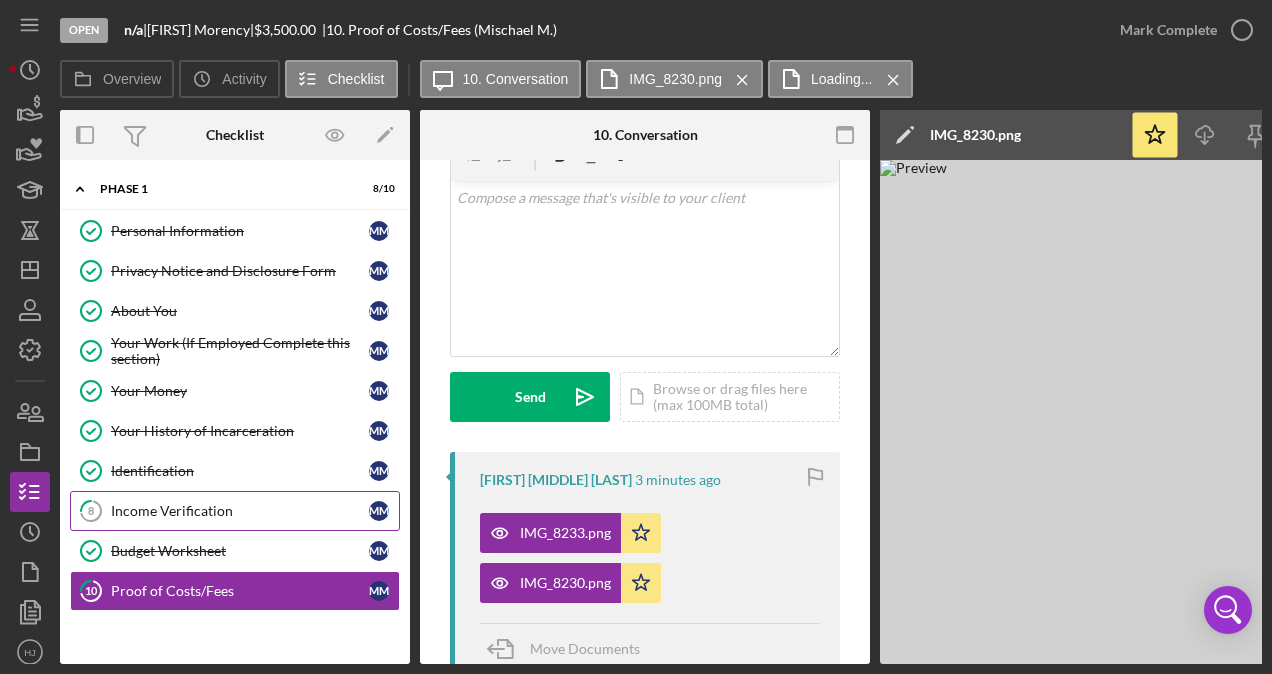click on "8 Income Verification  M M" at bounding box center [235, 511] 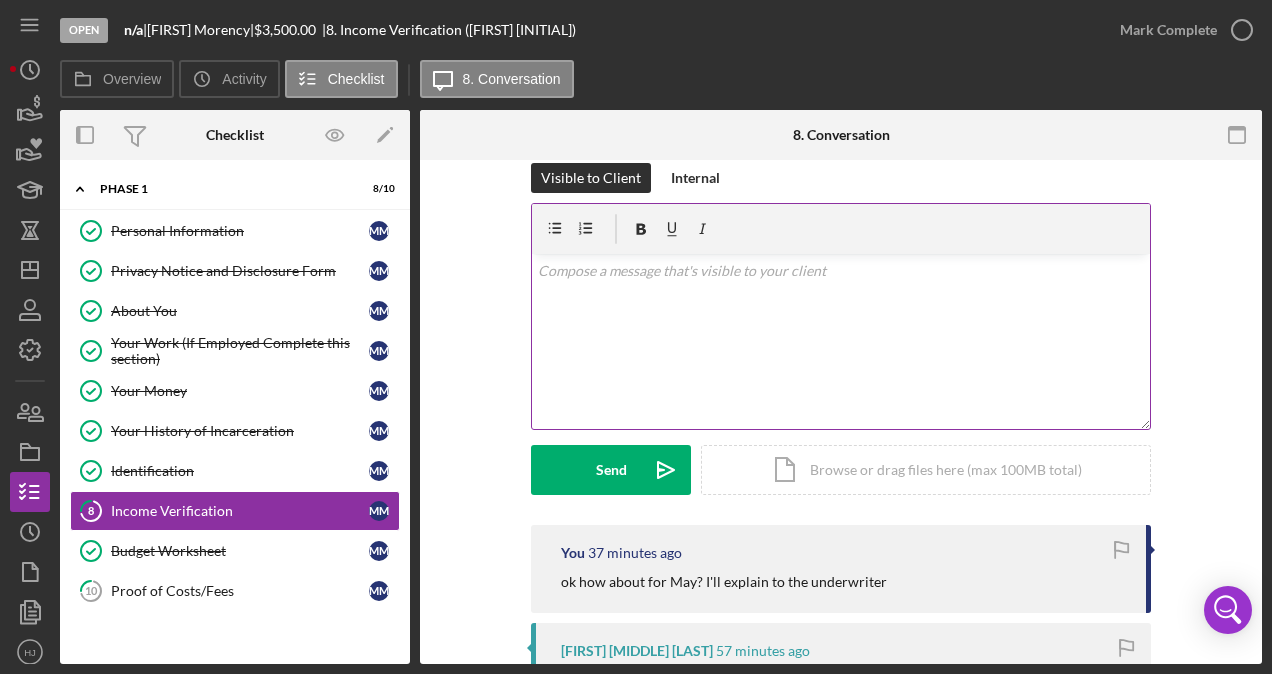 scroll, scrollTop: 0, scrollLeft: 0, axis: both 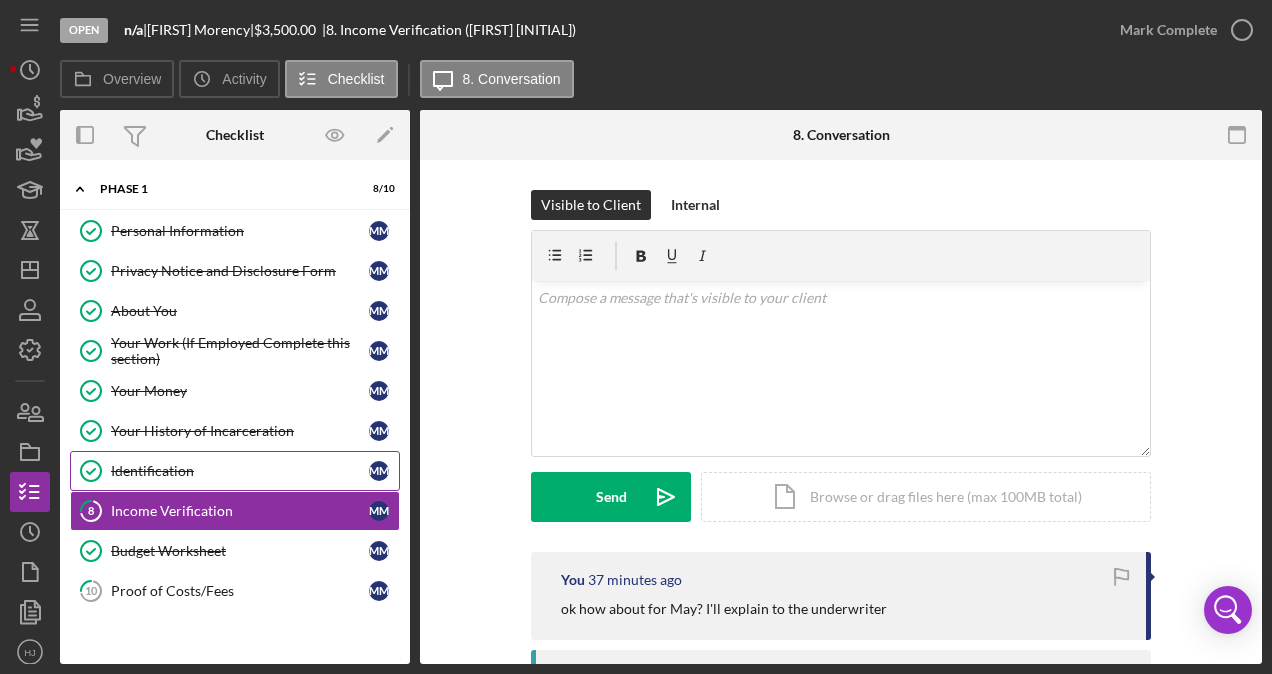 click on "Identification" at bounding box center (240, 471) 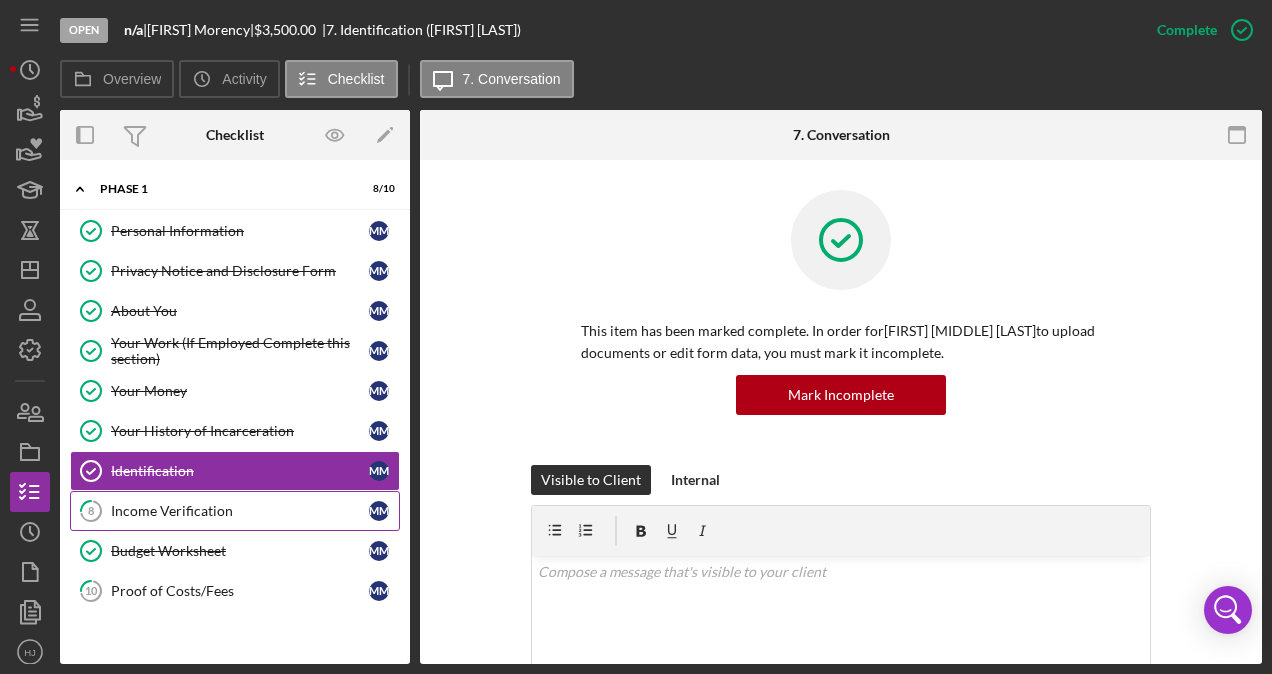click on "Income Verification" at bounding box center [240, 511] 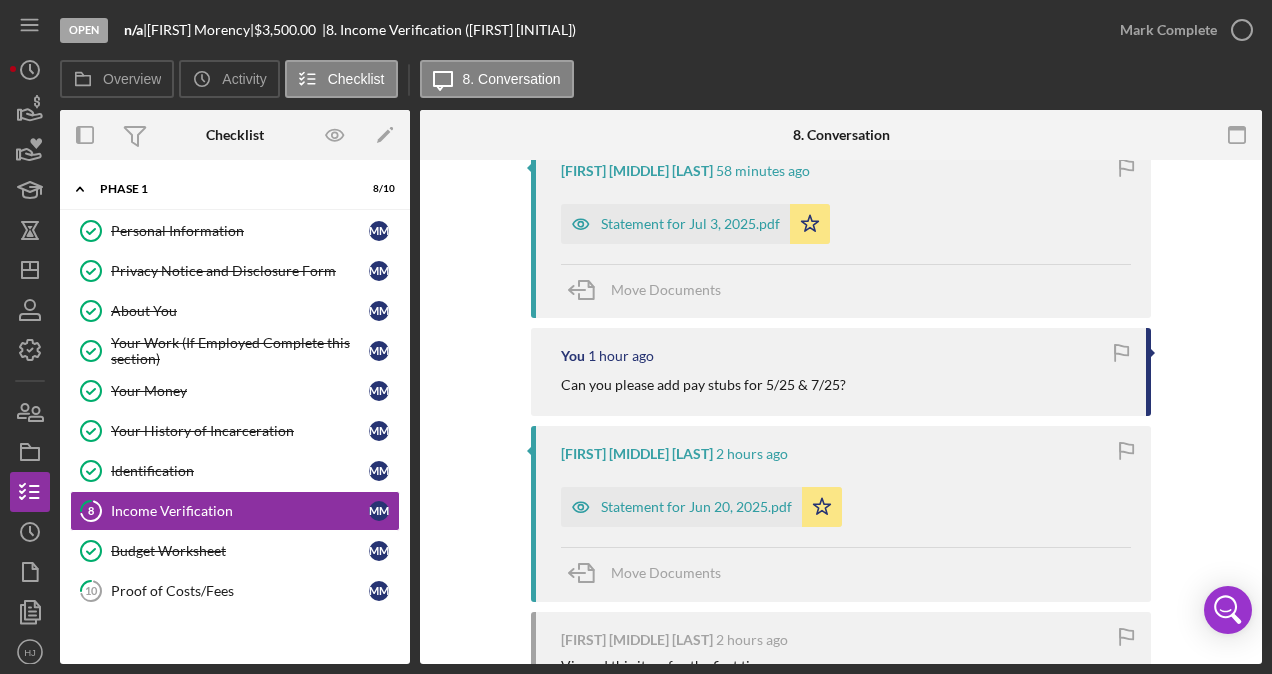 scroll, scrollTop: 900, scrollLeft: 0, axis: vertical 